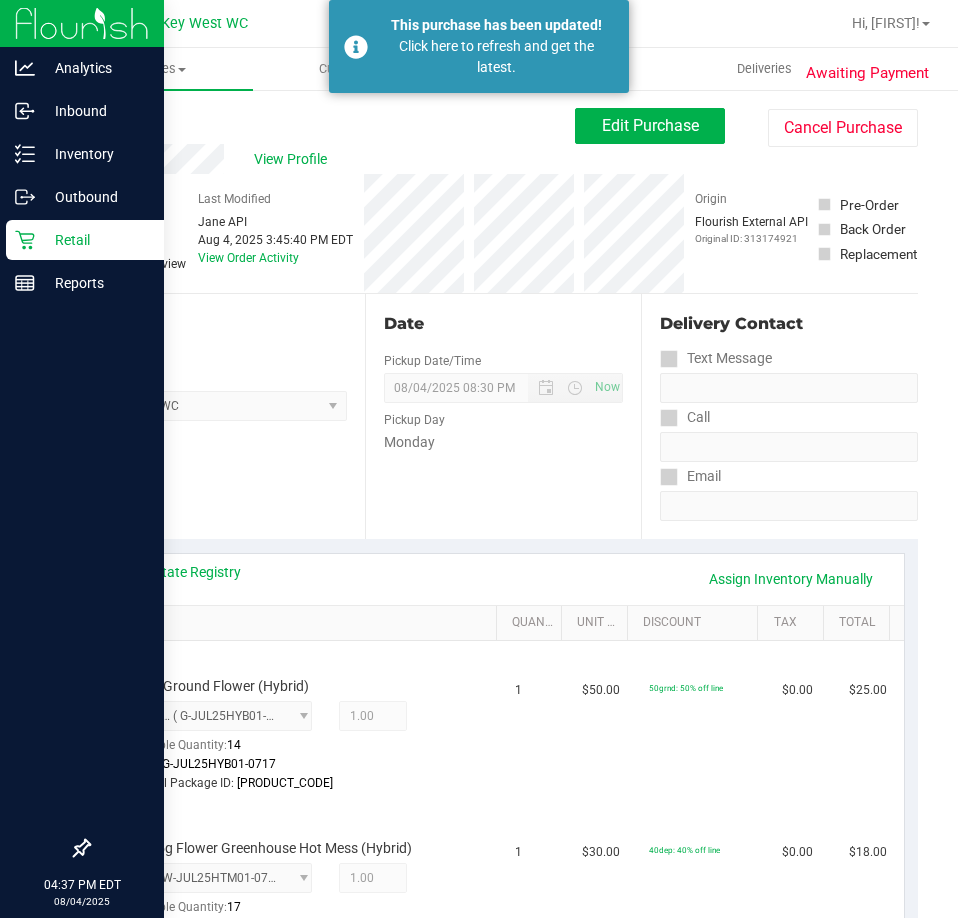 scroll, scrollTop: 0, scrollLeft: 0, axis: both 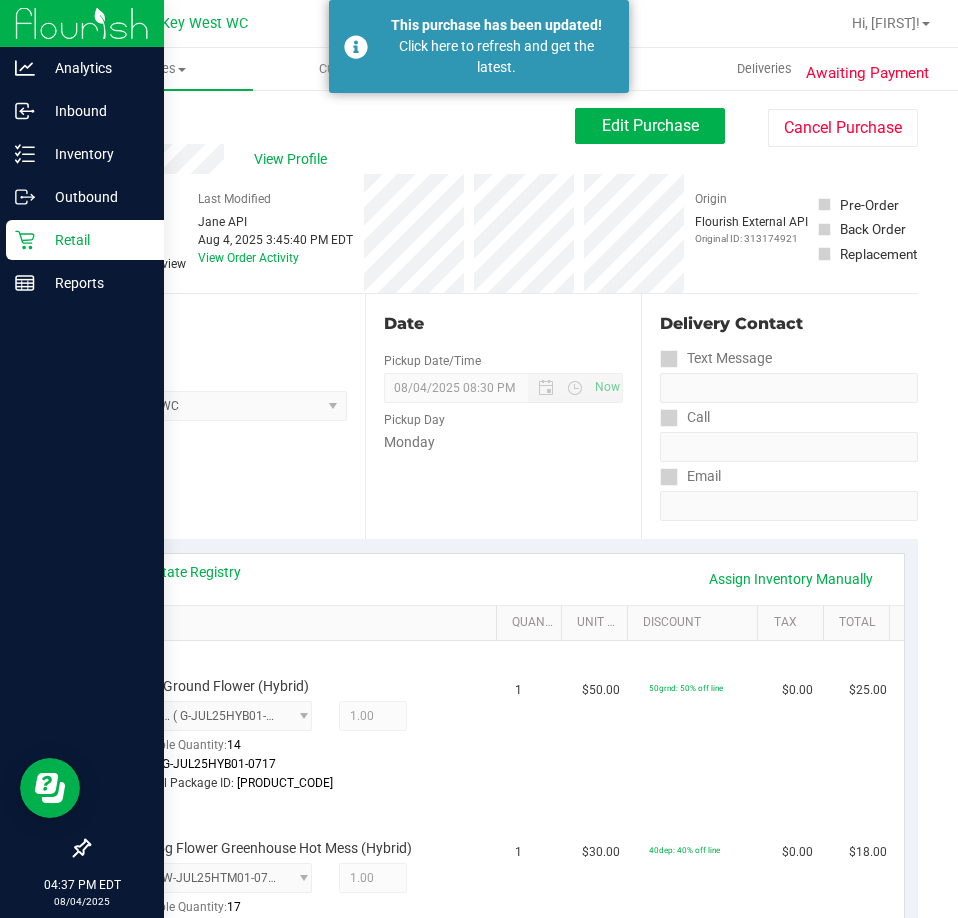 click on "Retail" at bounding box center (95, 240) 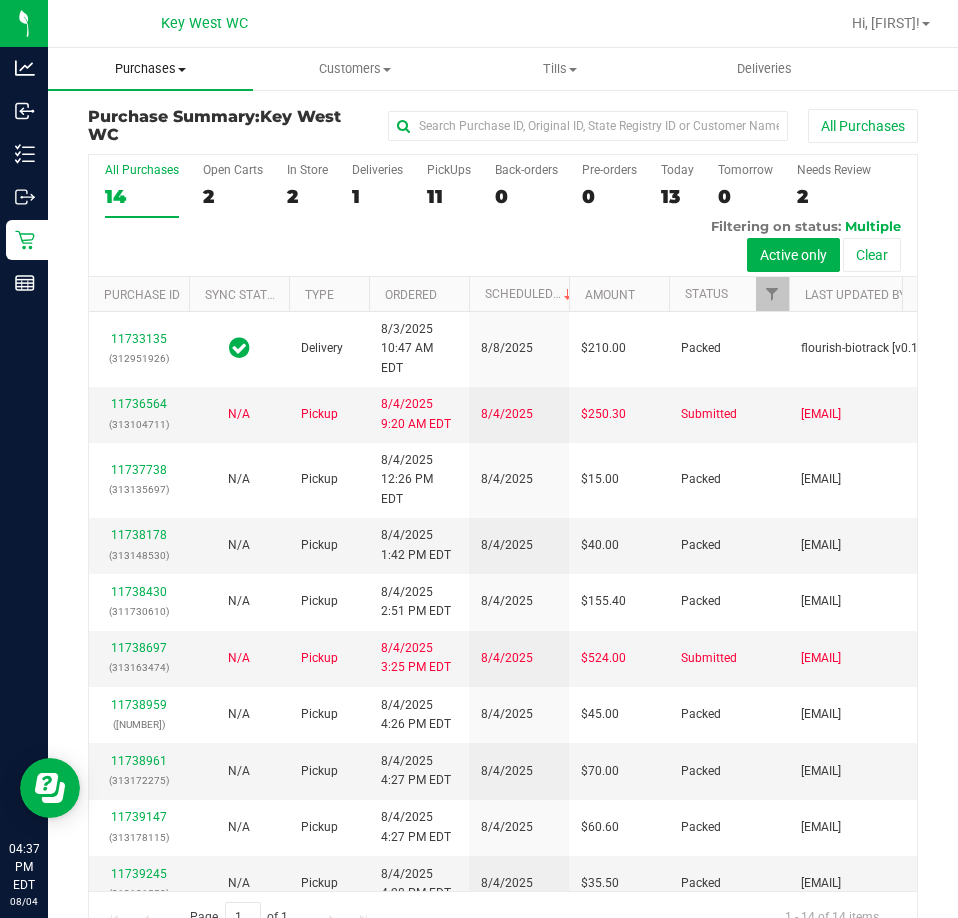 click on "Purchases" at bounding box center (150, 69) 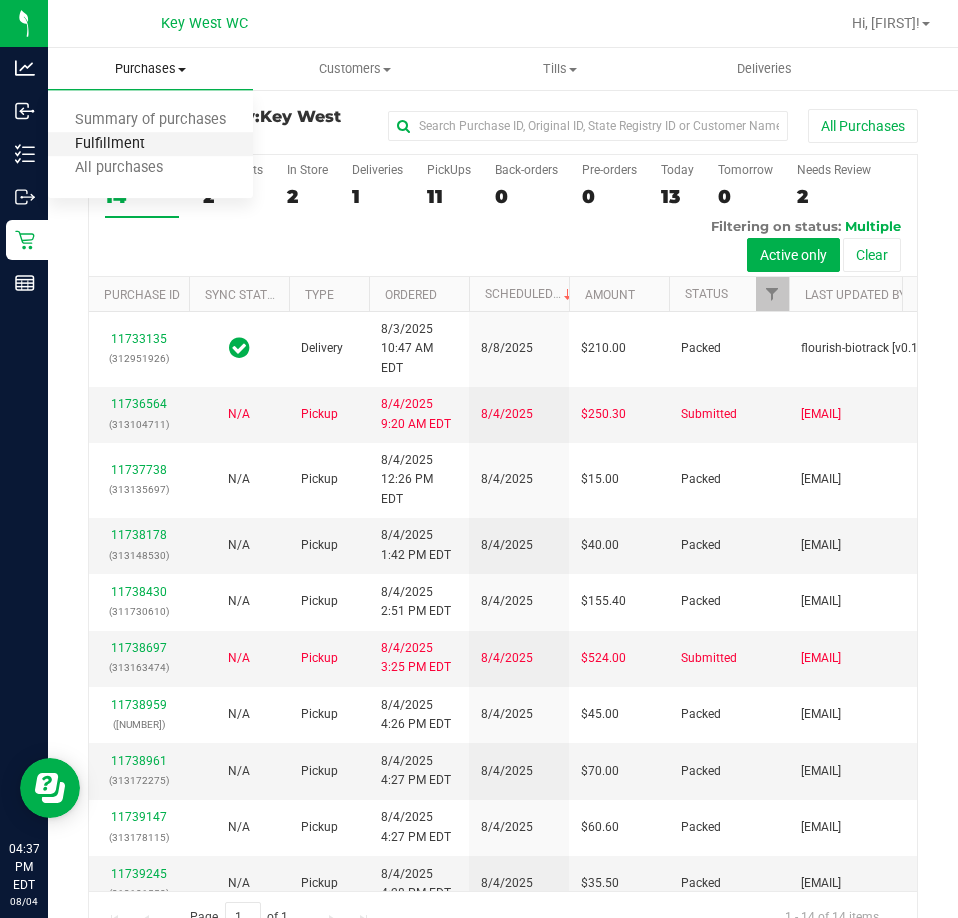 click on "Fulfillment" at bounding box center [110, 144] 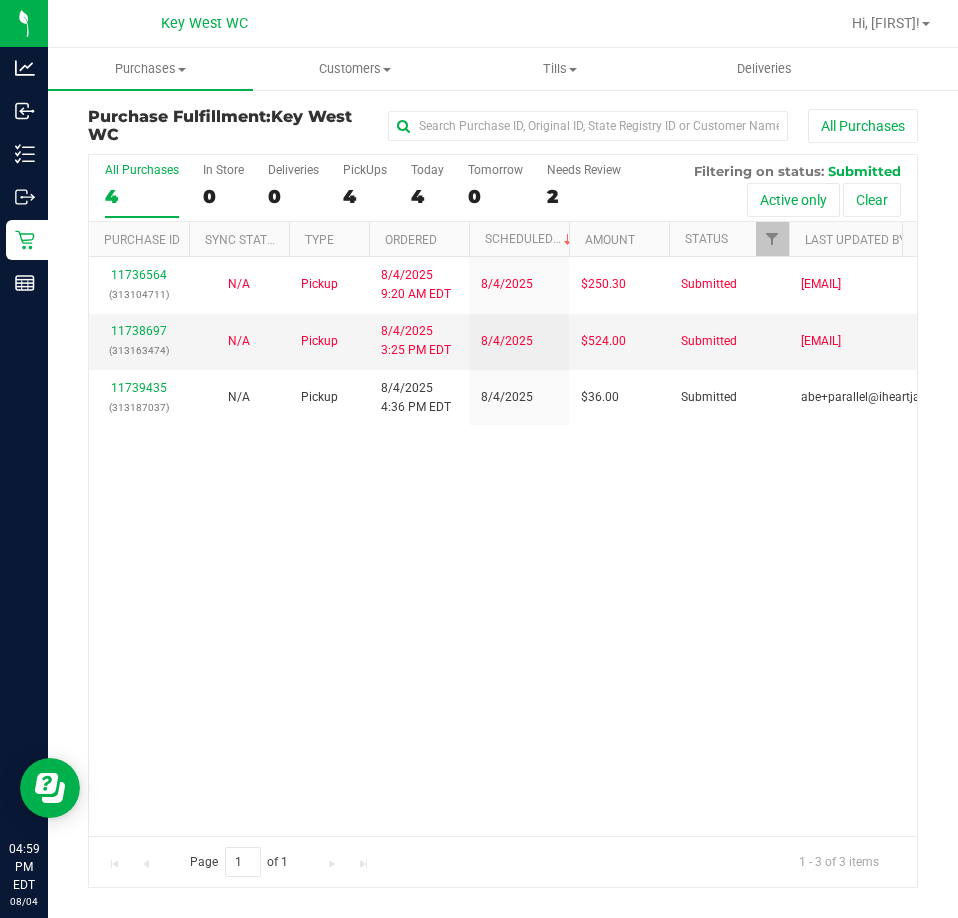 drag, startPoint x: 570, startPoint y: 590, endPoint x: 586, endPoint y: 569, distance: 26.400757 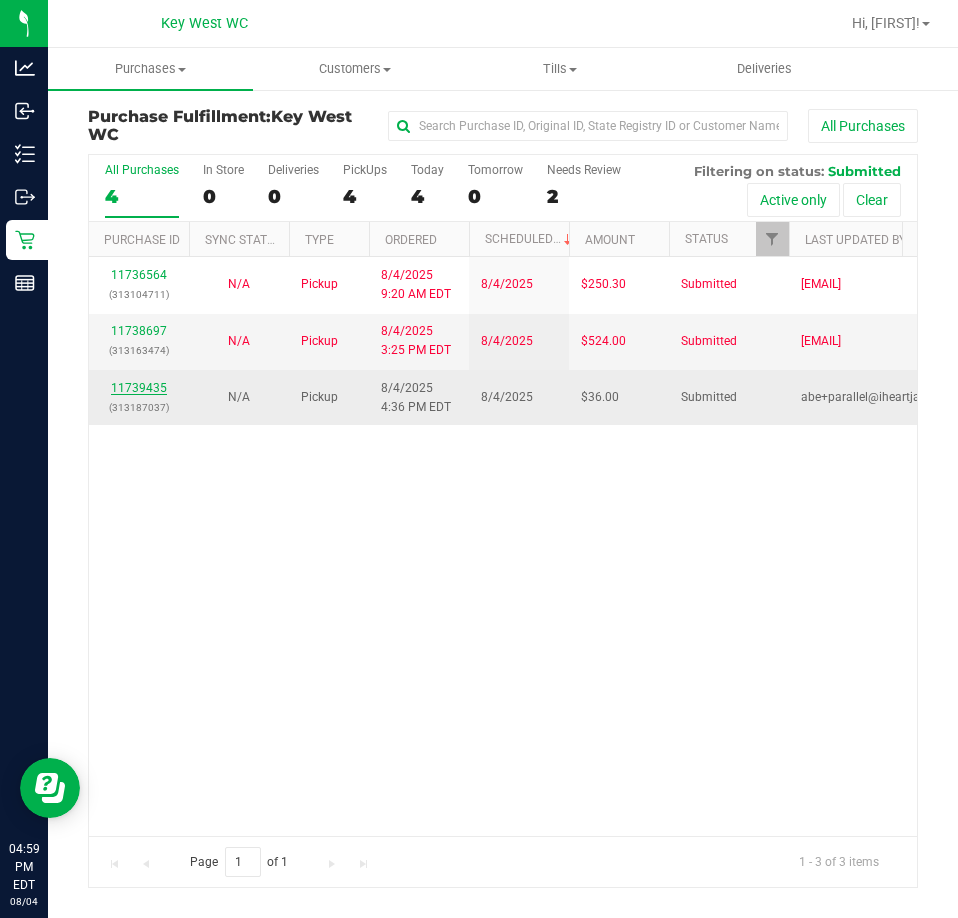 click on "11739435" at bounding box center (139, 388) 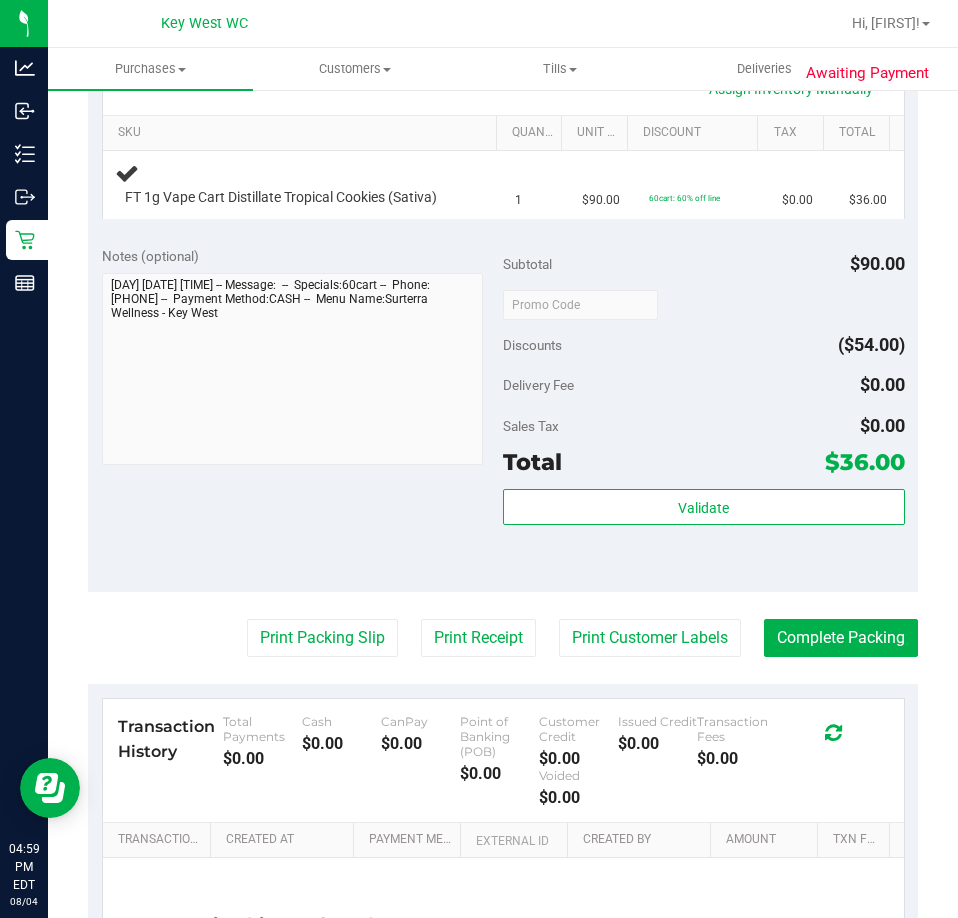 scroll, scrollTop: 500, scrollLeft: 0, axis: vertical 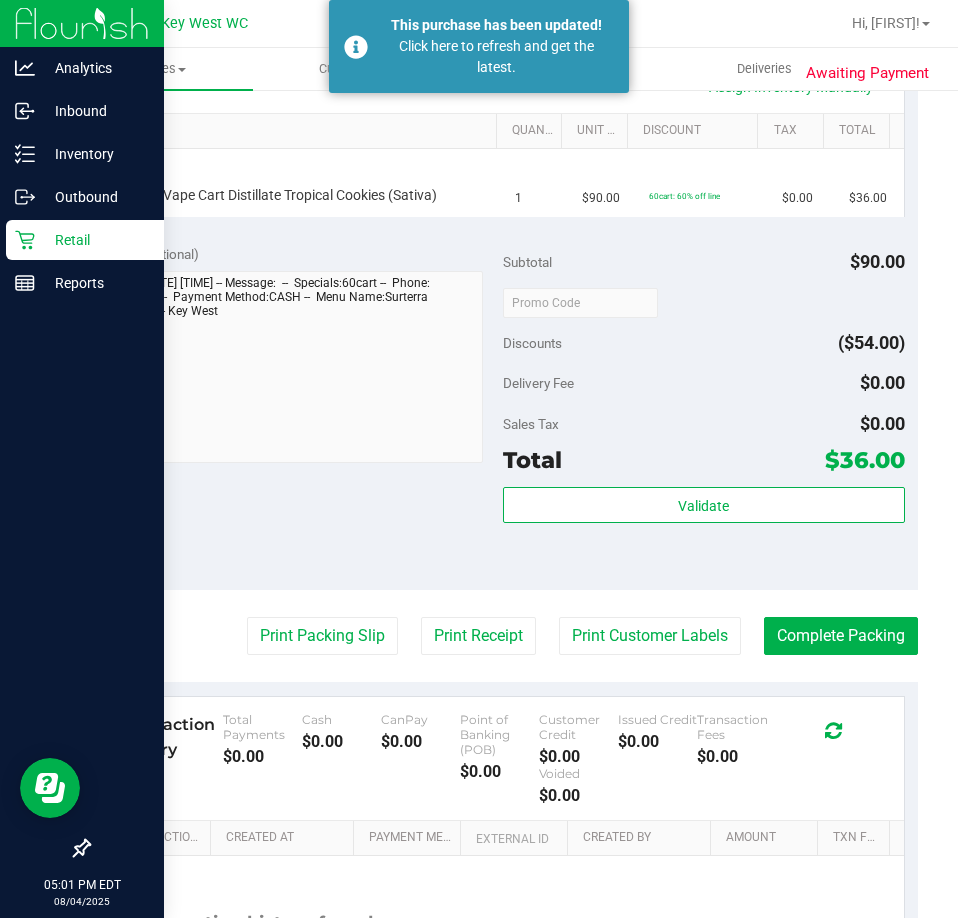 click on "Retail" at bounding box center [85, 240] 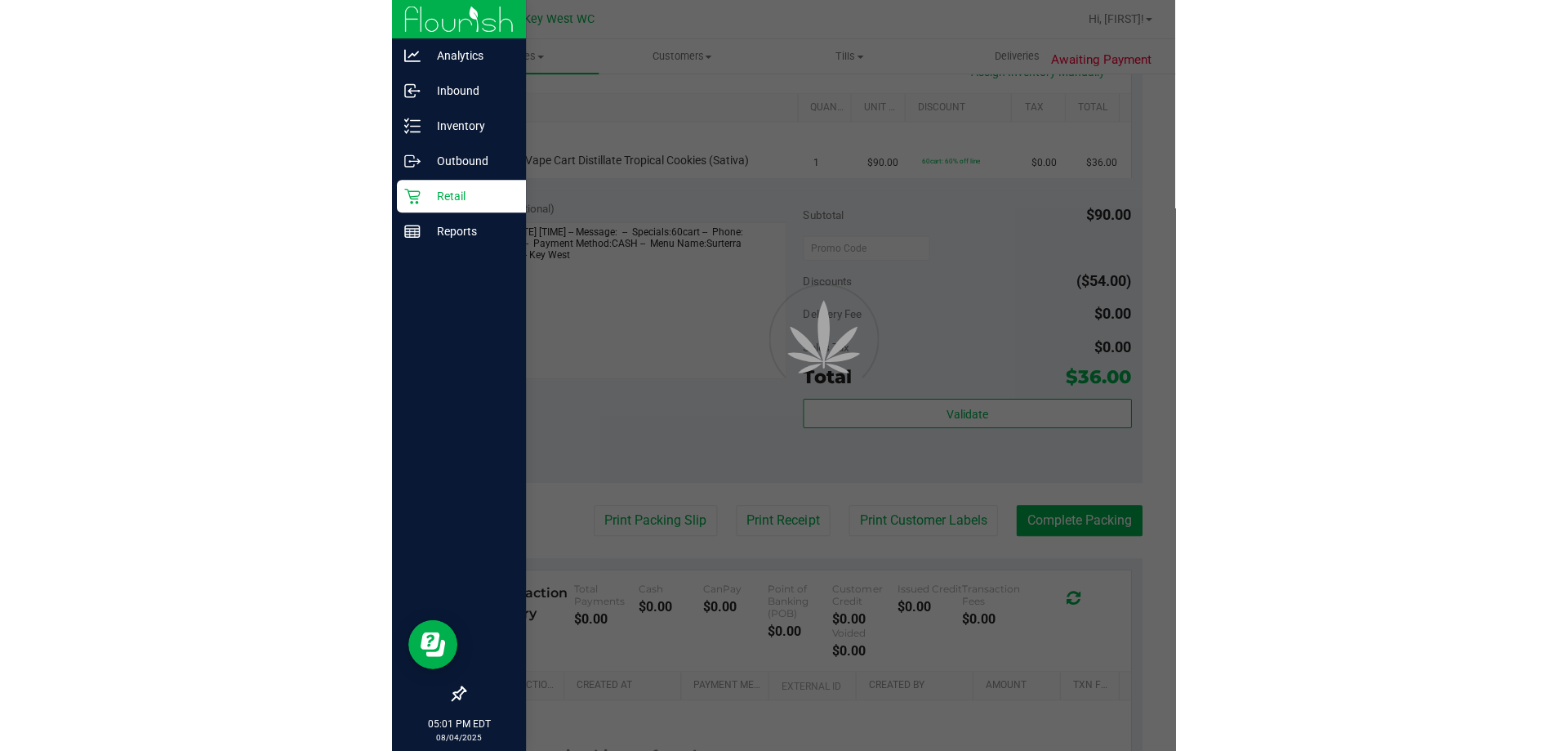 scroll, scrollTop: 0, scrollLeft: 0, axis: both 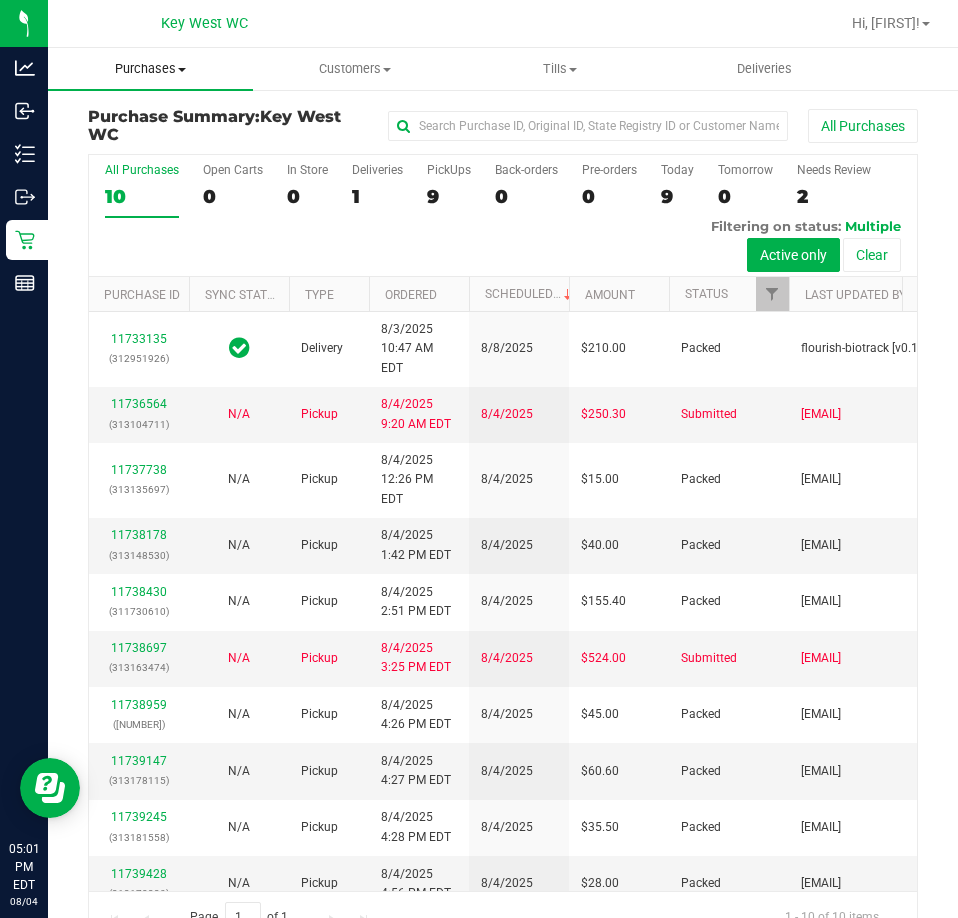 click on "Purchases" at bounding box center (150, 69) 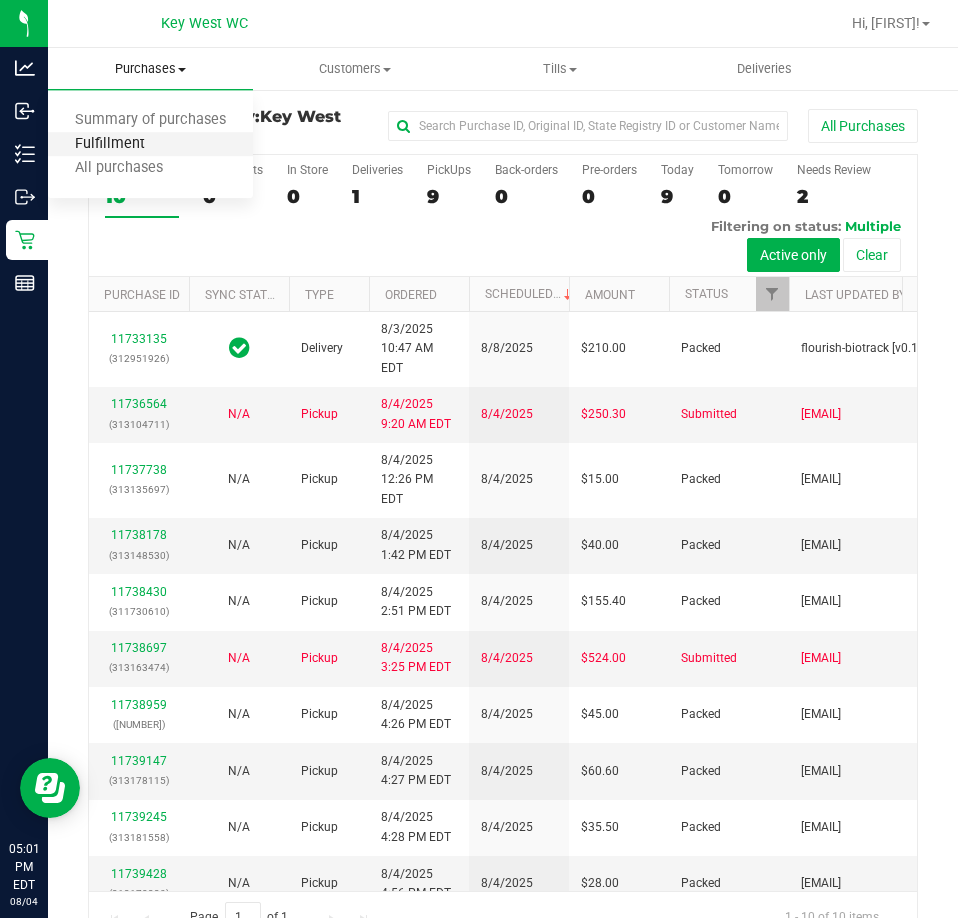 click on "Fulfillment" at bounding box center [110, 144] 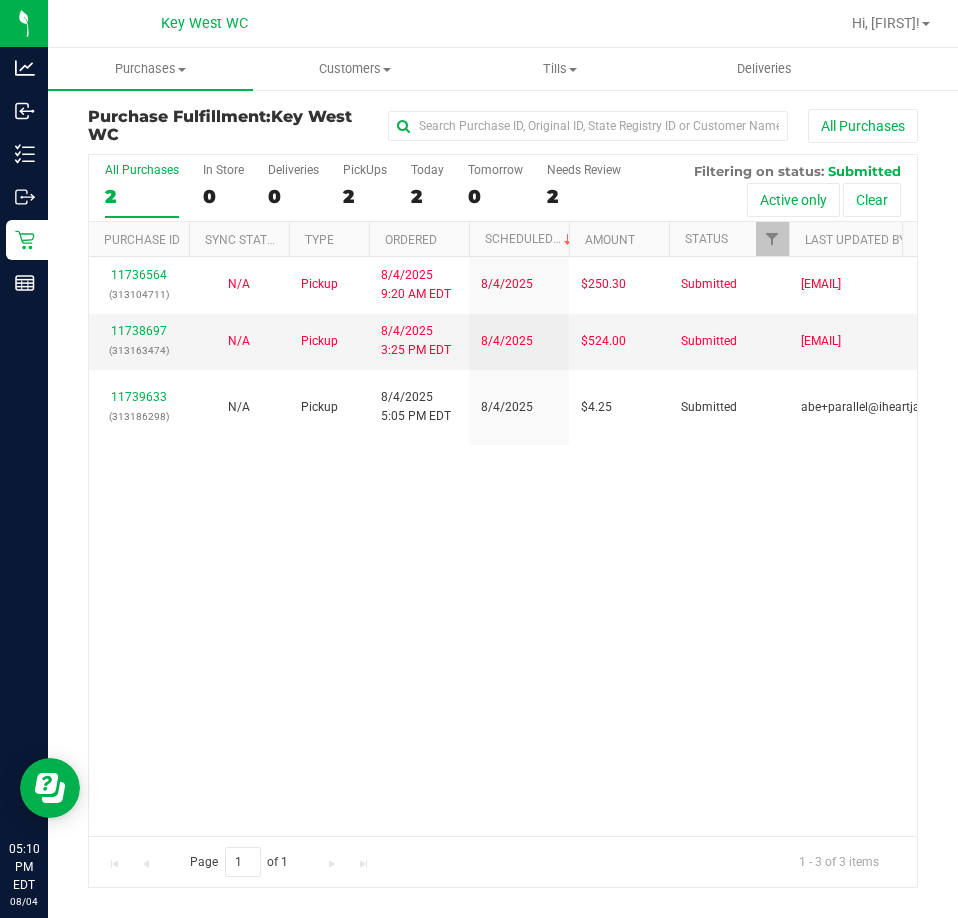 click on "Pickup [DATE] [TIME] [TIMEZONE] [DATE]
N/A
[CURRENCY][NUMBER]
Submitted [EMAIL]
N/A
Pickup [DATE] [TIME] [TIMEZONE] [DATE]
[CURRENCY][NUMBER]
Submitted [EMAIL]
N/A
Pickup [DATE] [TIME] [TIMEZONE] [DATE]
[CURRENCY][NUMBER]
Submitted [EMAIL]" at bounding box center [503, 546] 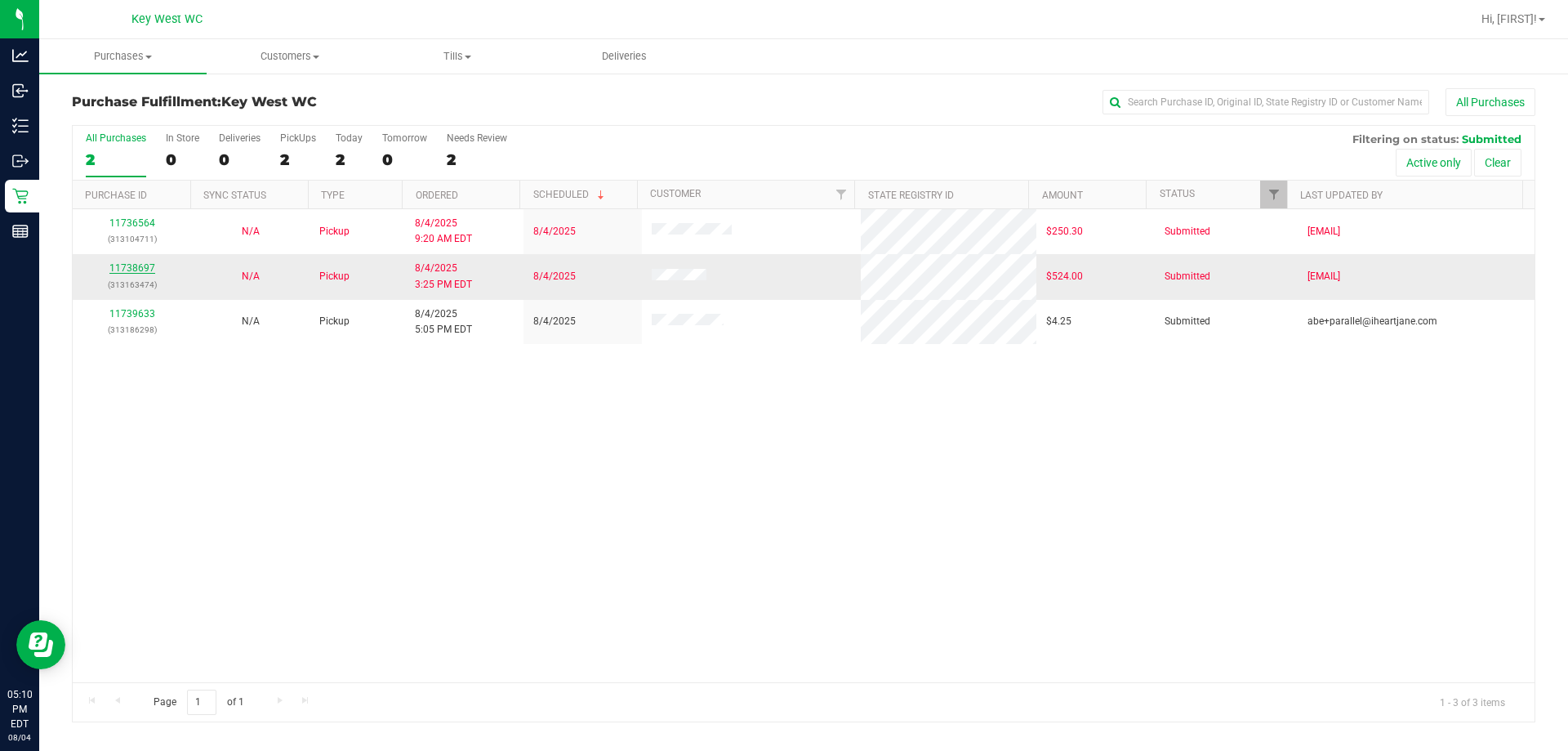 click on "11738697" at bounding box center [132, 268] 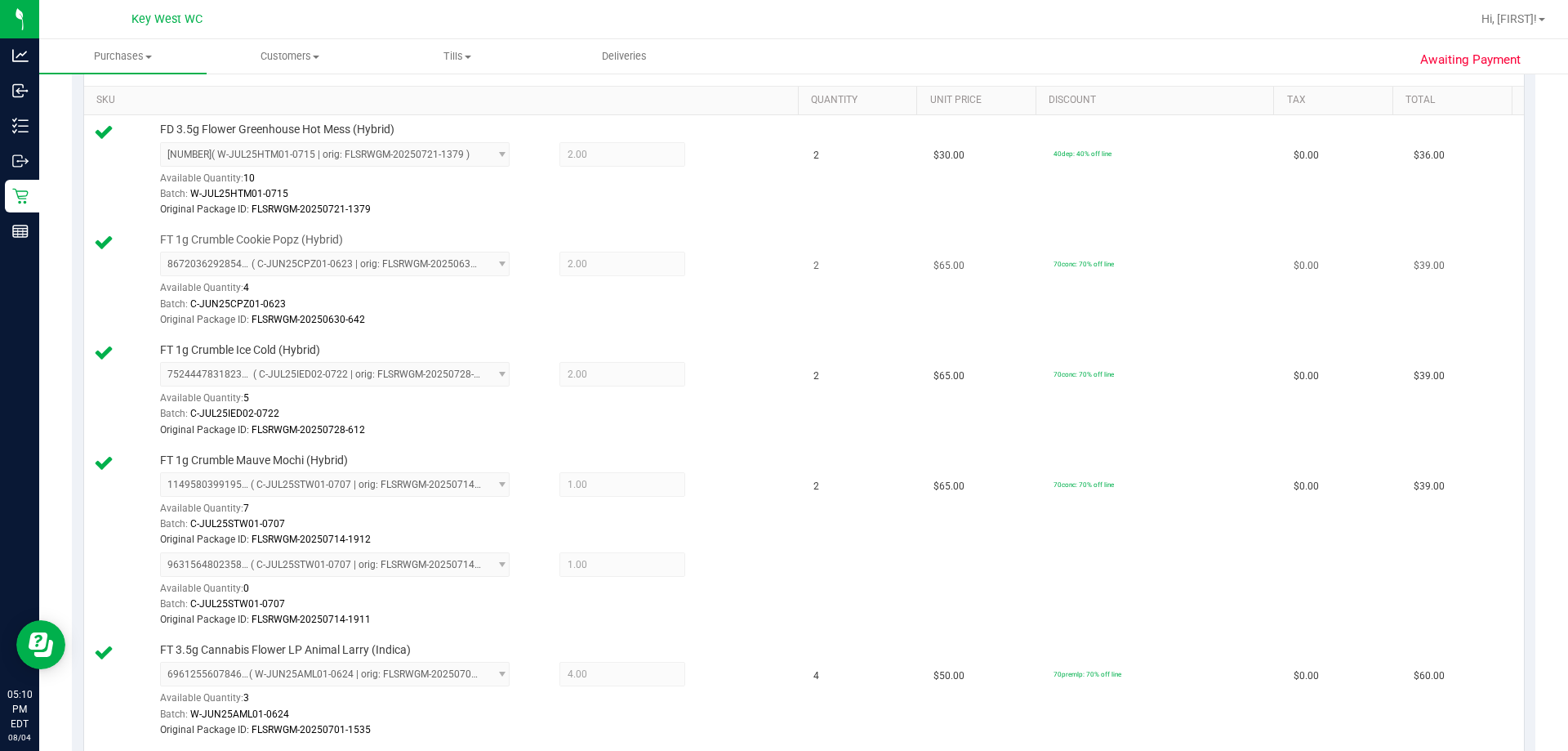 scroll, scrollTop: 245, scrollLeft: 0, axis: vertical 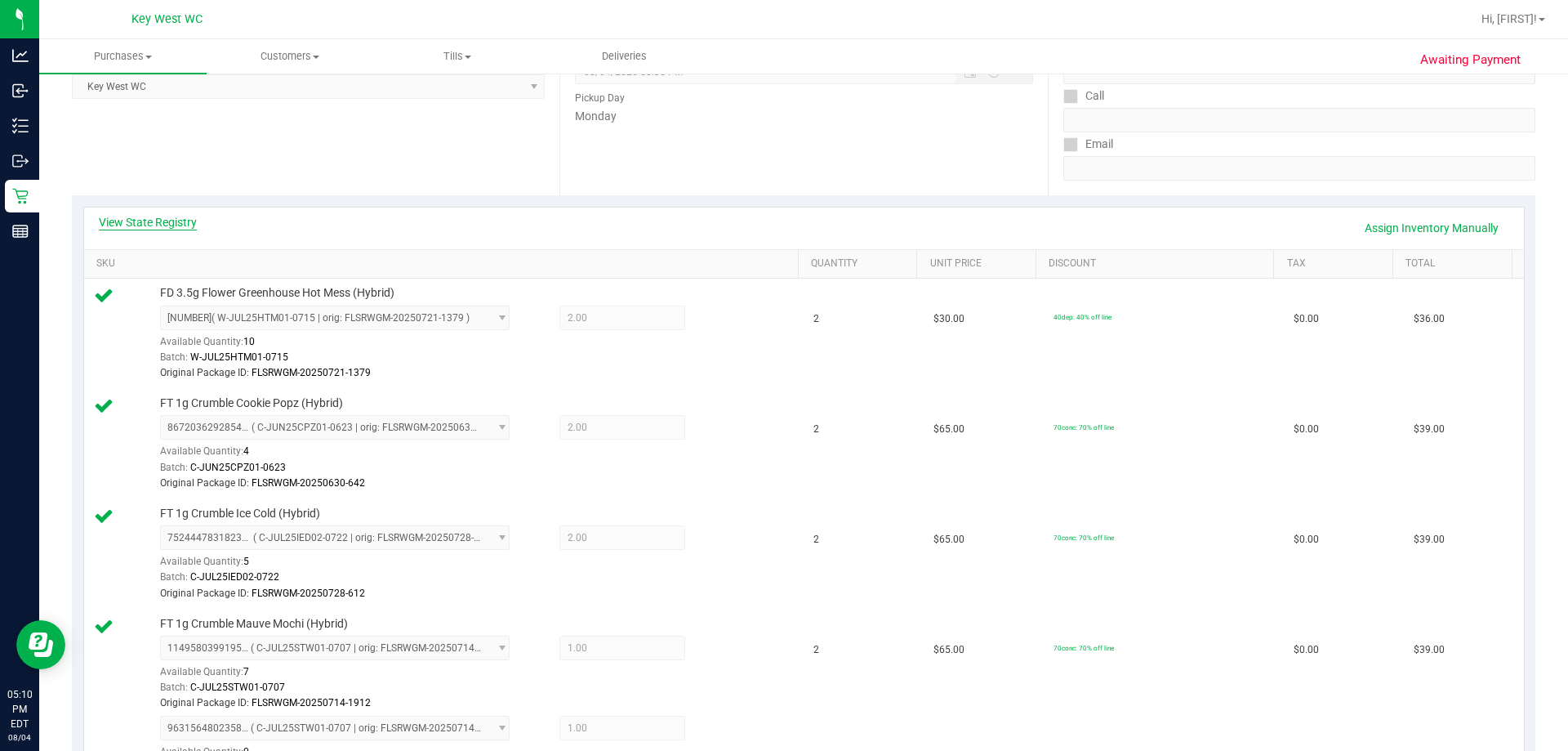 click on "View State Registry" at bounding box center (148, 222) 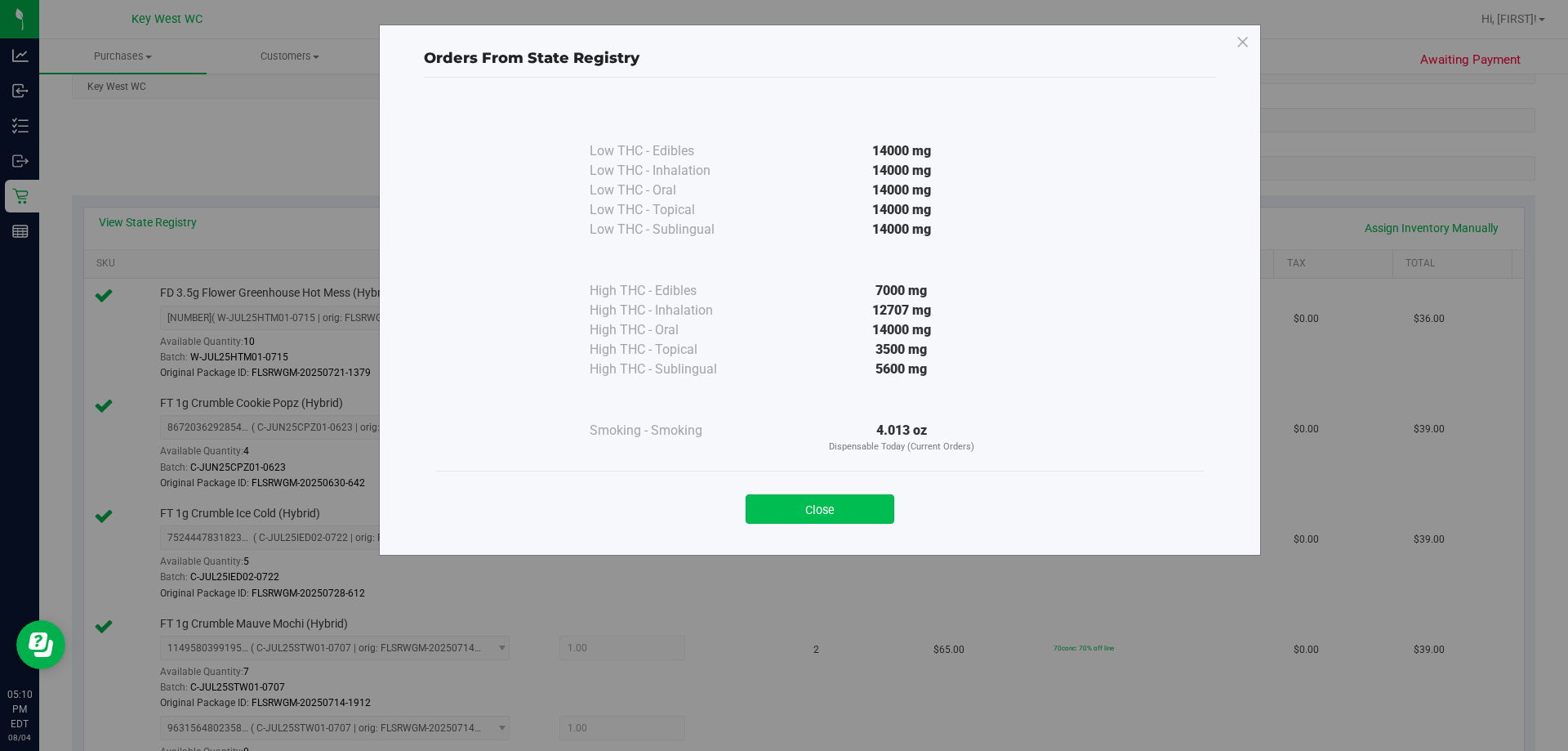 click on "Close" at bounding box center (820, 509) 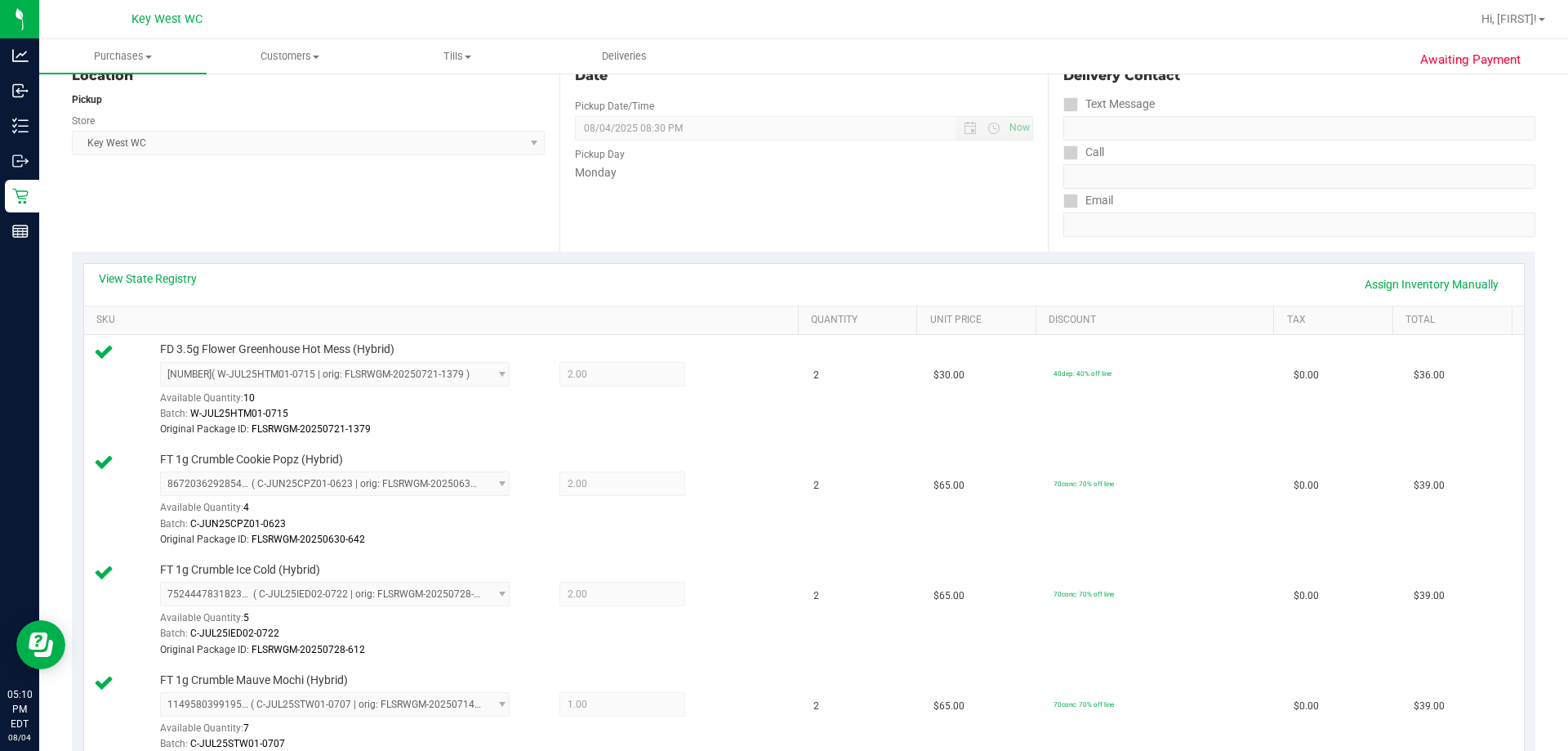 scroll, scrollTop: 0, scrollLeft: 0, axis: both 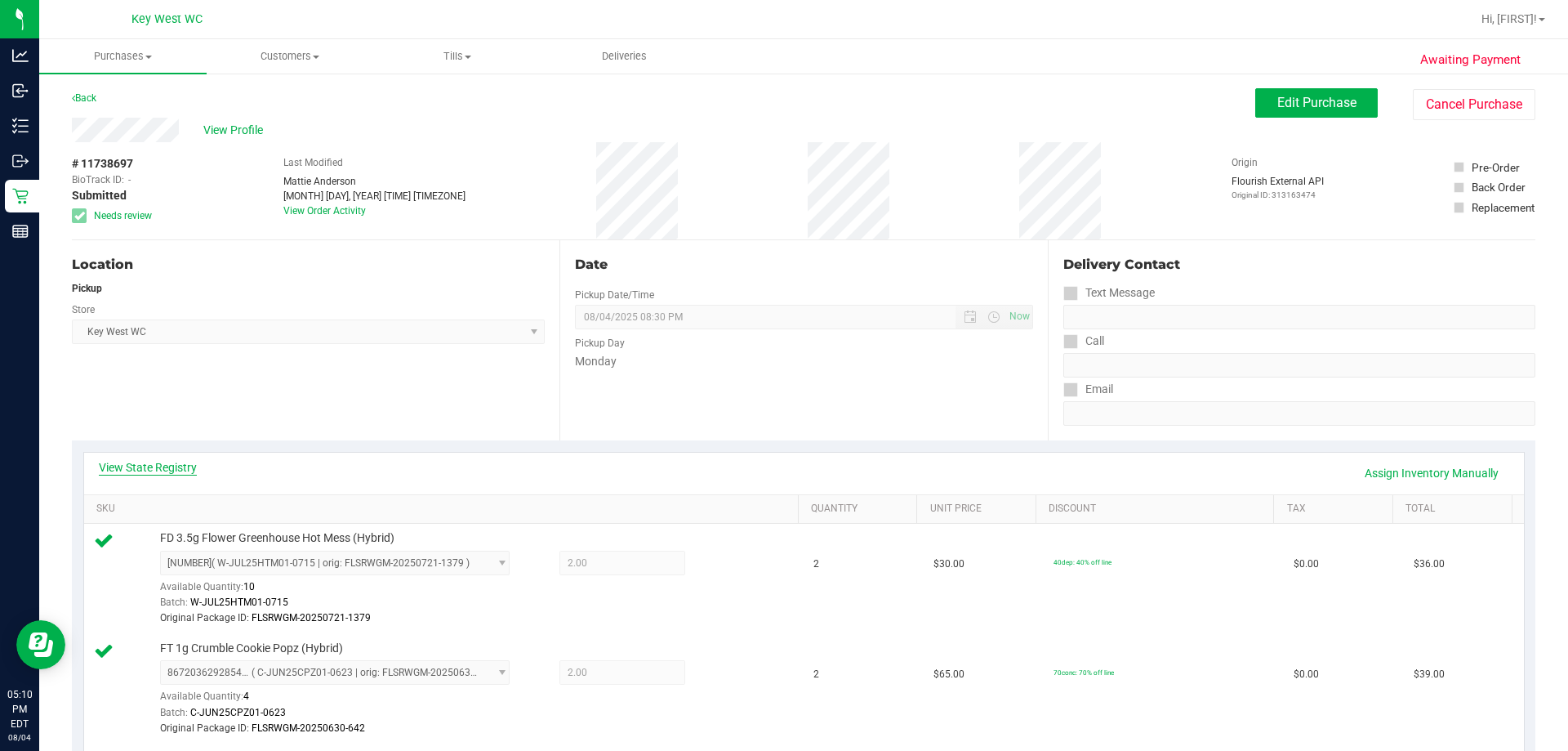 click on "View State Registry" at bounding box center (148, 467) 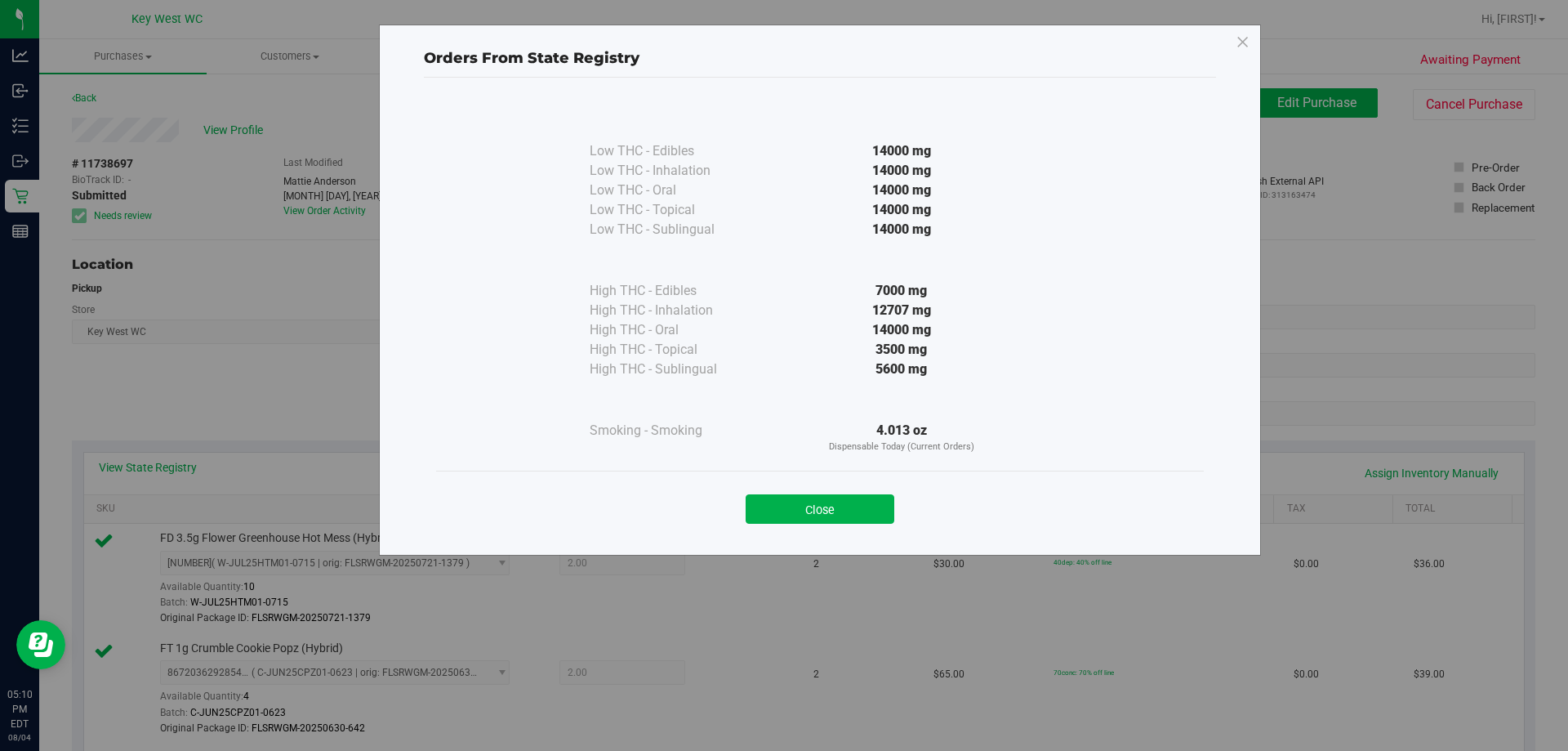 click on "Close" at bounding box center [820, 503] 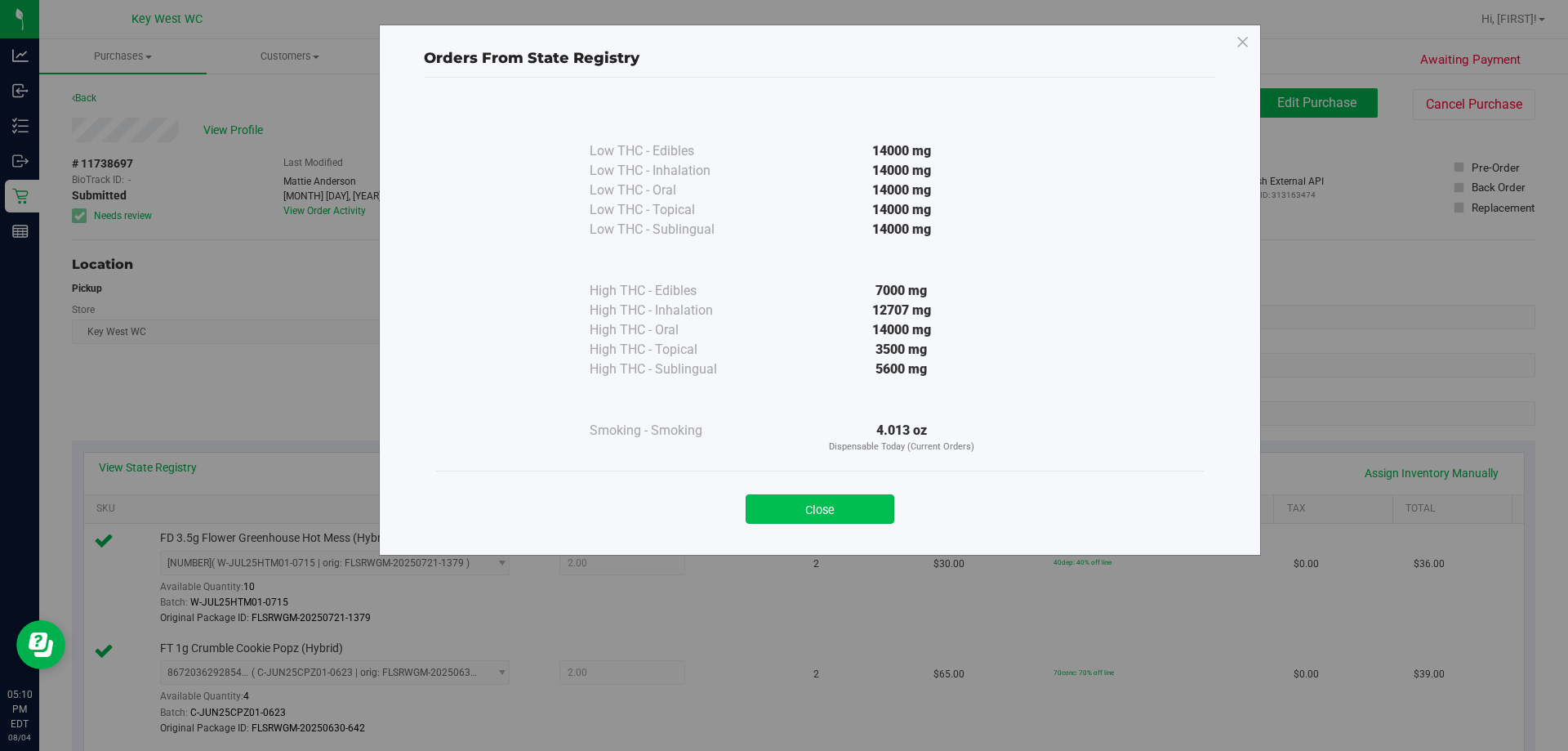 click on "Close" at bounding box center [820, 509] 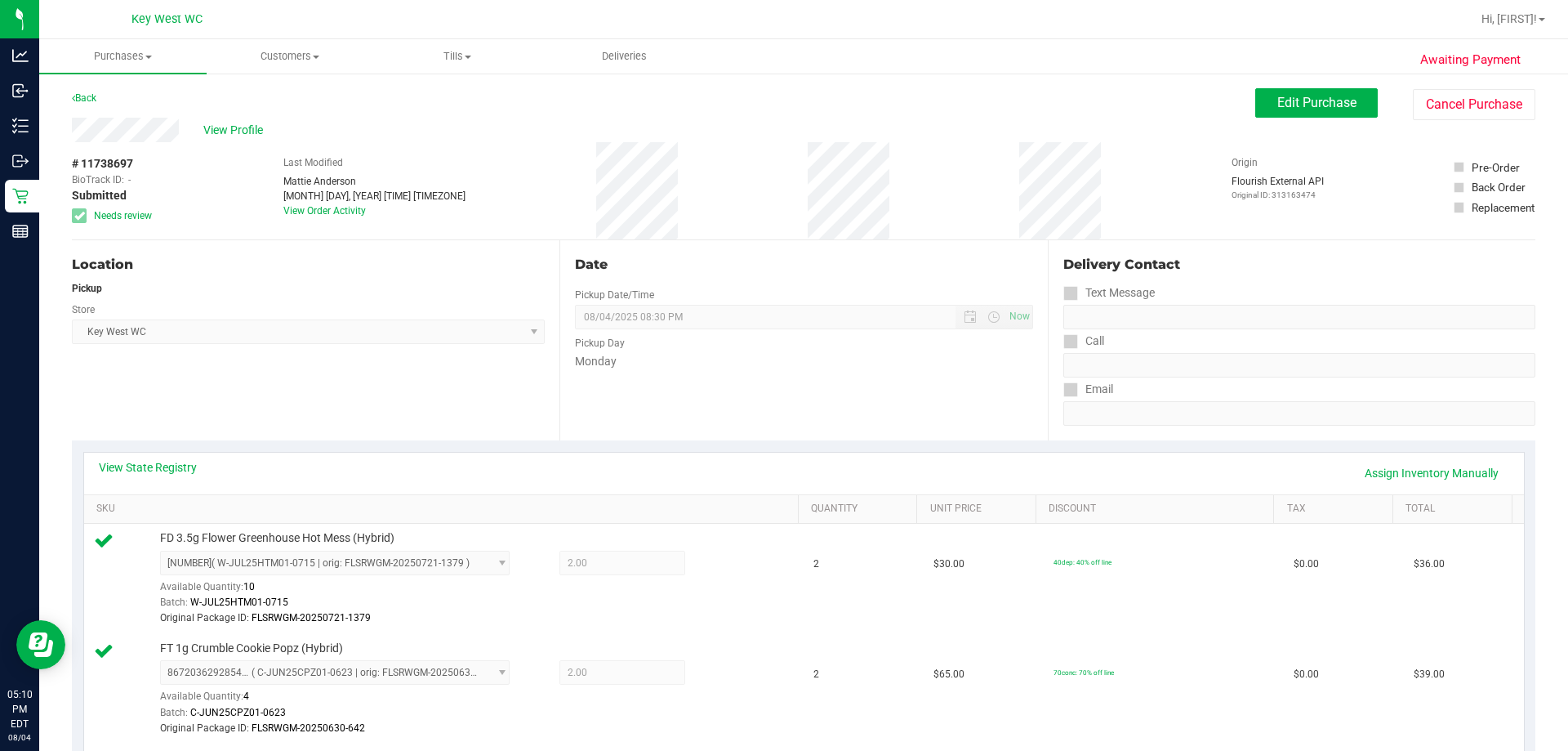 click on "Back
Edit Purchase
Cancel Purchase" at bounding box center (804, 103) 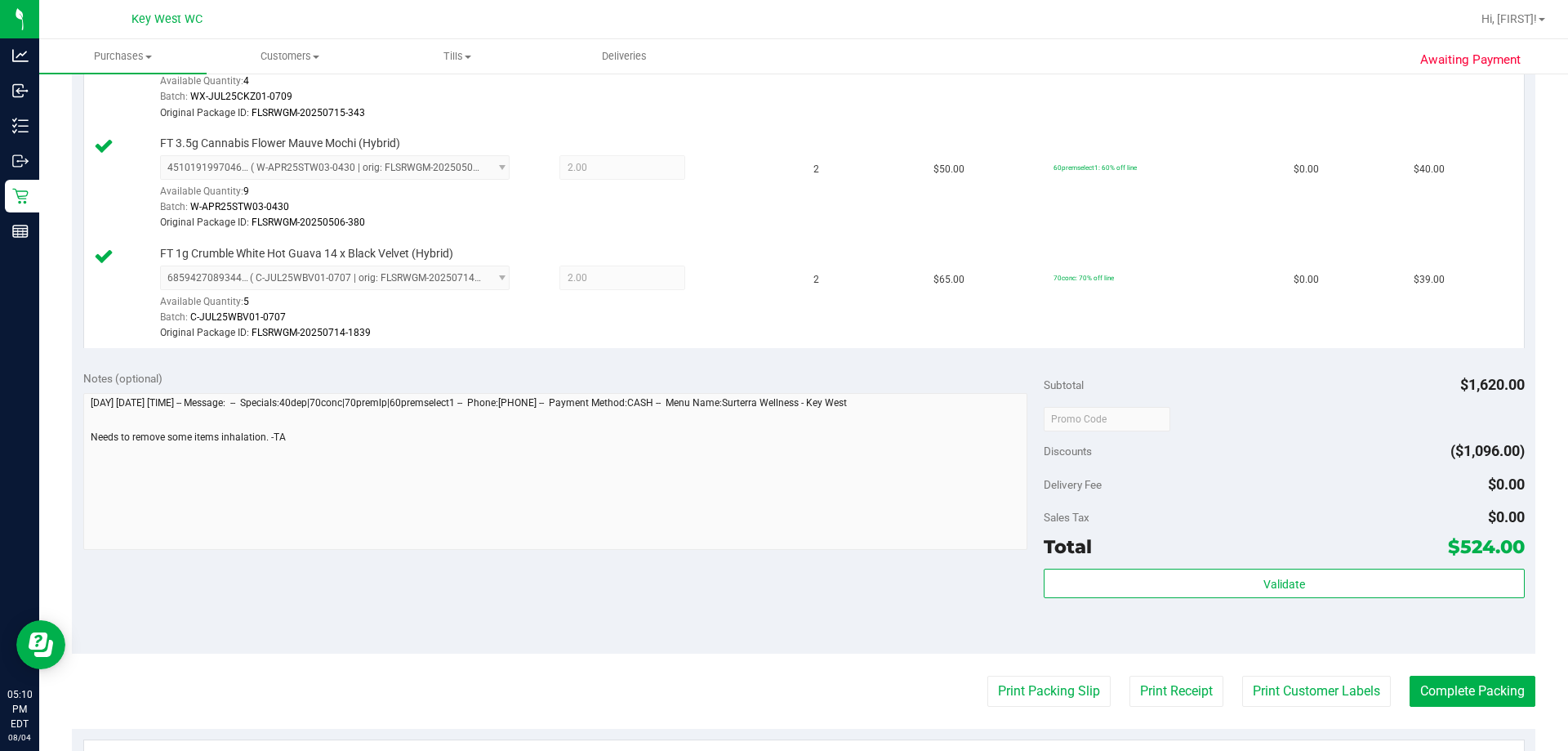 scroll, scrollTop: 1798, scrollLeft: 0, axis: vertical 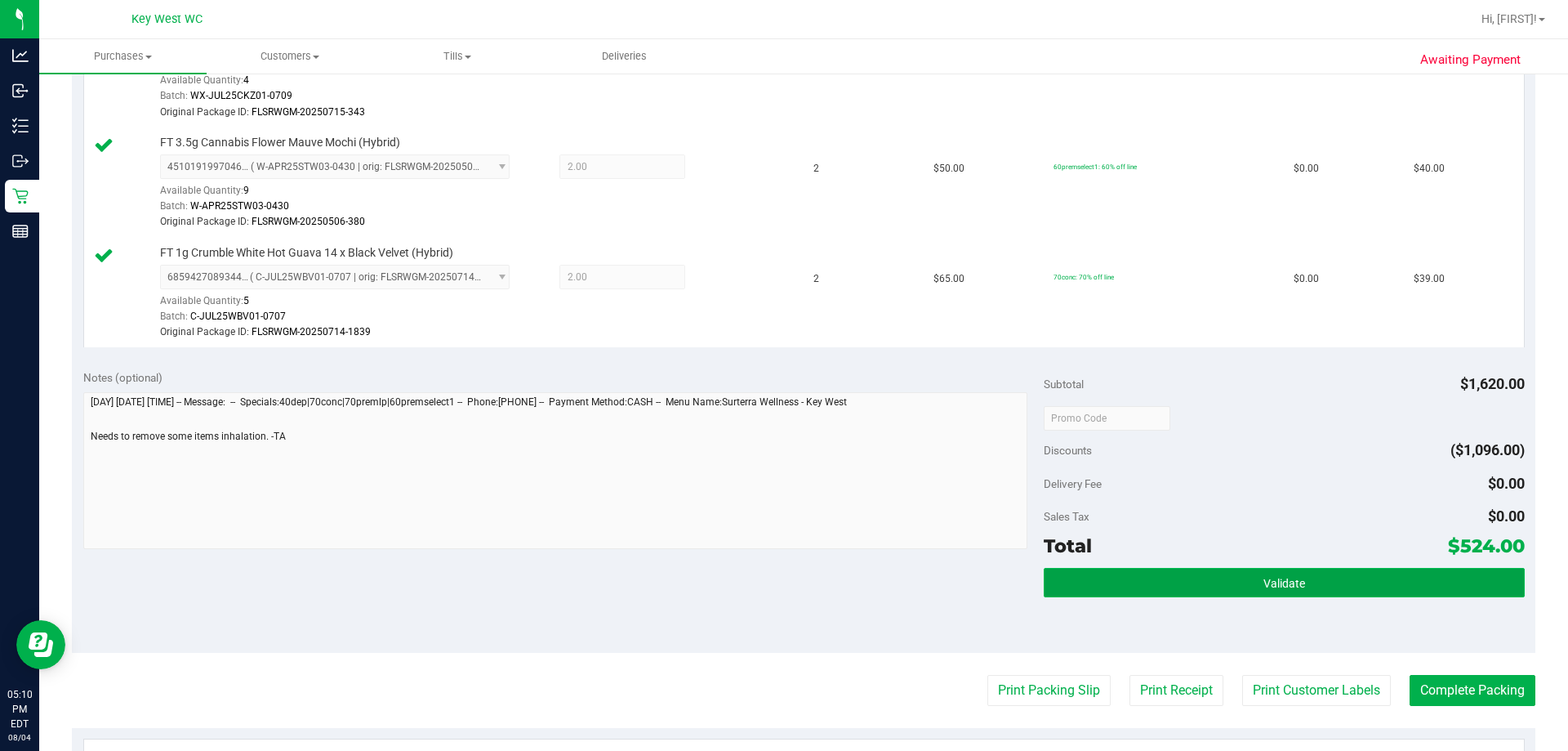click on "Validate" at bounding box center (1284, 583) 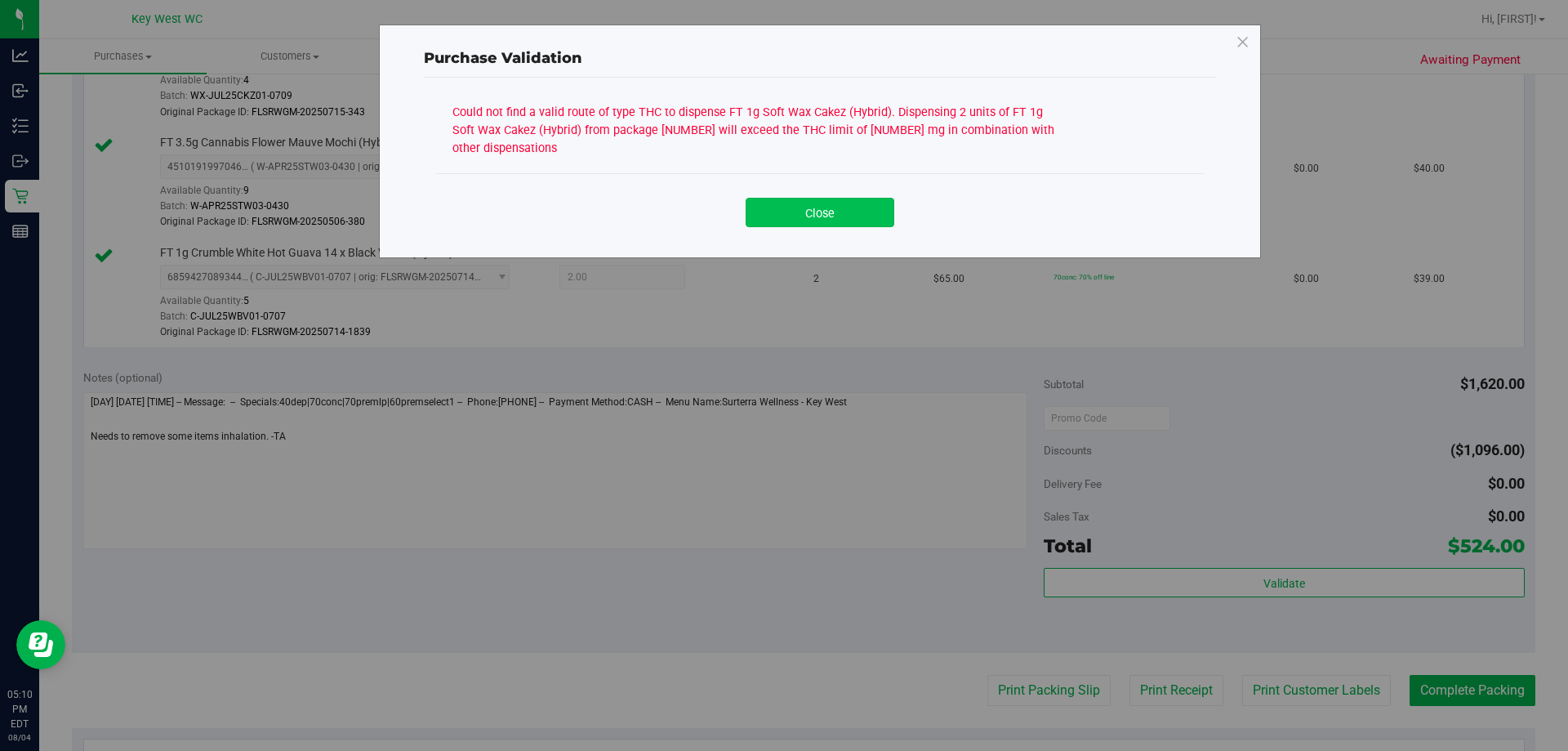 click on "Close" at bounding box center (820, 212) 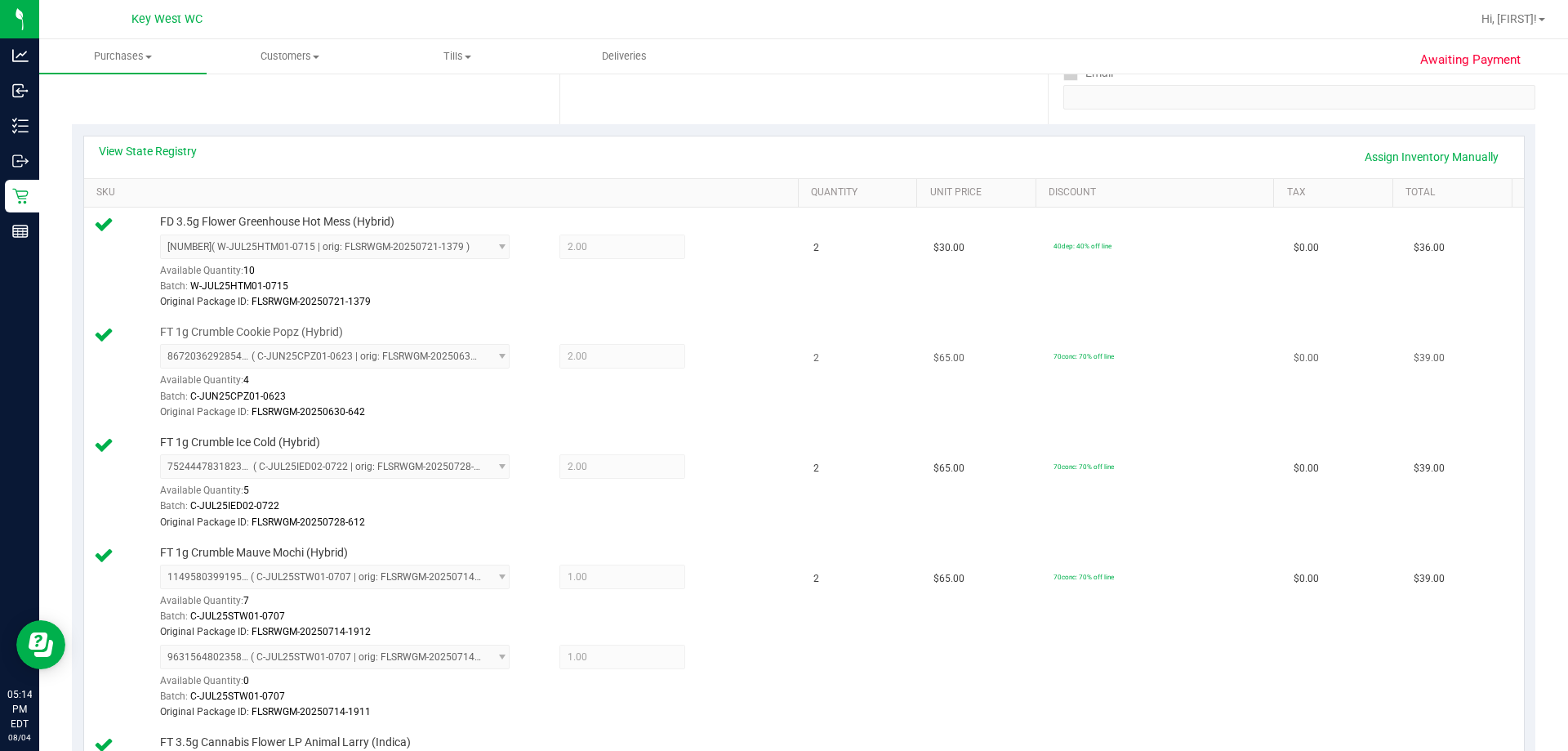 scroll, scrollTop: 327, scrollLeft: 0, axis: vertical 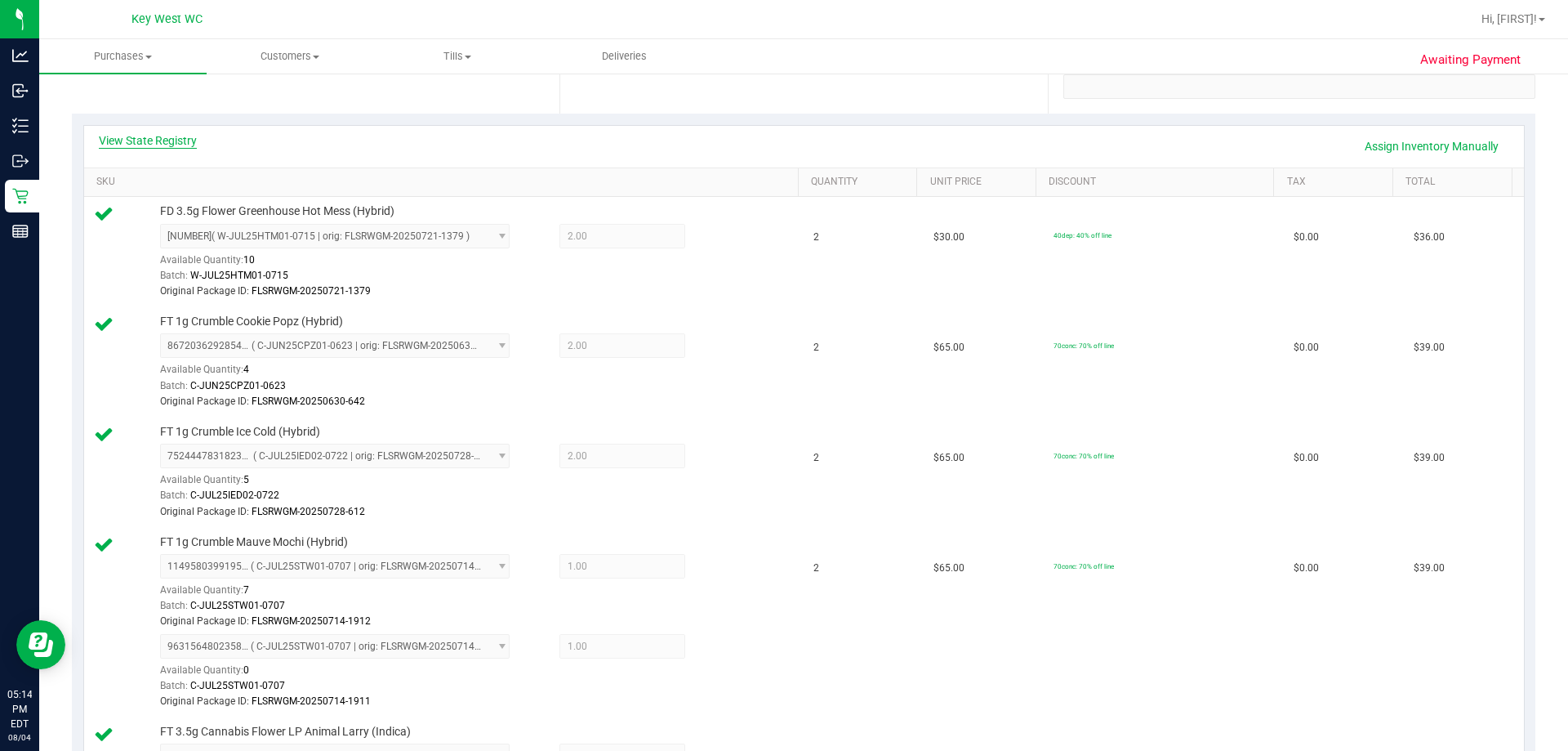 click on "View State Registry" at bounding box center [148, 141] 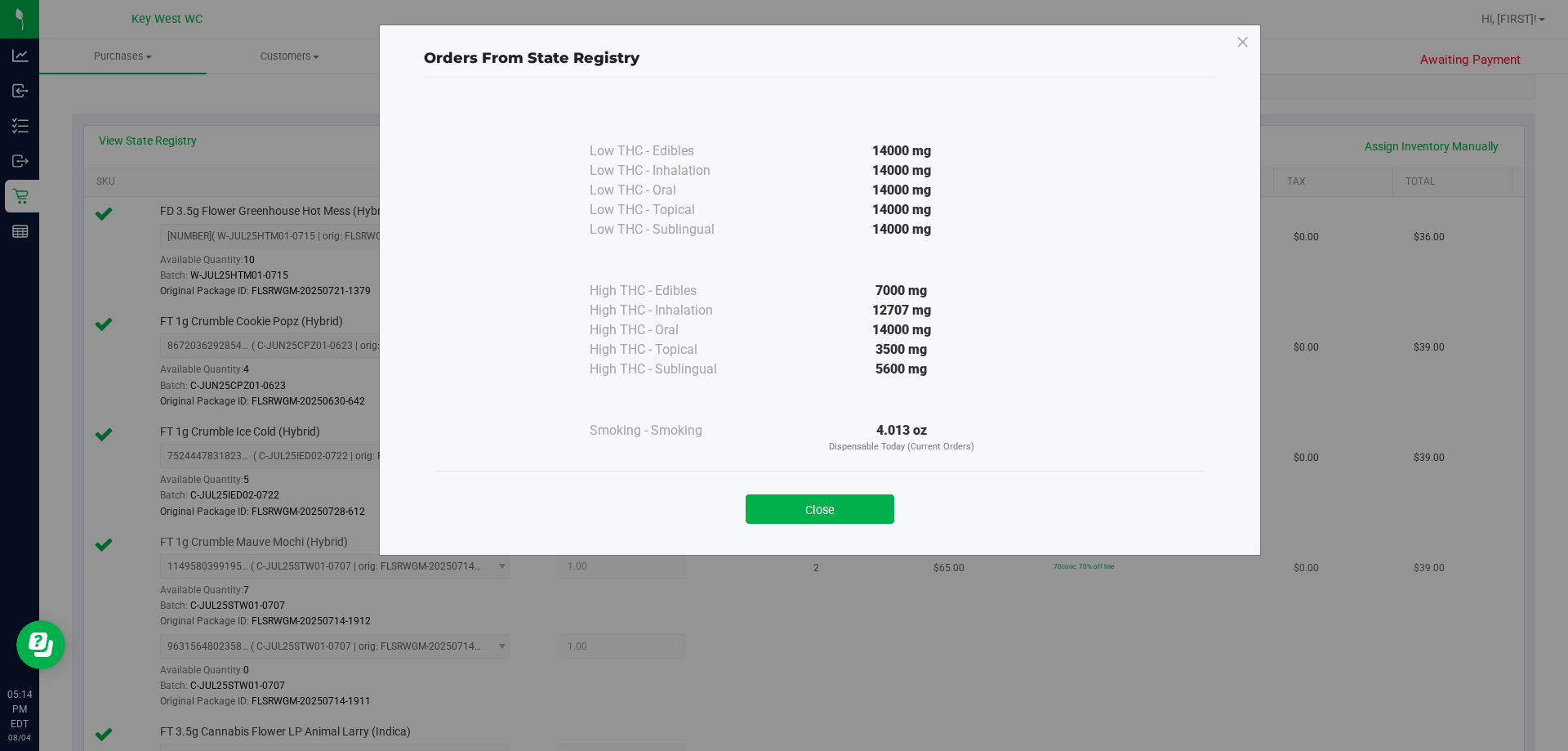 click on "Close" at bounding box center (820, 509) 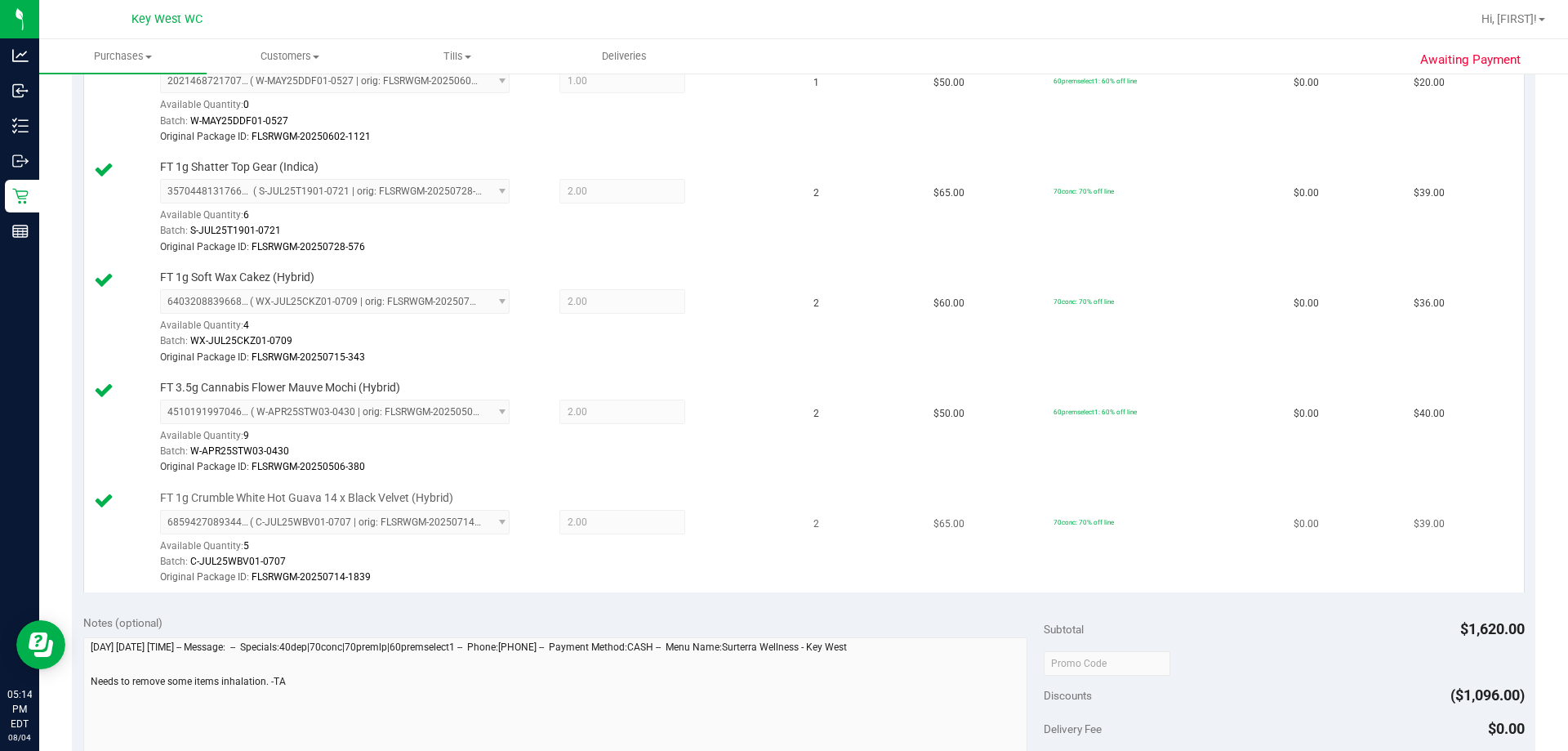 scroll, scrollTop: 2113, scrollLeft: 0, axis: vertical 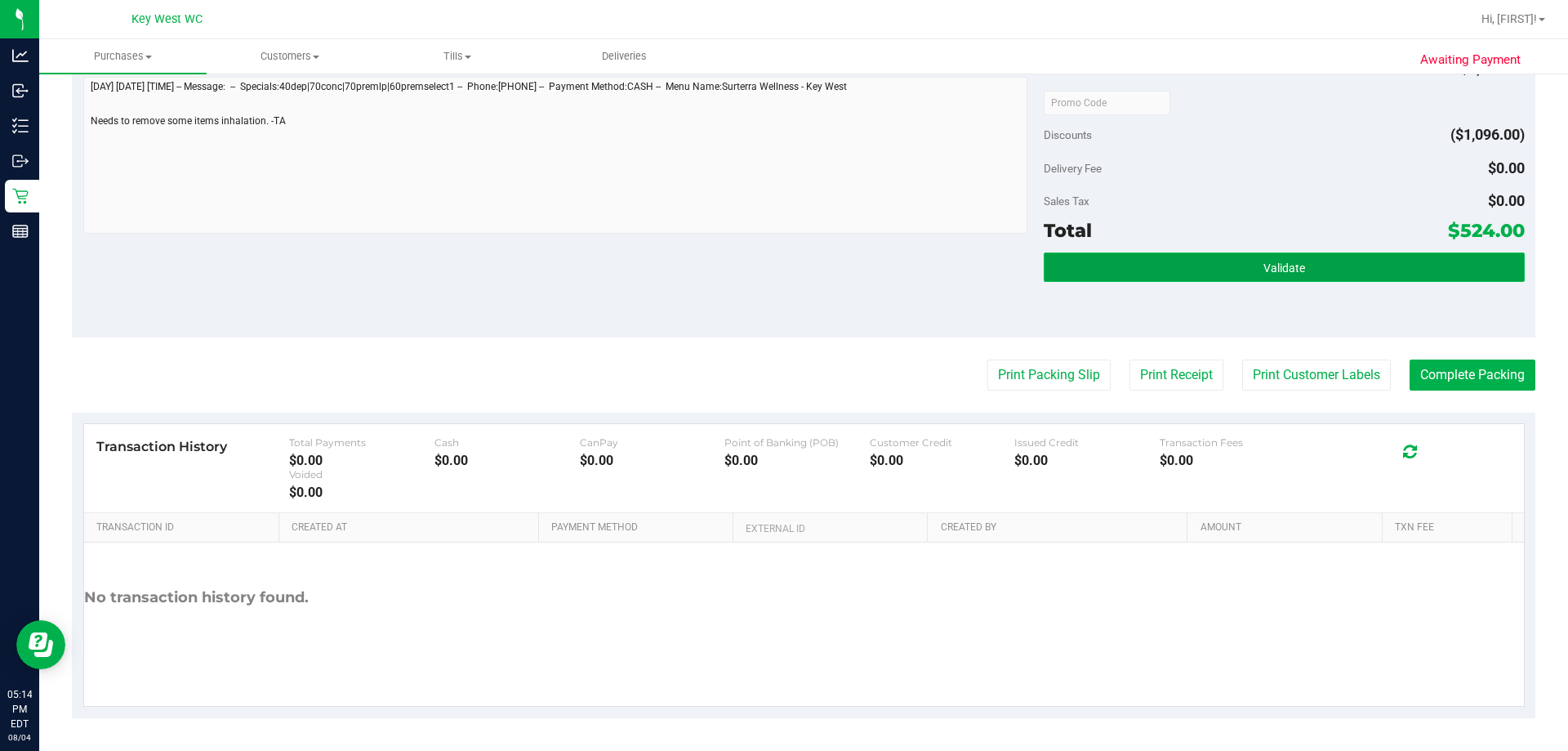 click on "Validate" at bounding box center [1284, 267] 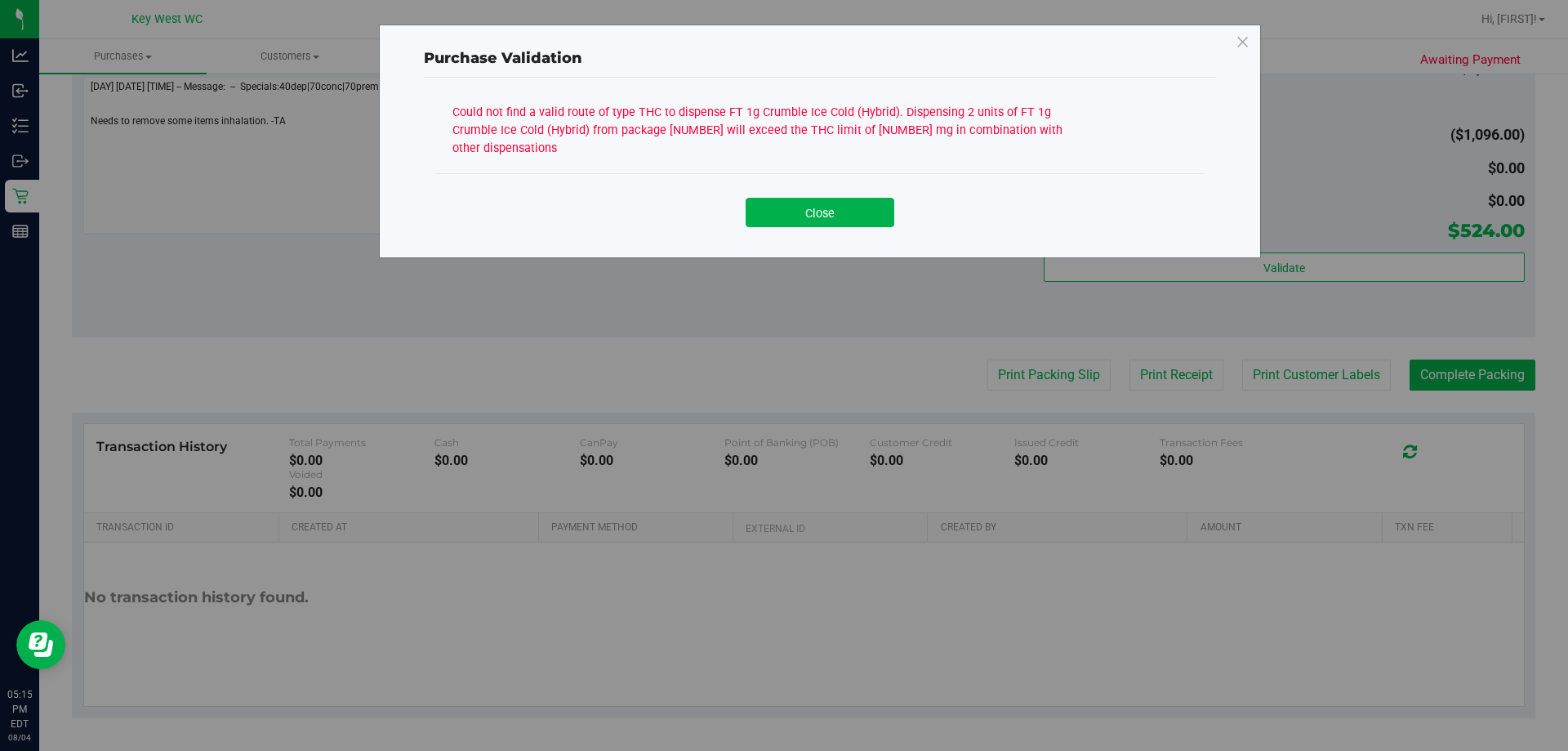 click at bounding box center [1243, 42] 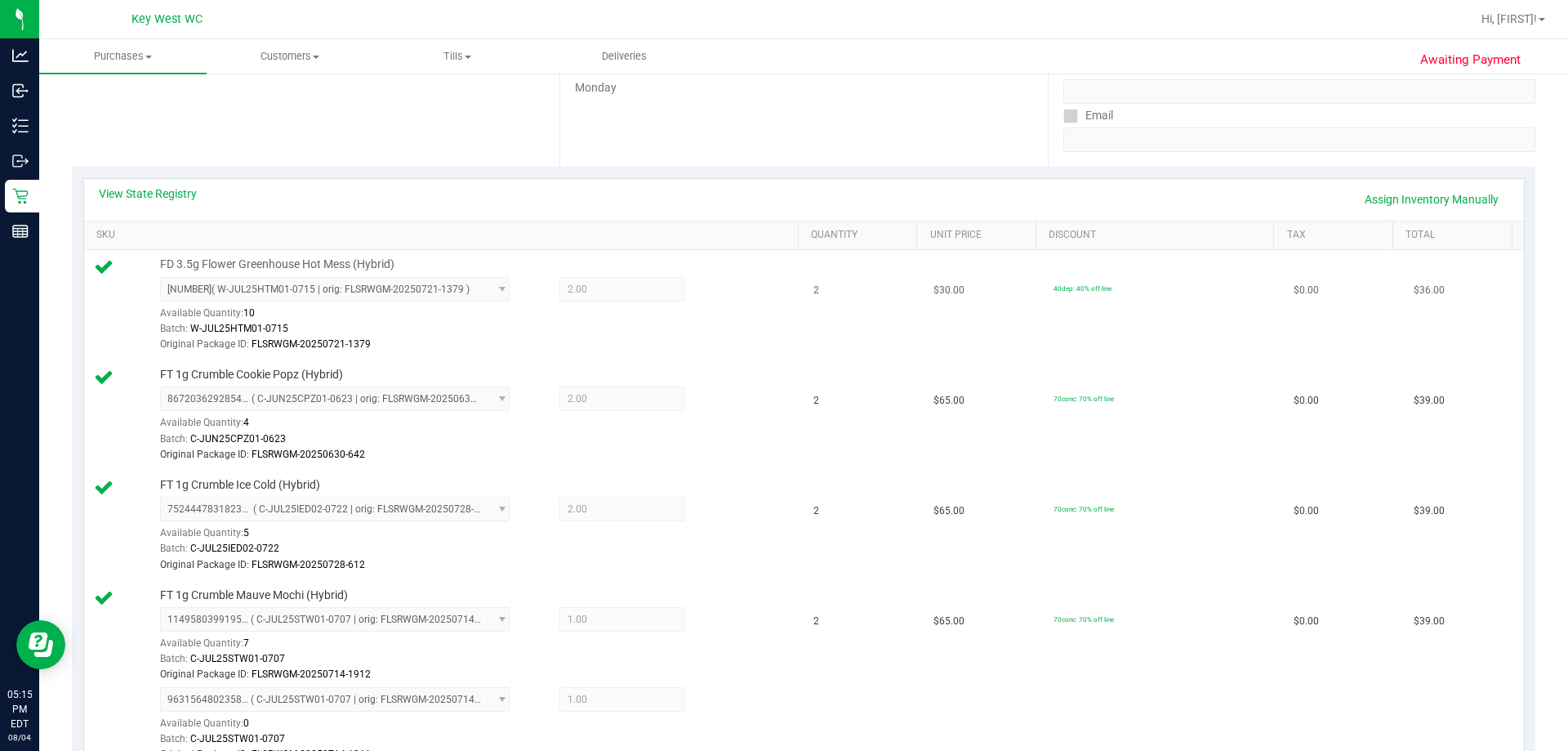 scroll, scrollTop: 70, scrollLeft: 0, axis: vertical 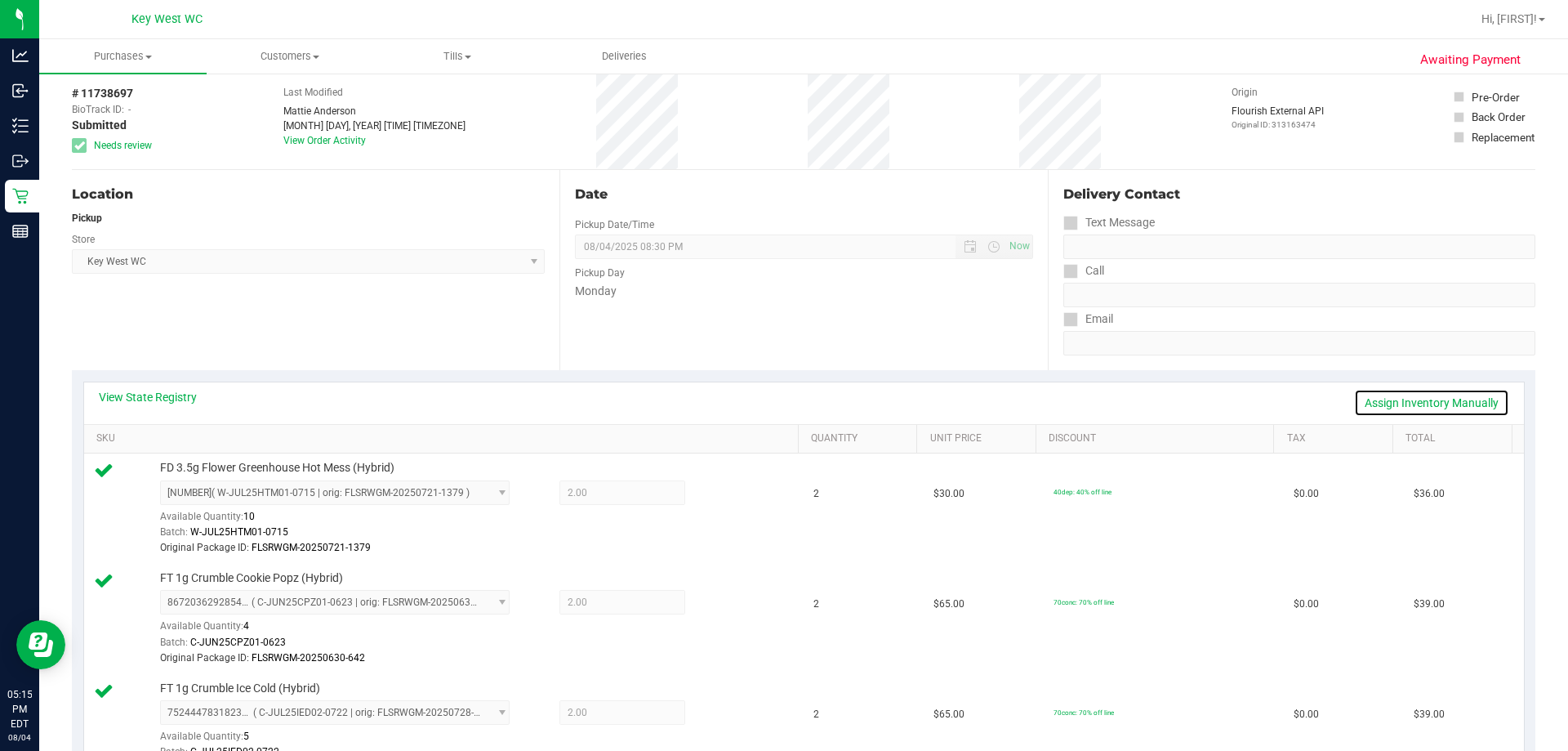 click on "Assign Inventory Manually" at bounding box center [1432, 403] 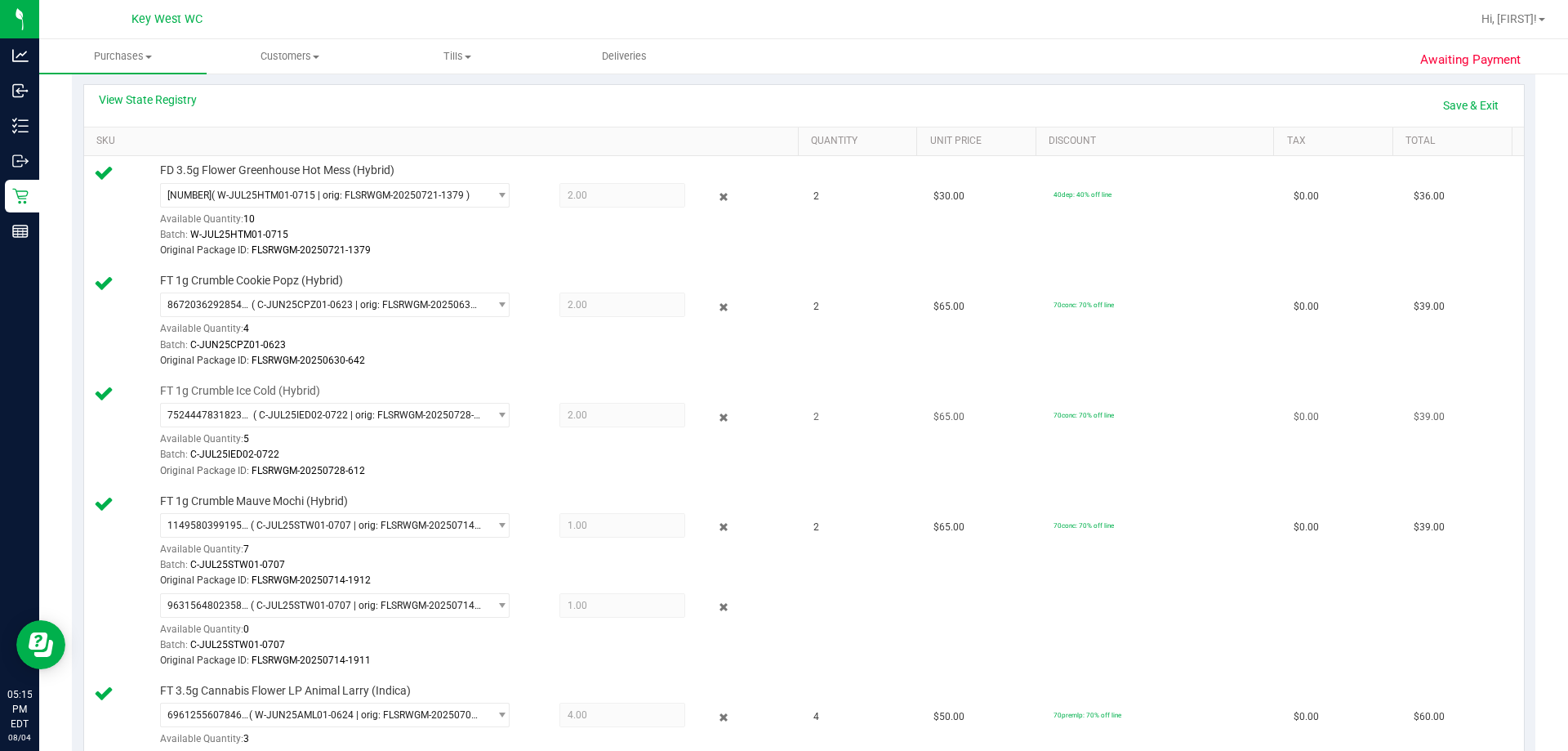 scroll, scrollTop: 397, scrollLeft: 0, axis: vertical 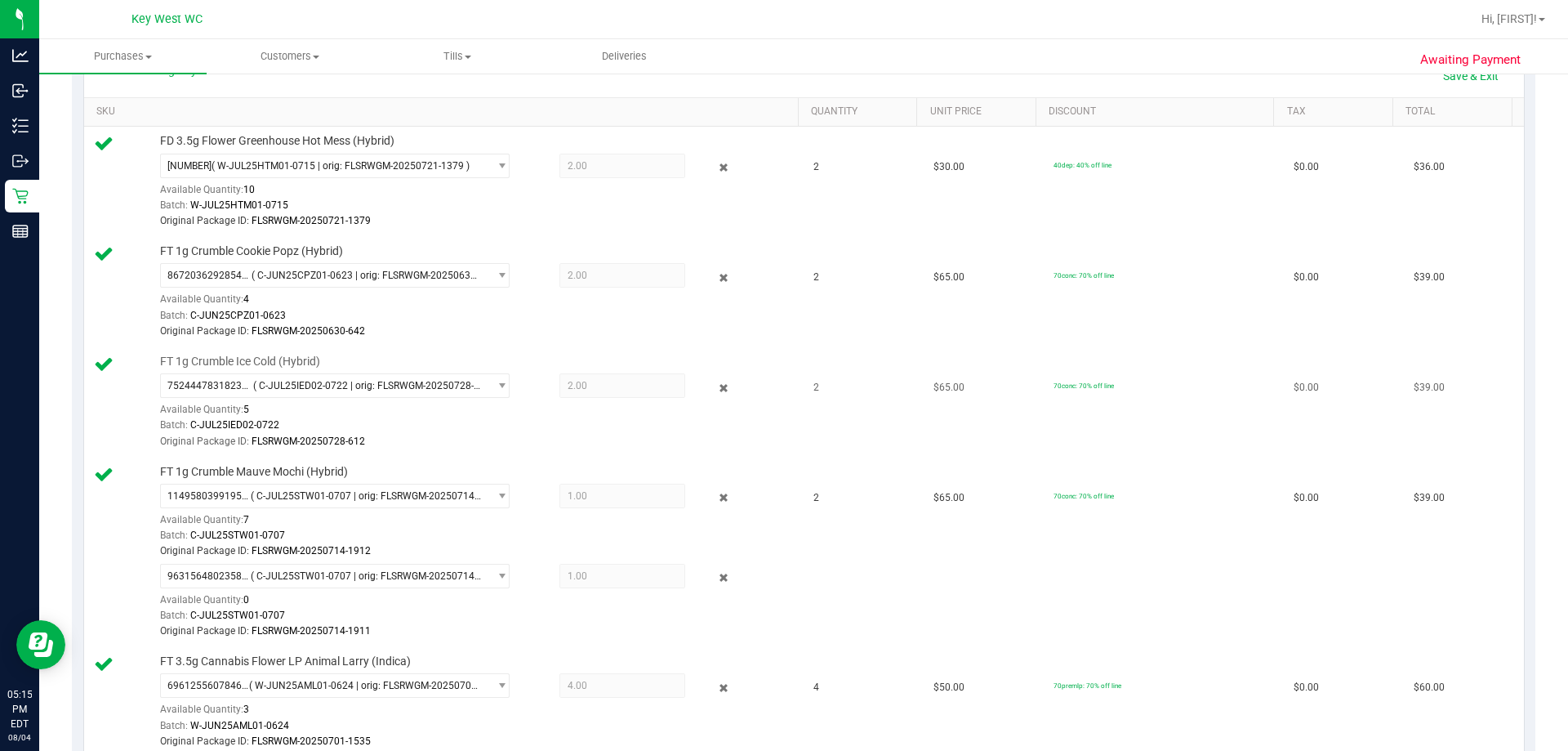 click on "2.00 2" at bounding box center [622, 386] 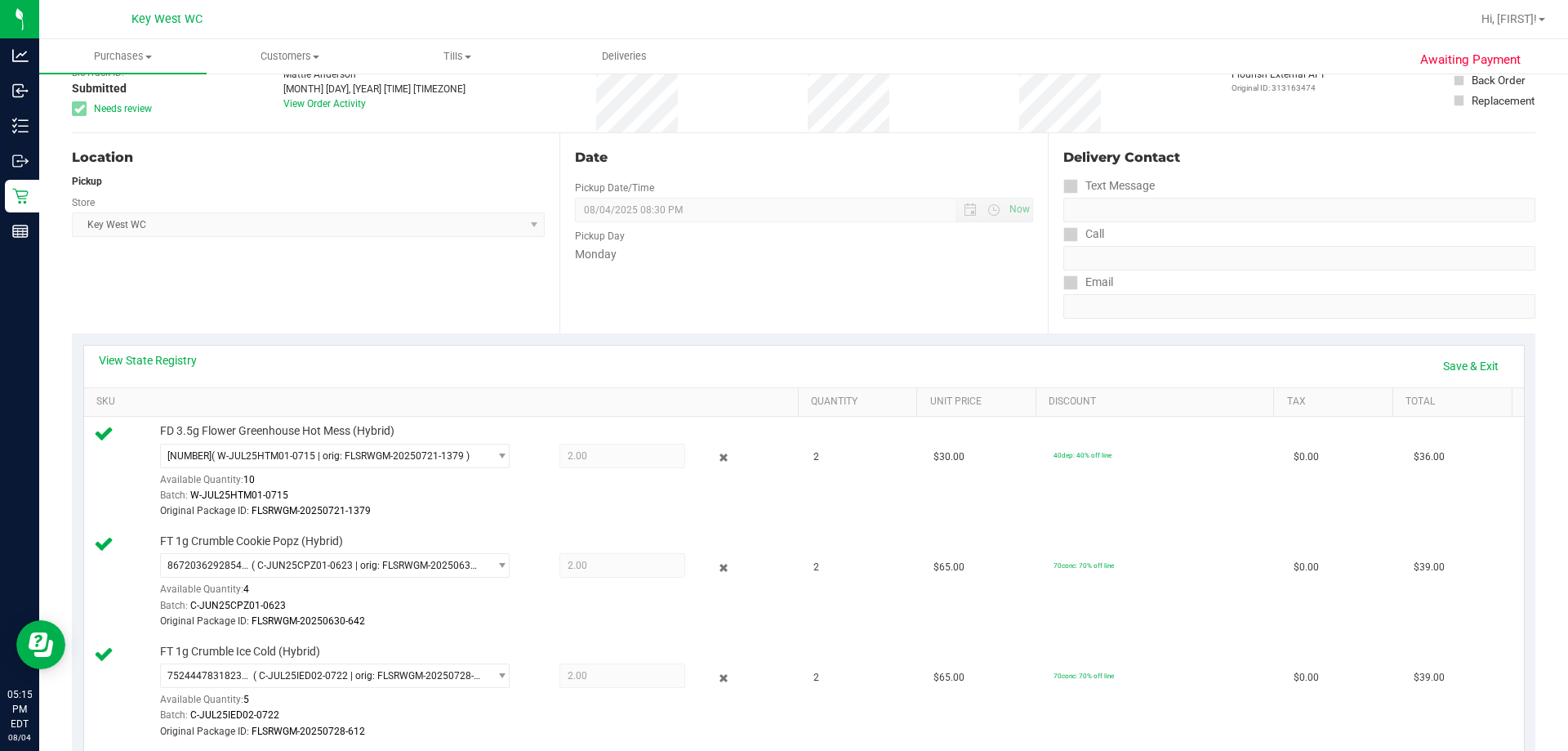 scroll, scrollTop: 70, scrollLeft: 0, axis: vertical 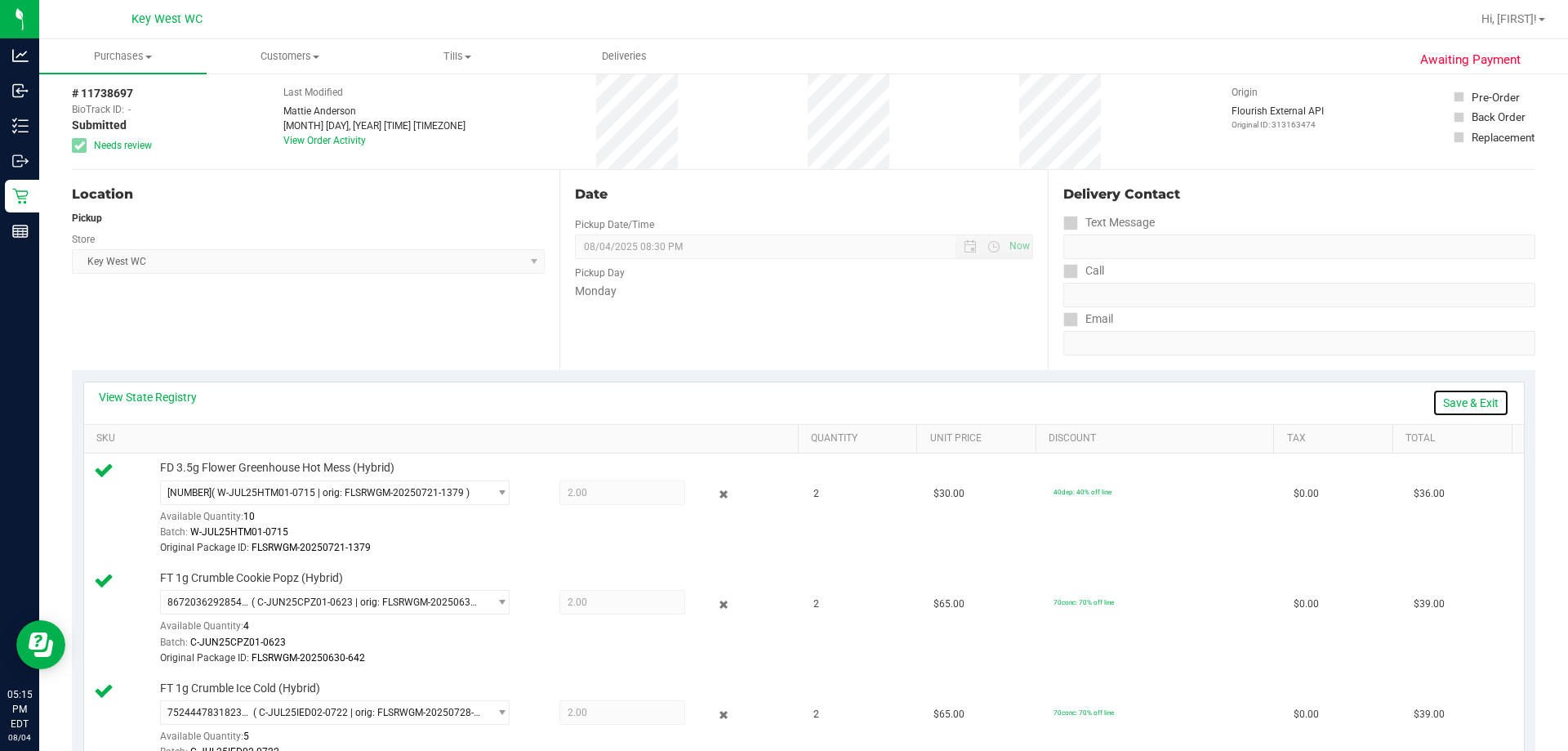click on "Save & Exit" at bounding box center (1471, 403) 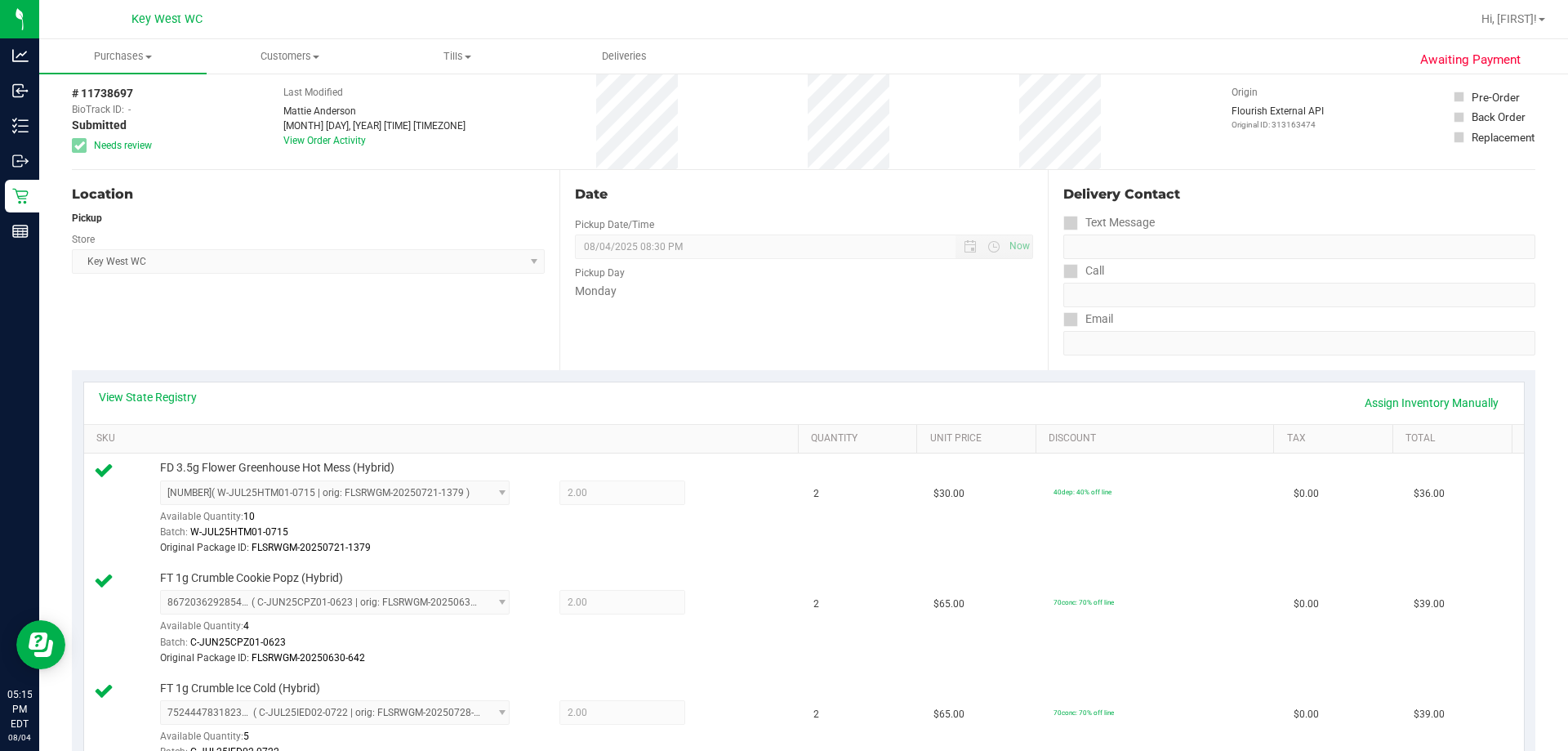 scroll, scrollTop: 0, scrollLeft: 0, axis: both 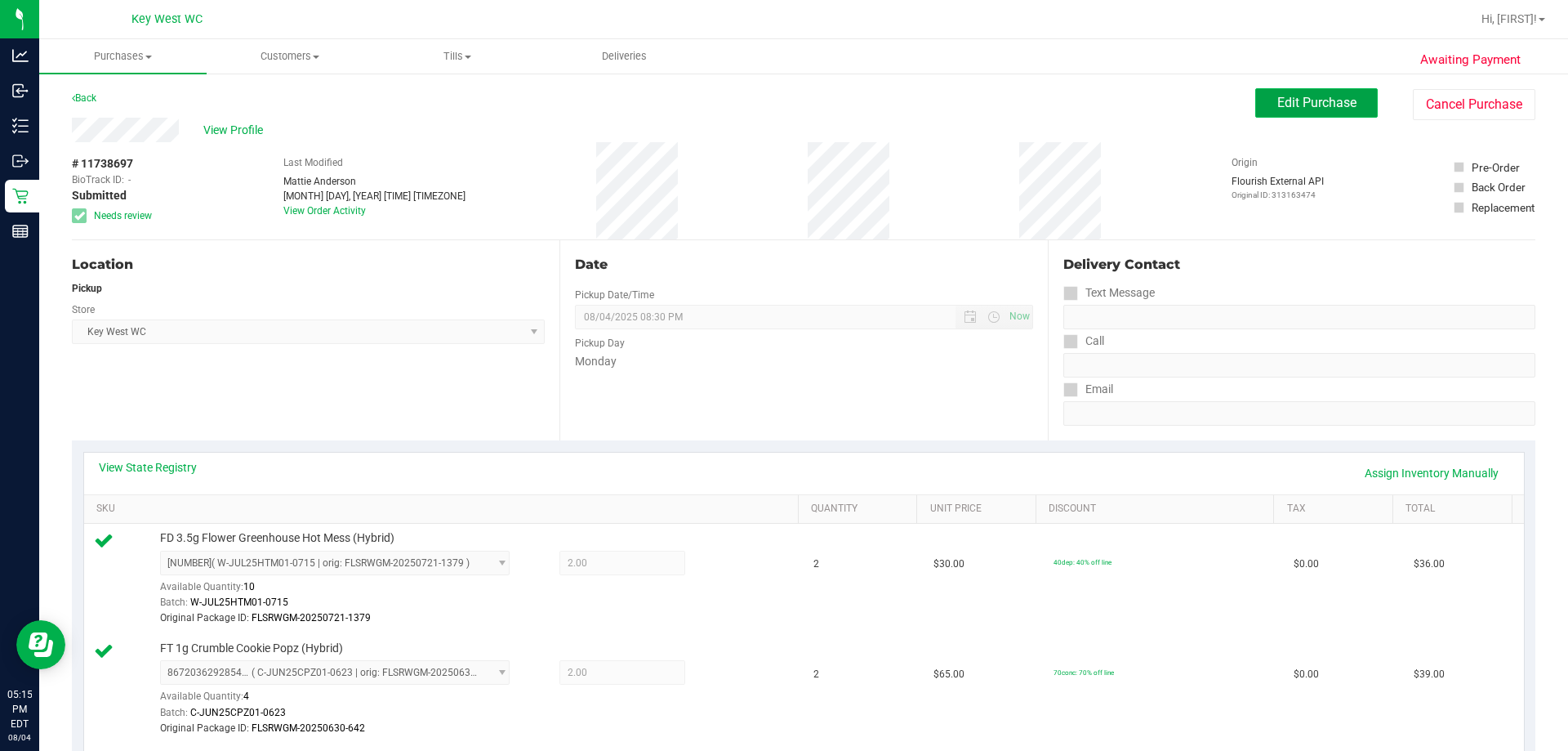click on "Edit Purchase" at bounding box center [1316, 102] 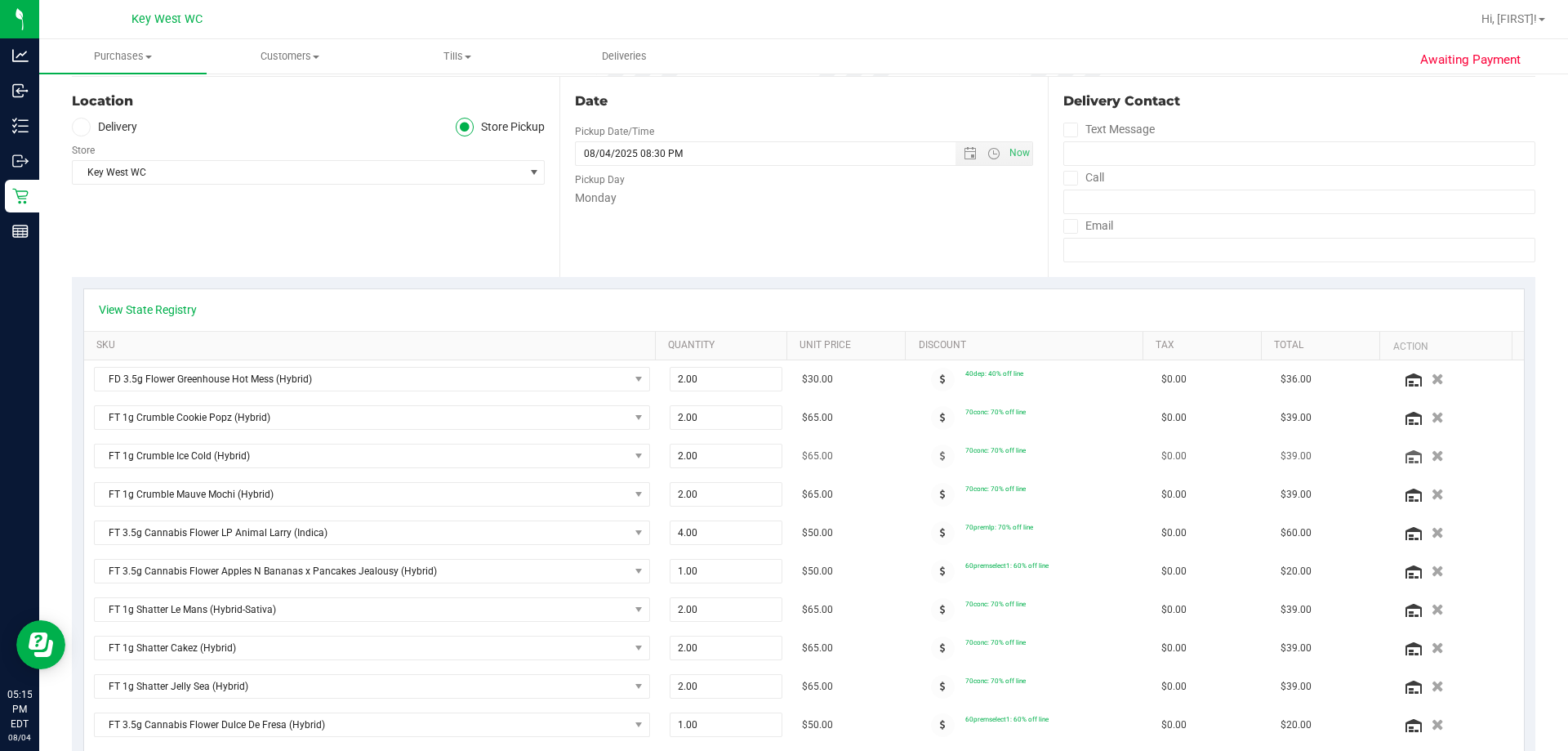 scroll, scrollTop: 245, scrollLeft: 0, axis: vertical 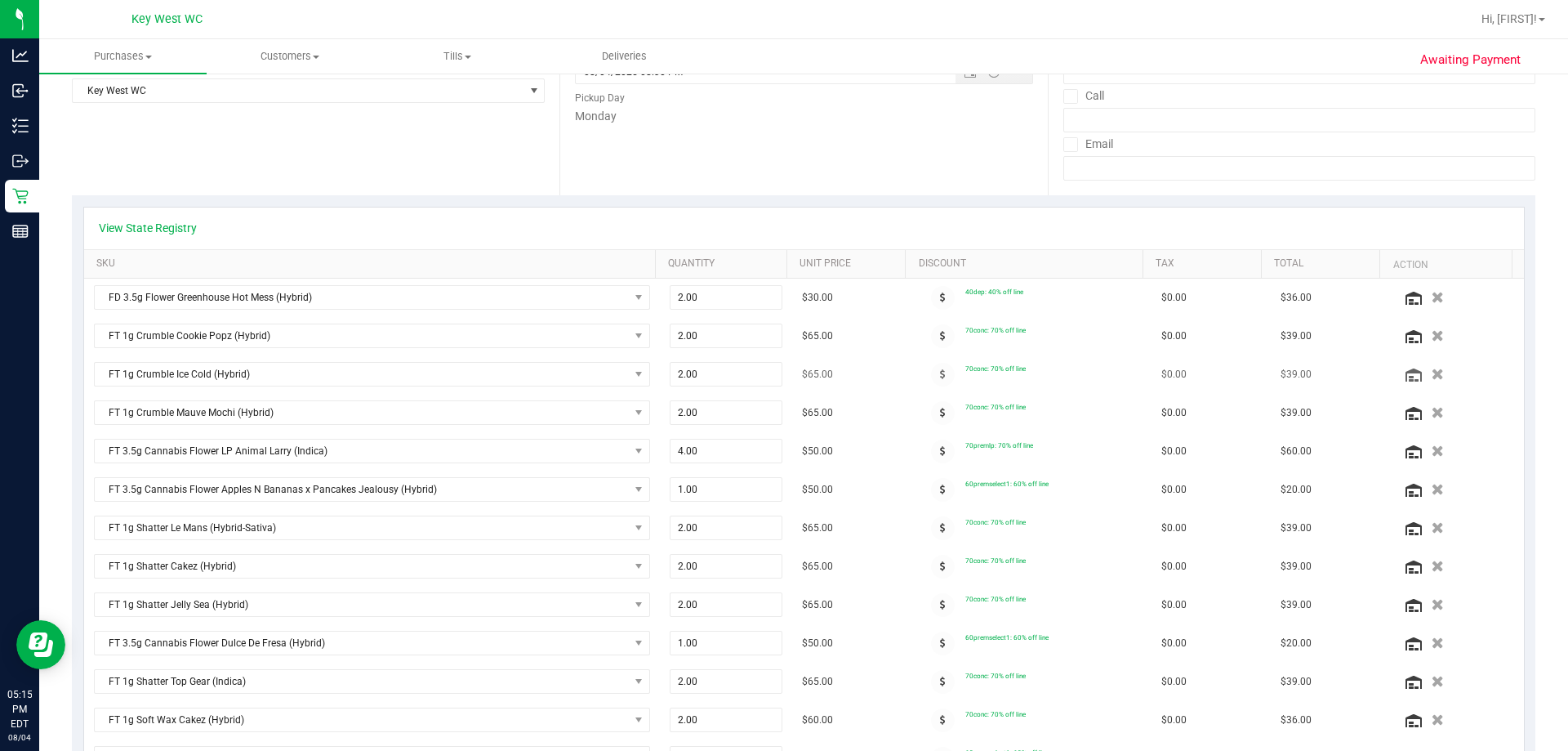 click at bounding box center (1437, 374) 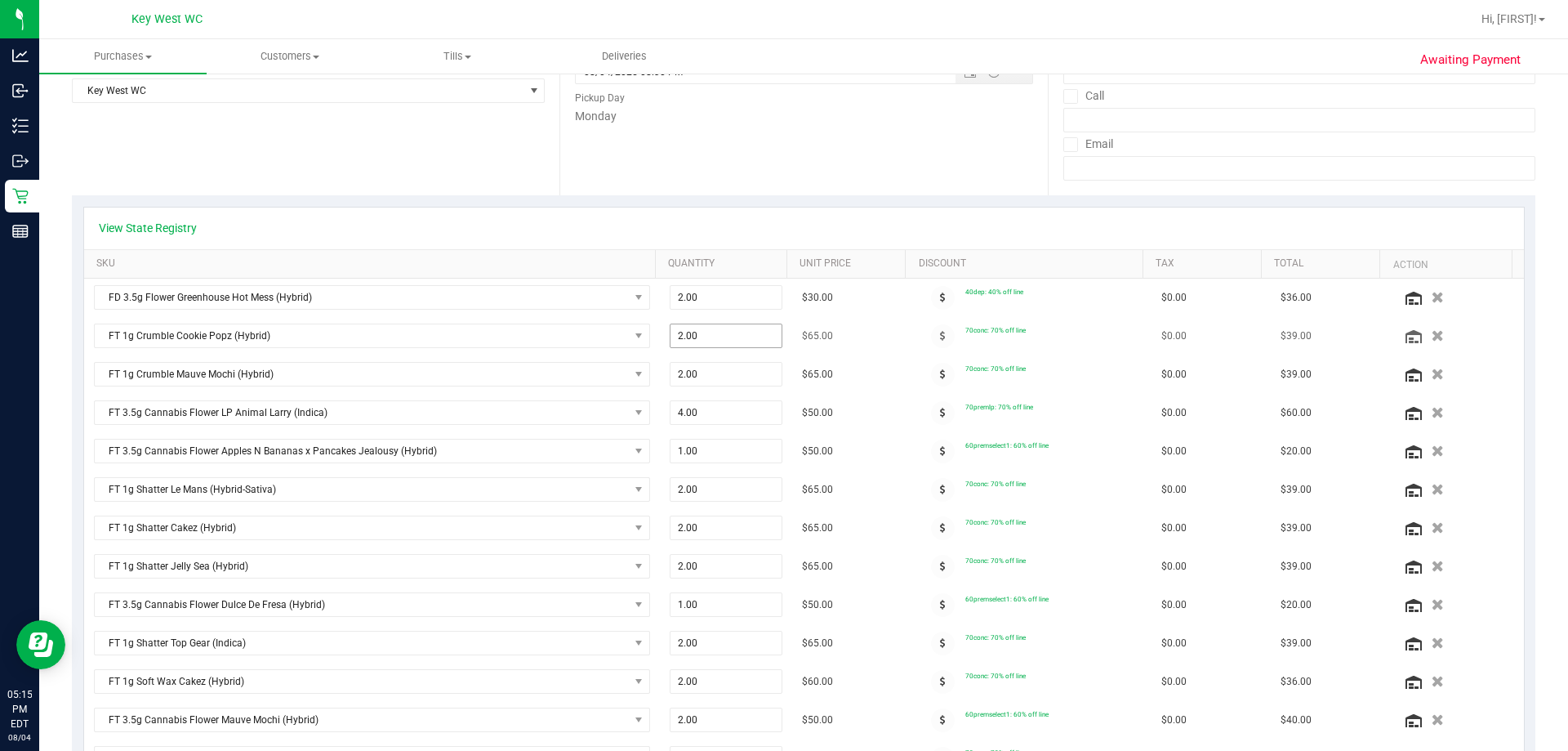 click on "2.00 2" at bounding box center [726, 336] 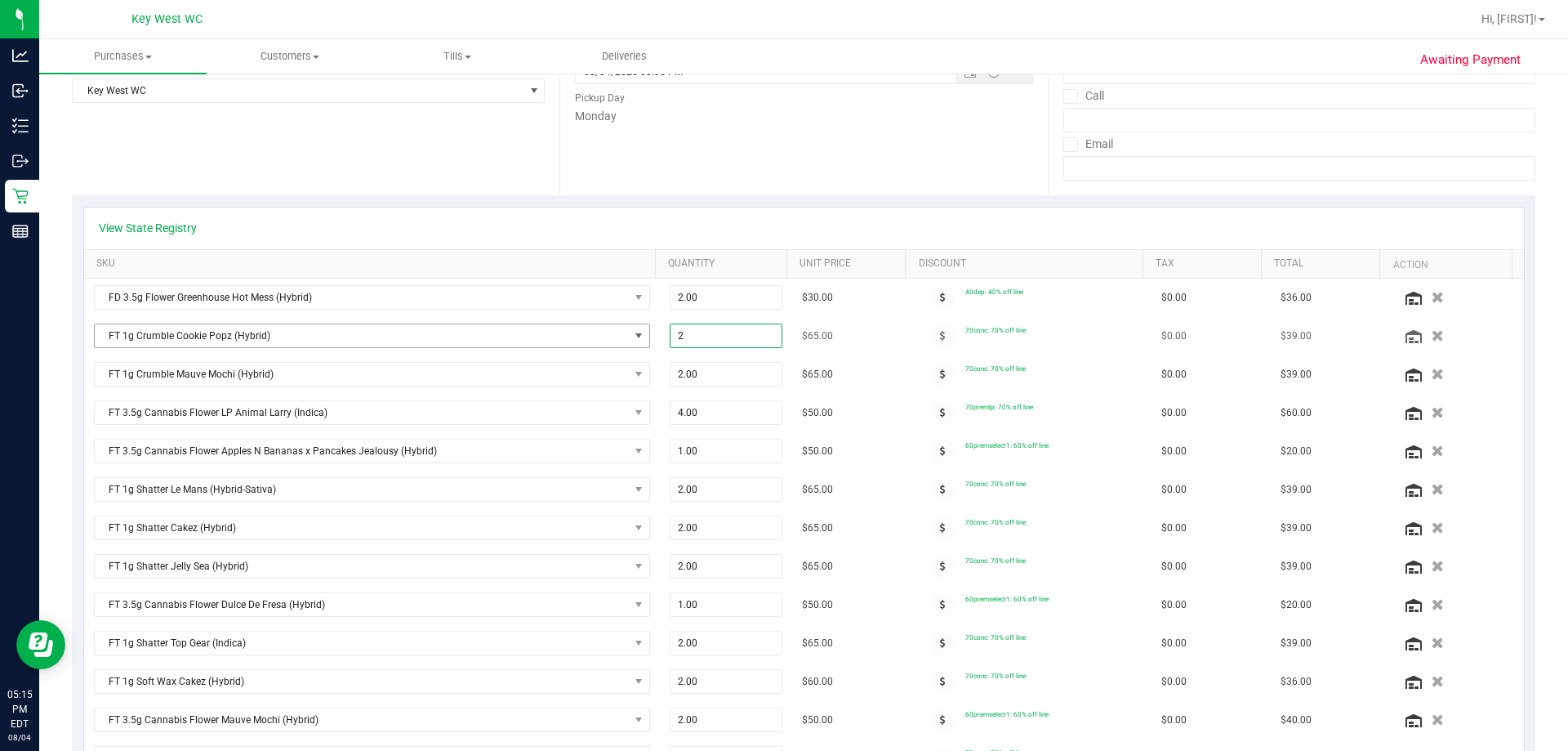 drag, startPoint x: 690, startPoint y: 333, endPoint x: 626, endPoint y: 334, distance: 64.007812 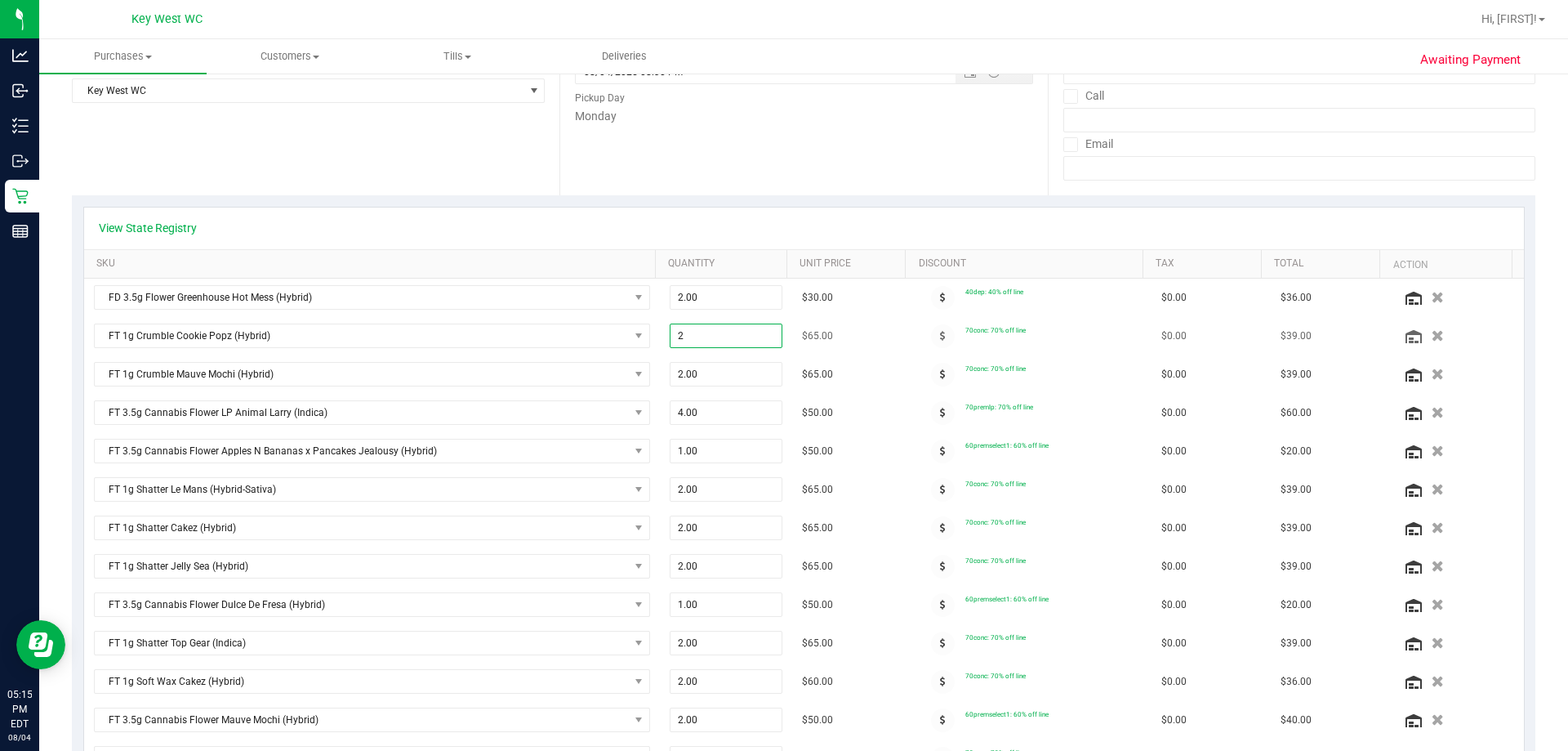 click on "2" at bounding box center (726, 336) 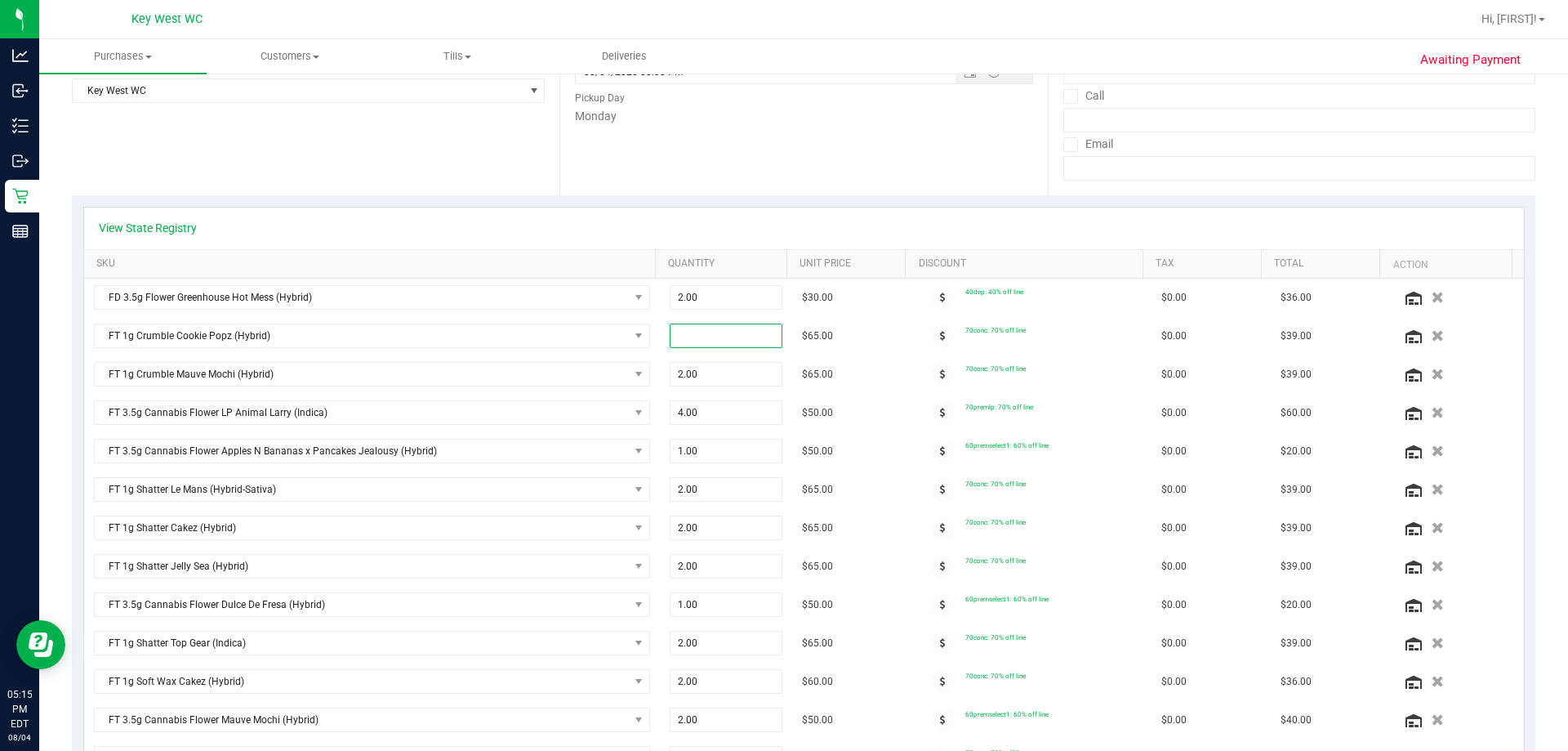 type on "2.00" 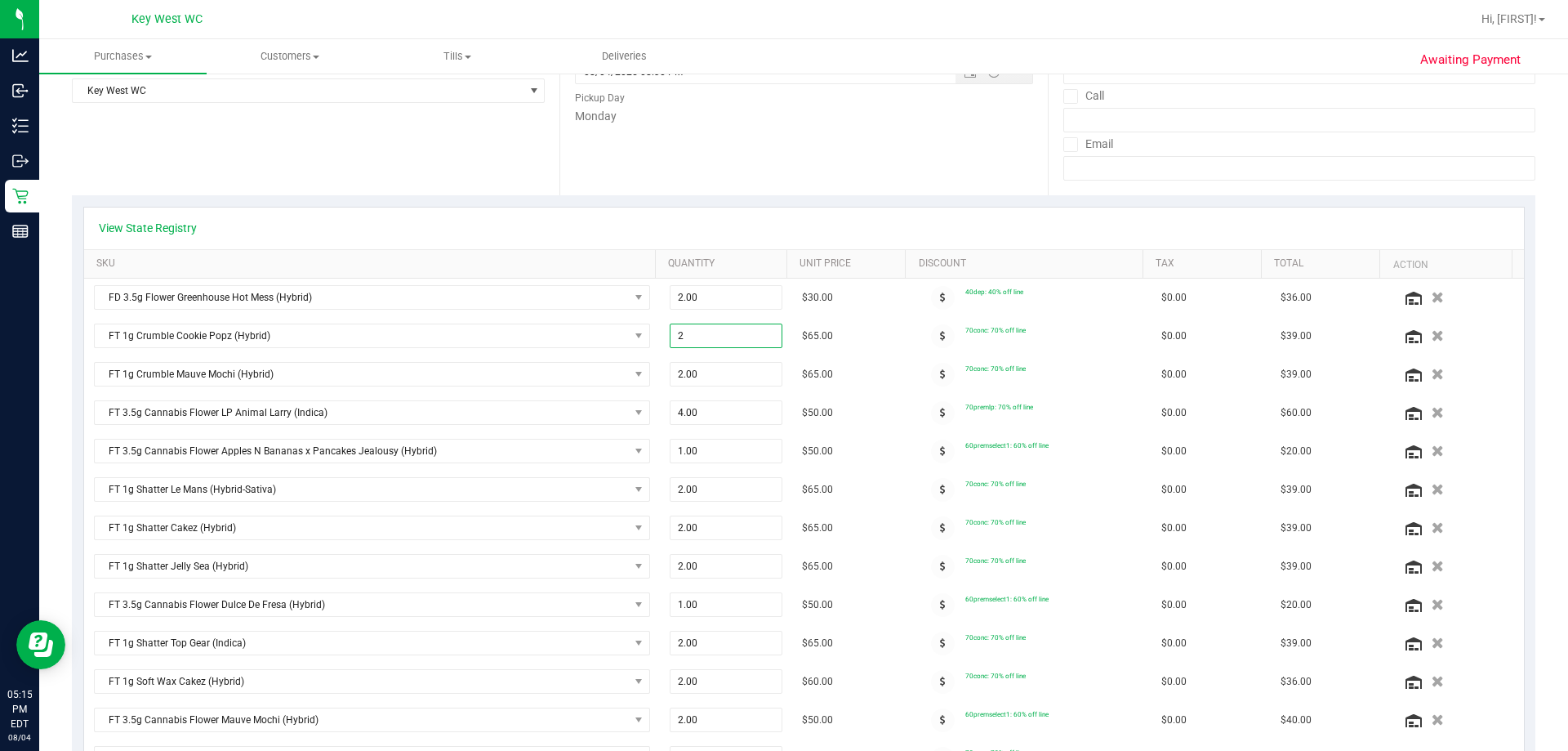 click on "View State Registry" at bounding box center [804, 228] 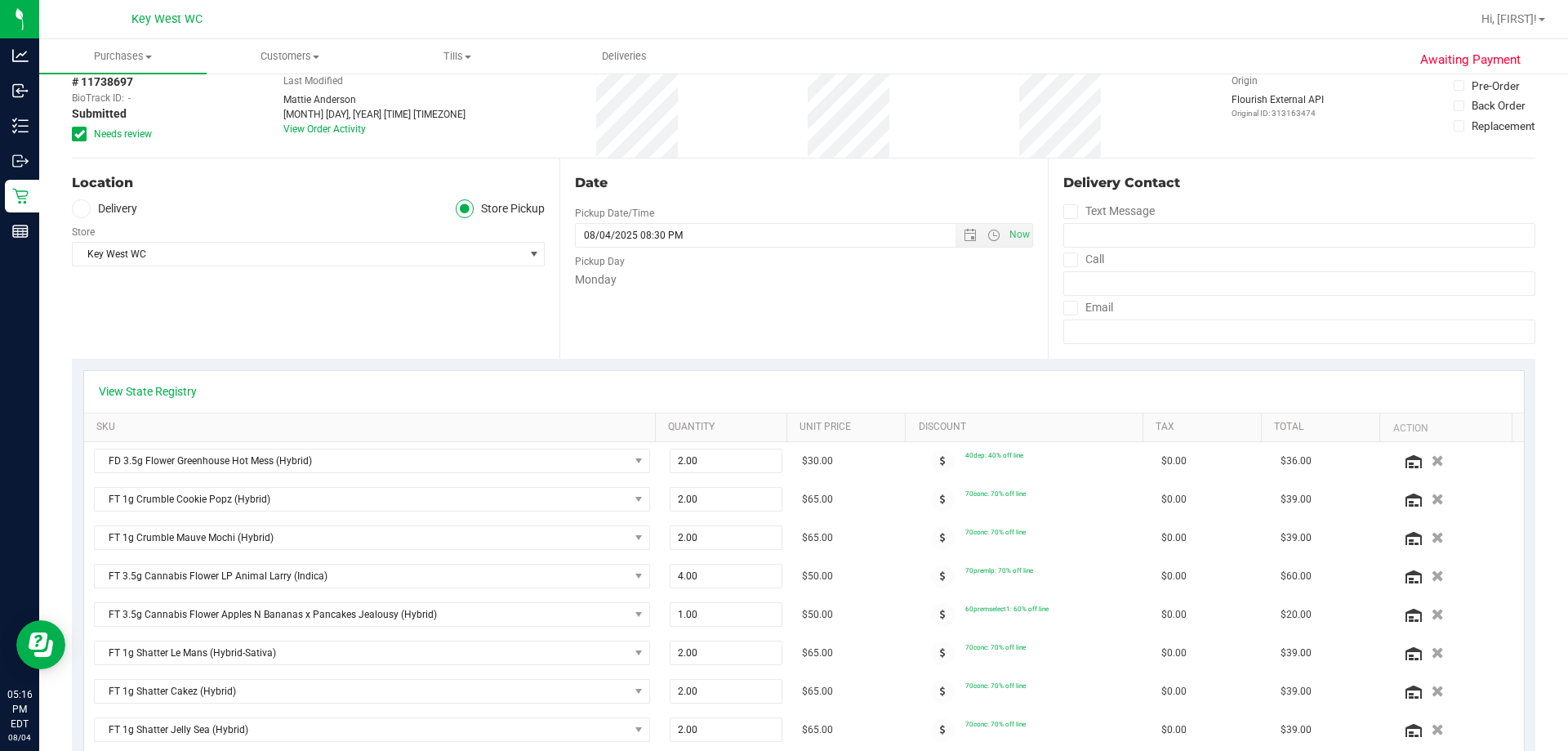 scroll, scrollTop: 0, scrollLeft: 0, axis: both 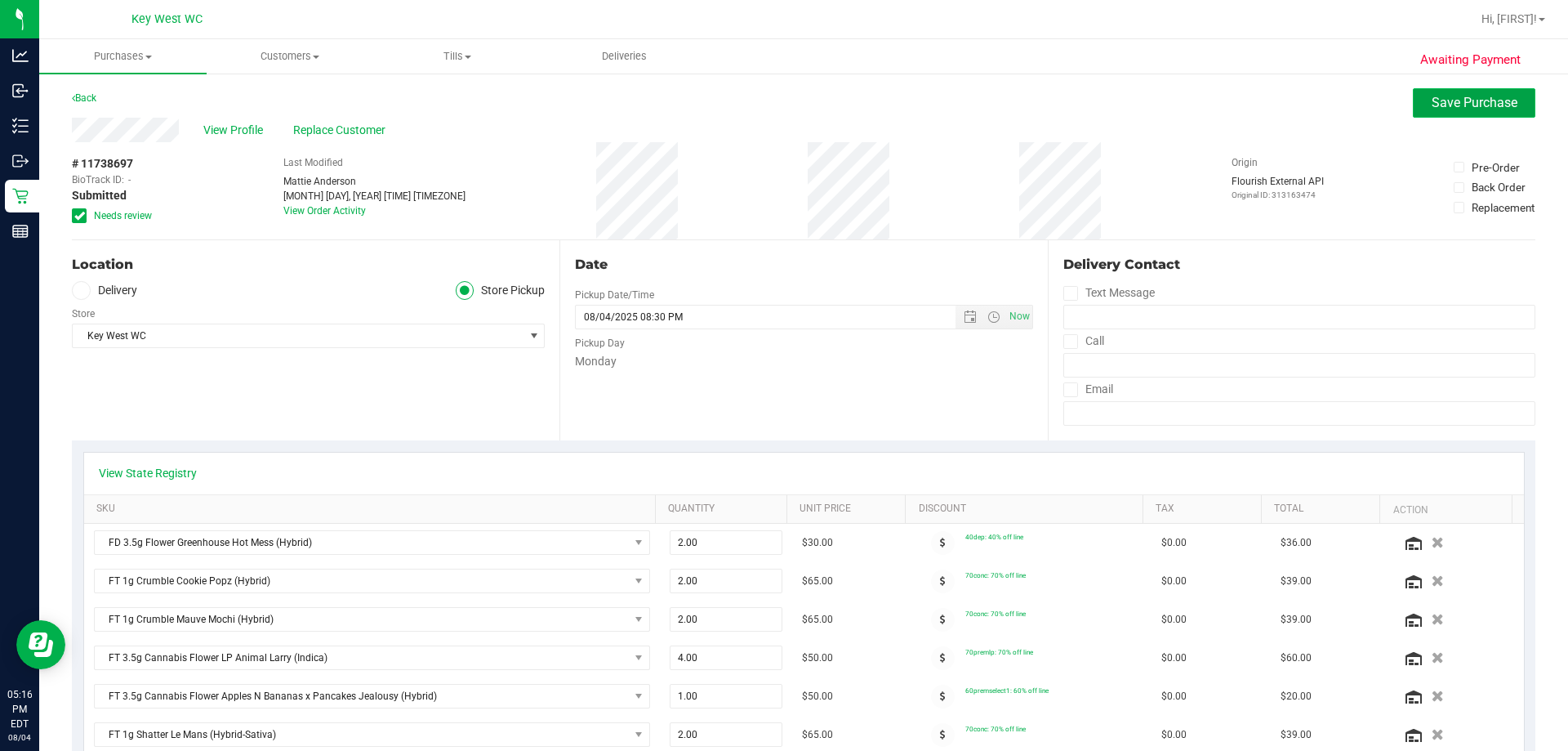 click on "Save Purchase" at bounding box center (1474, 103) 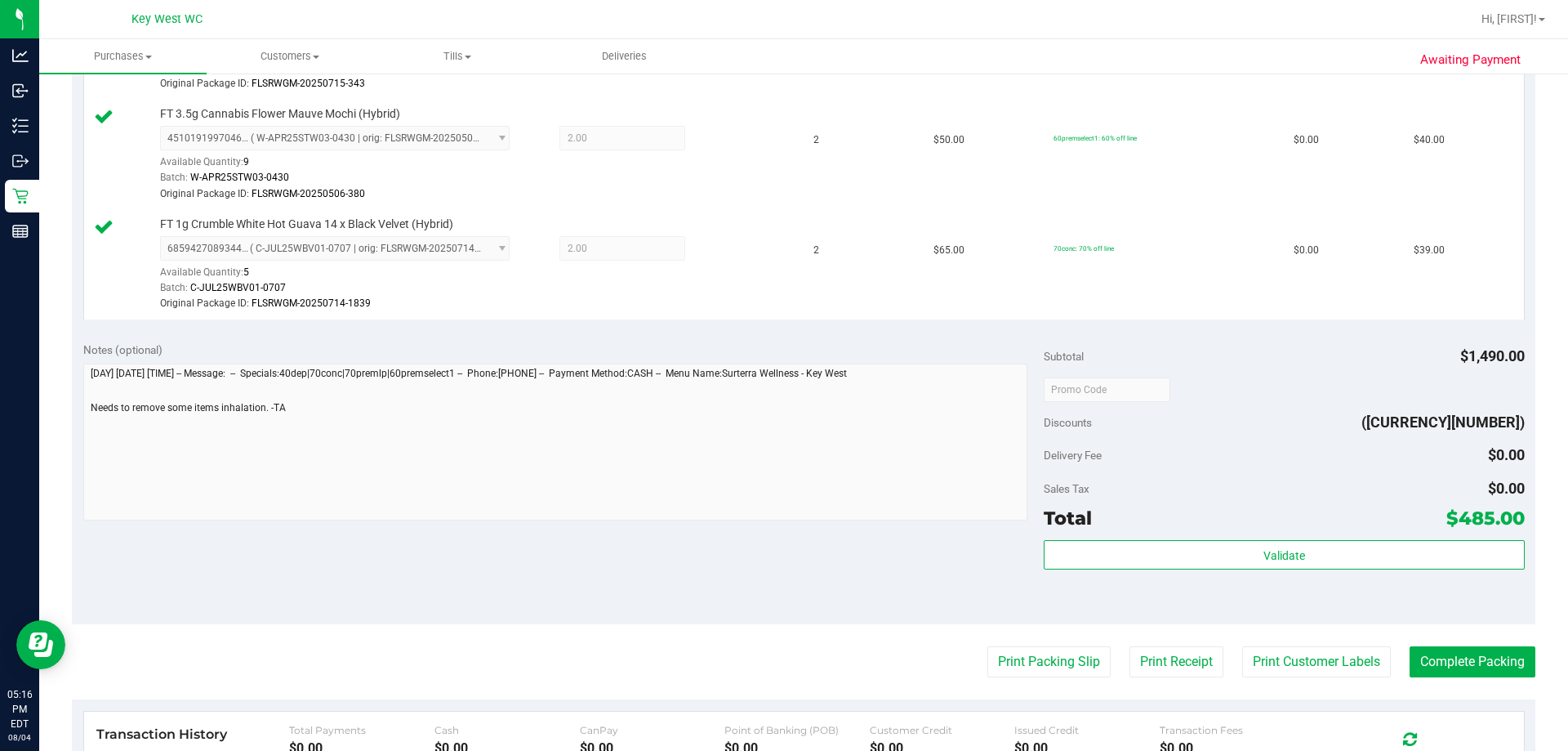 scroll, scrollTop: 2003, scrollLeft: 0, axis: vertical 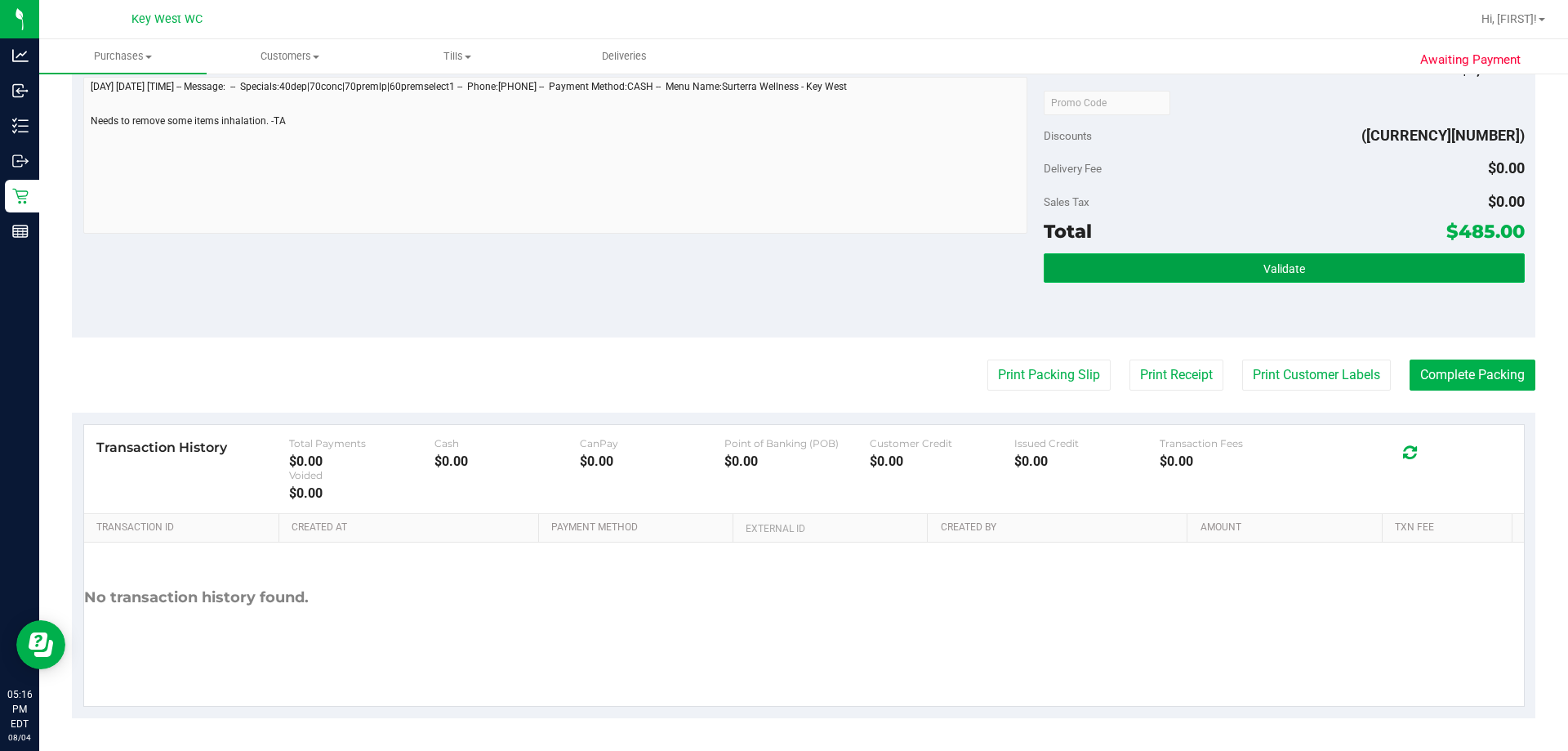 click on "Validate" at bounding box center (1284, 268) 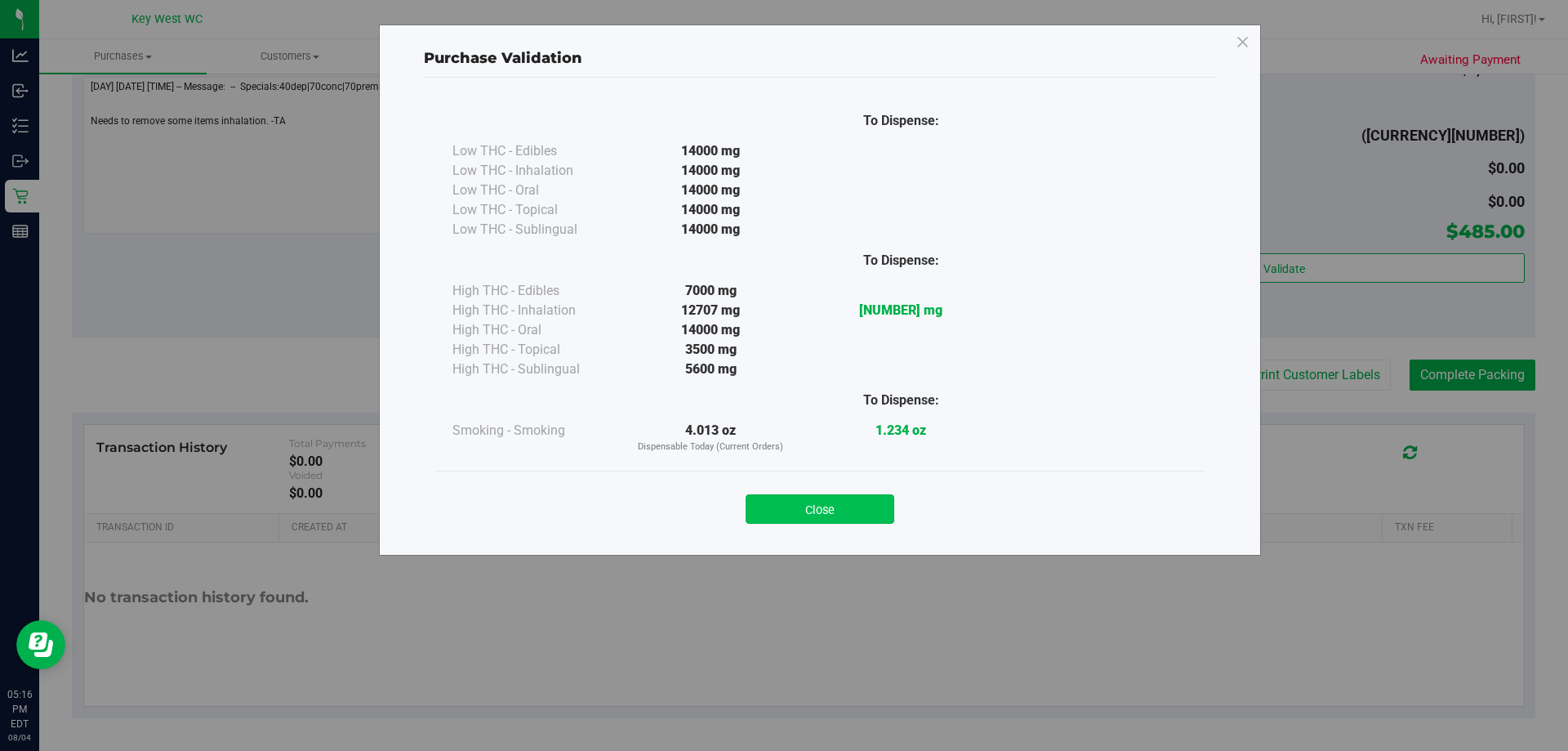 click on "Close" at bounding box center (820, 509) 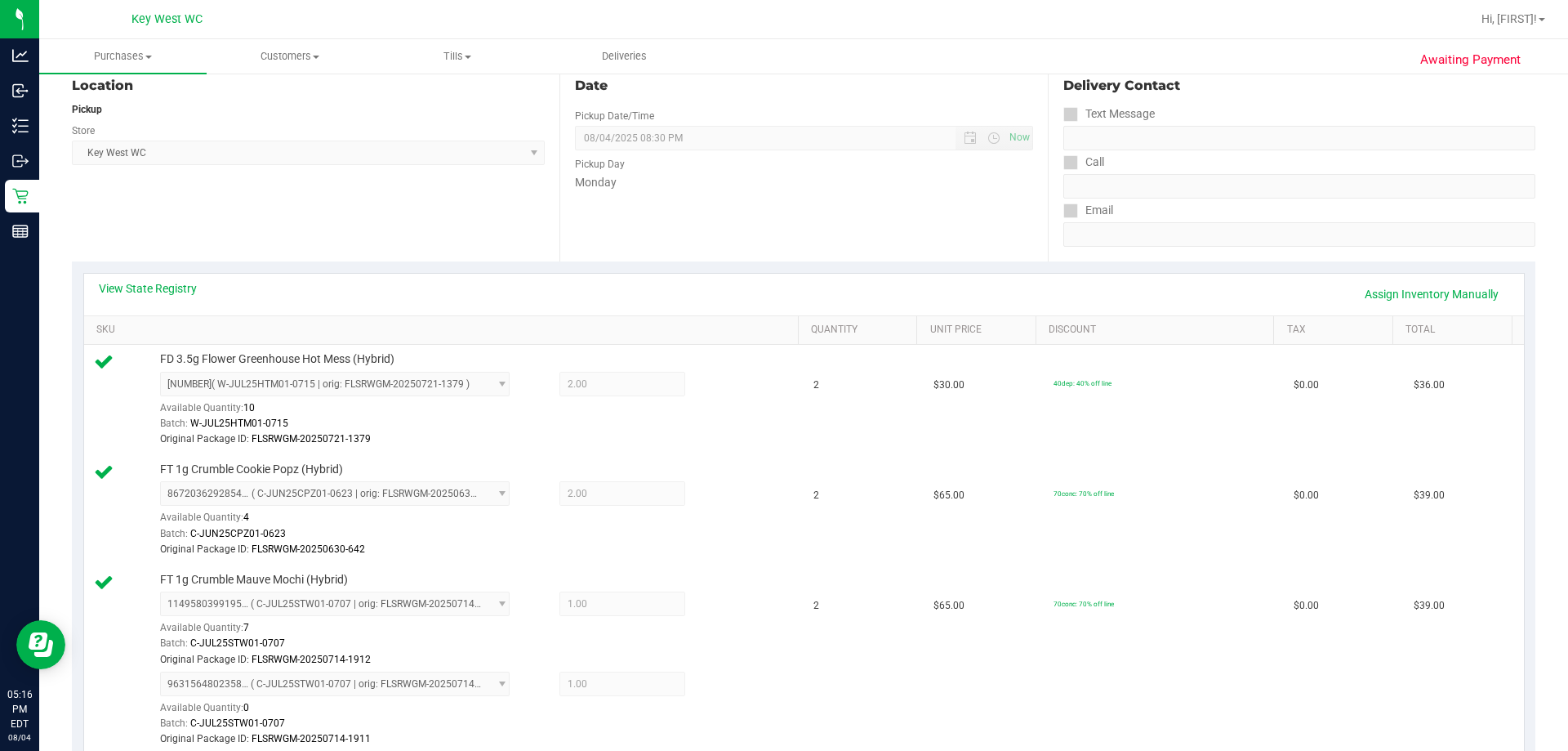 scroll, scrollTop: 0, scrollLeft: 0, axis: both 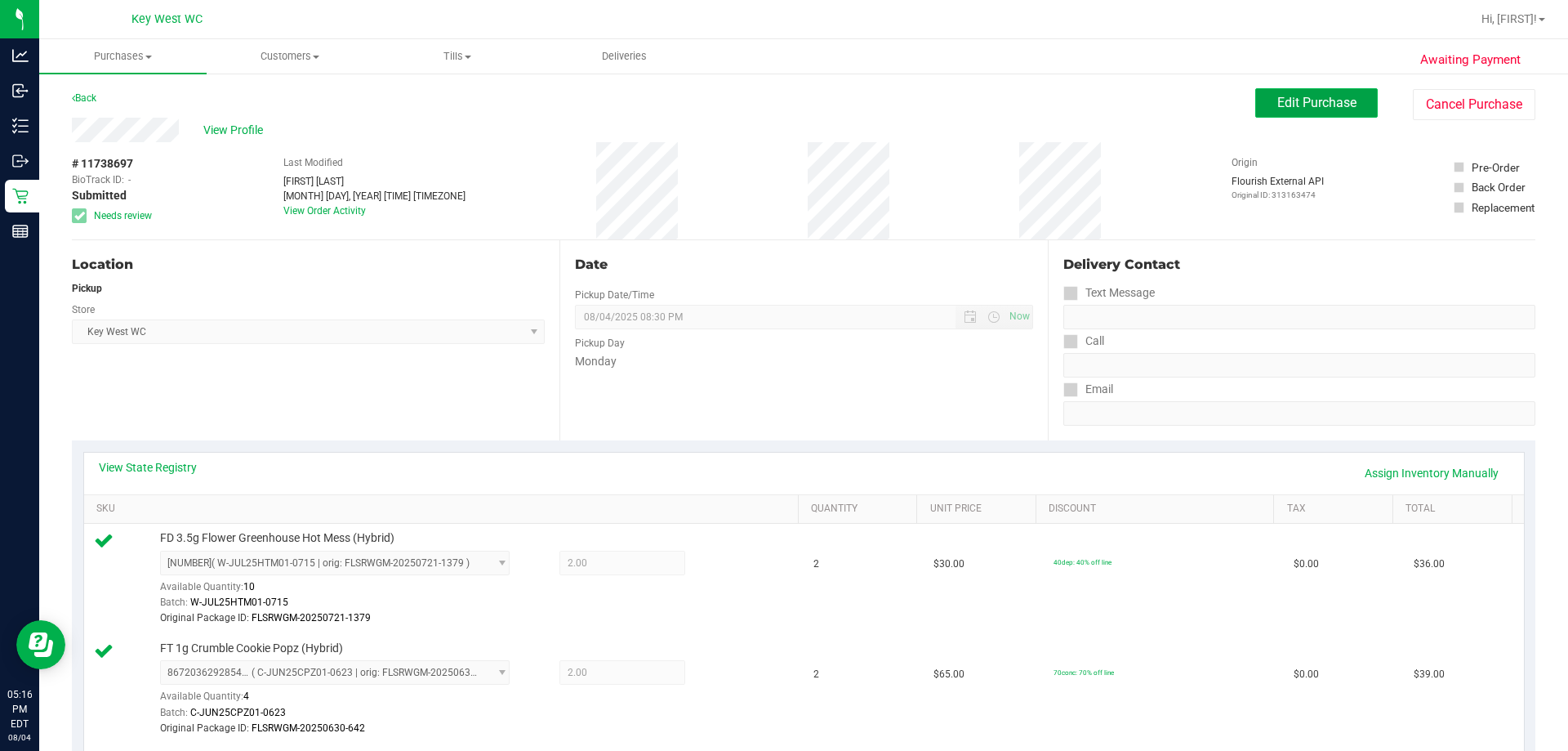 click on "Edit Purchase" at bounding box center [1316, 102] 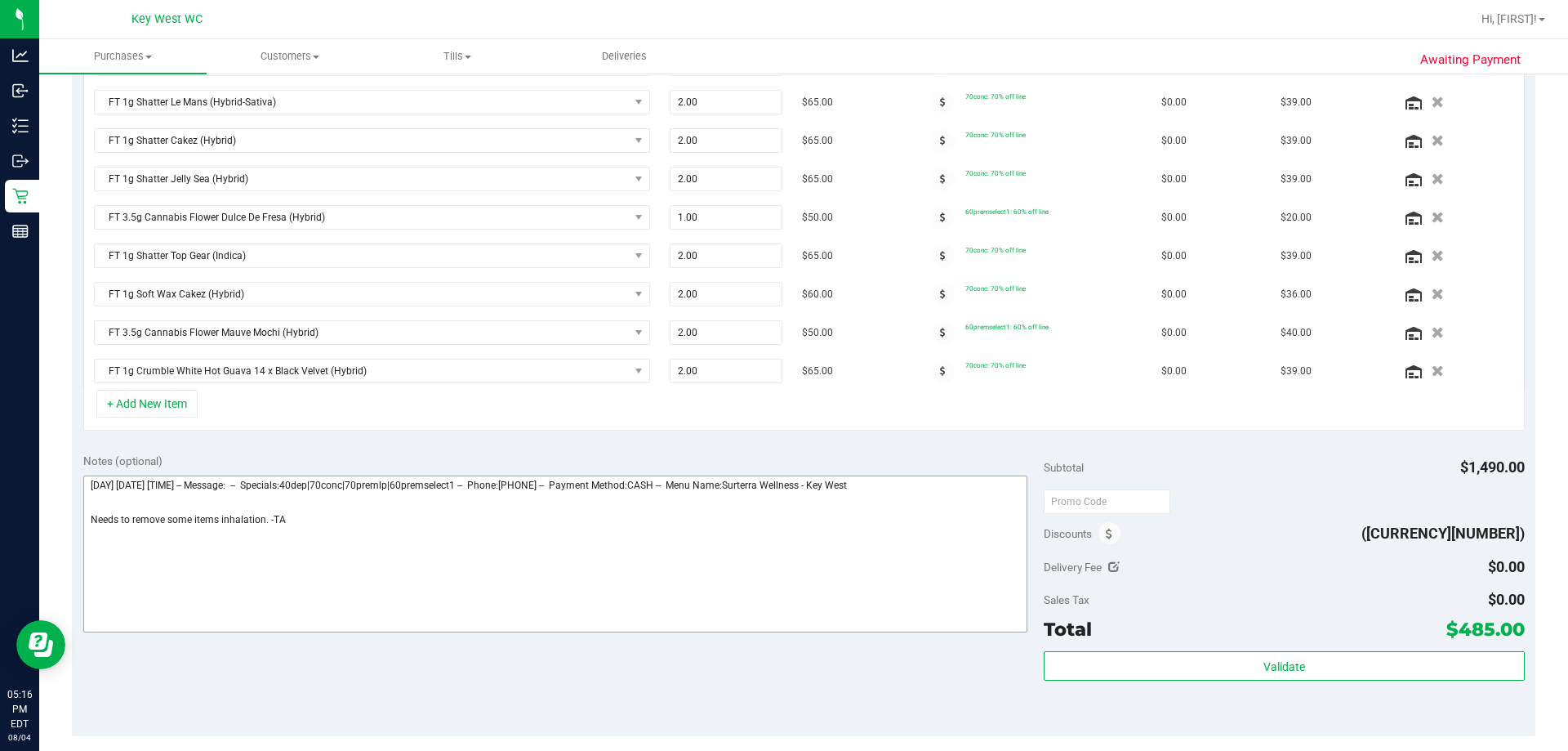 scroll, scrollTop: 654, scrollLeft: 0, axis: vertical 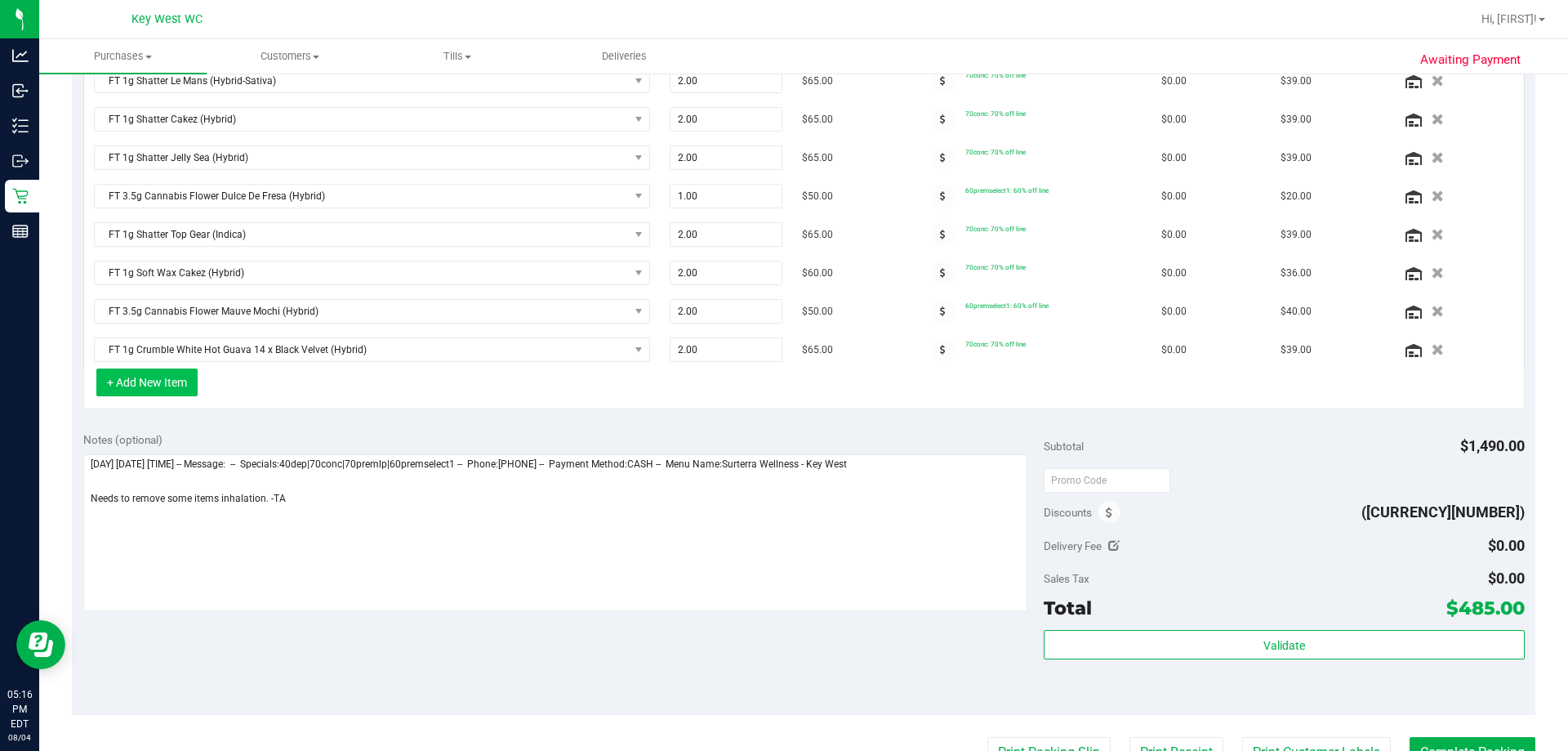 click on "+ Add New Item" at bounding box center (147, 382) 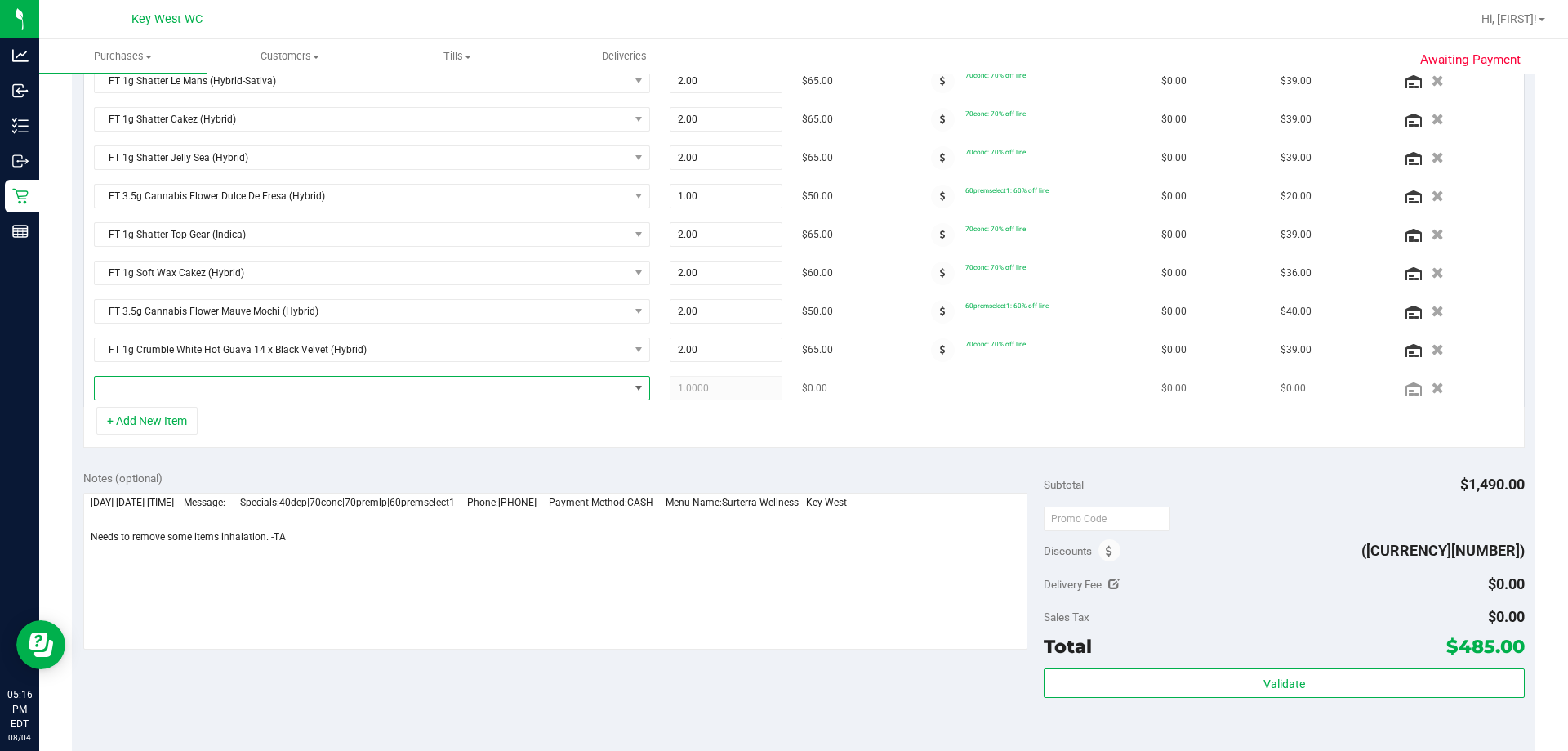 click at bounding box center (362, 388) 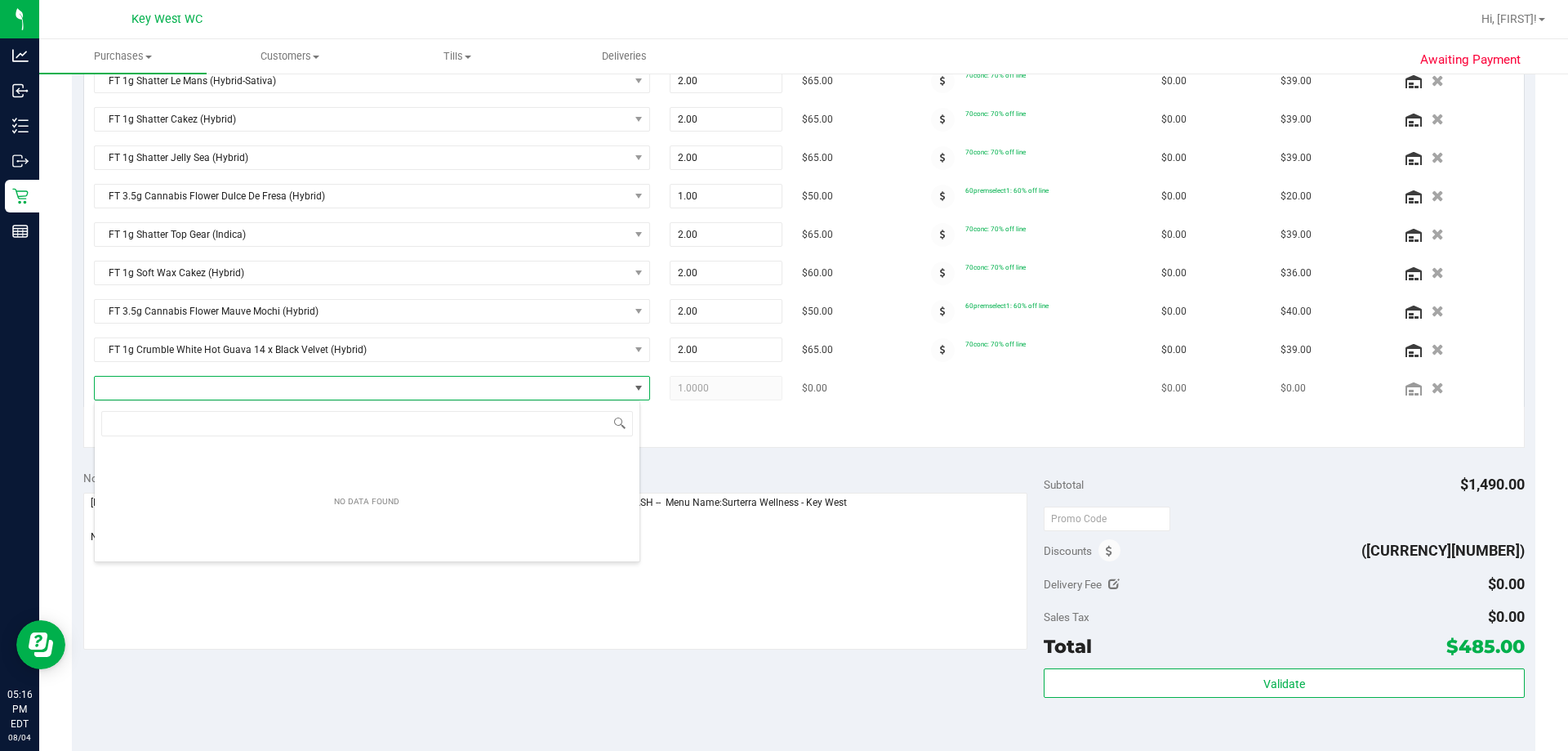 scroll, scrollTop: 81695, scrollLeft: 81120, axis: both 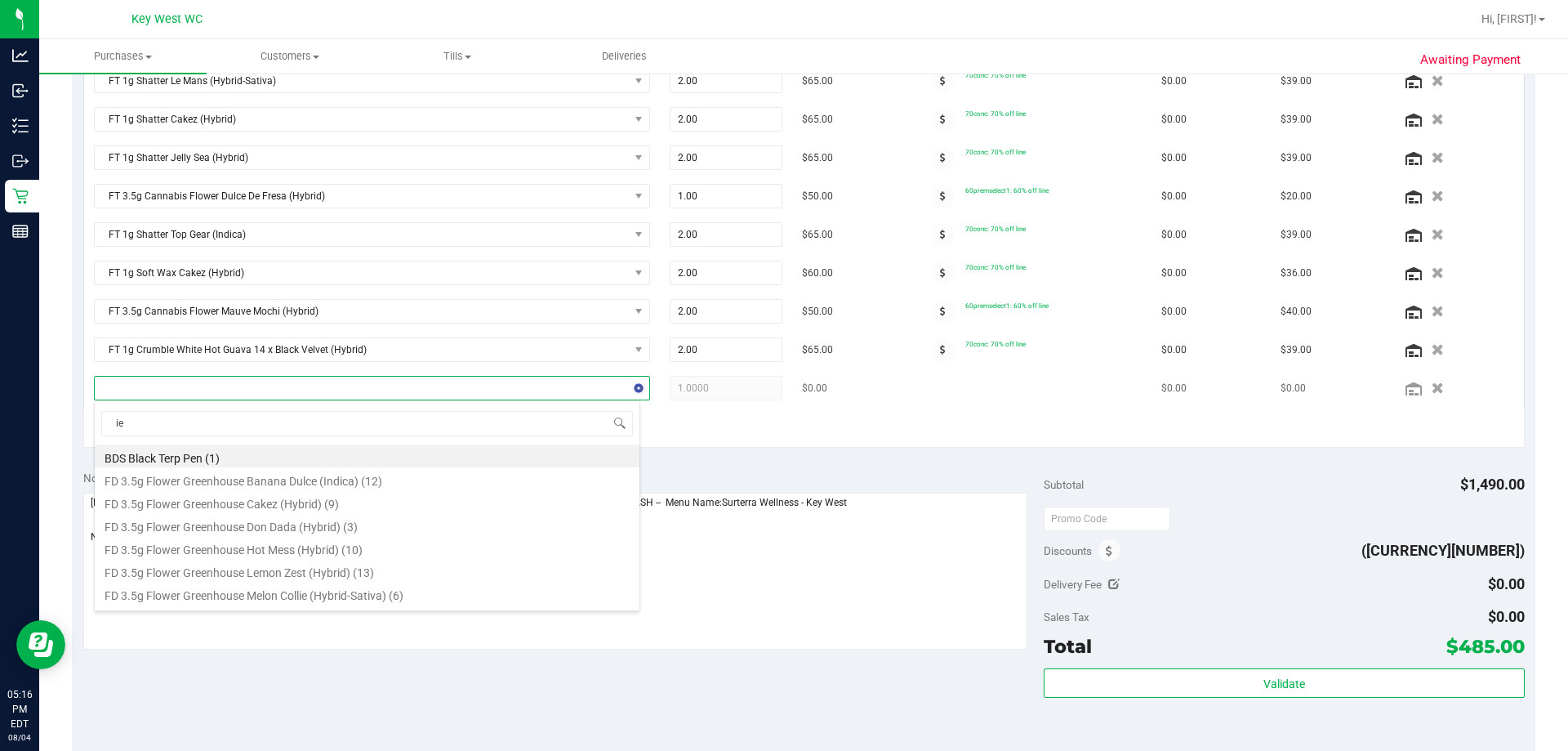 type on "ied" 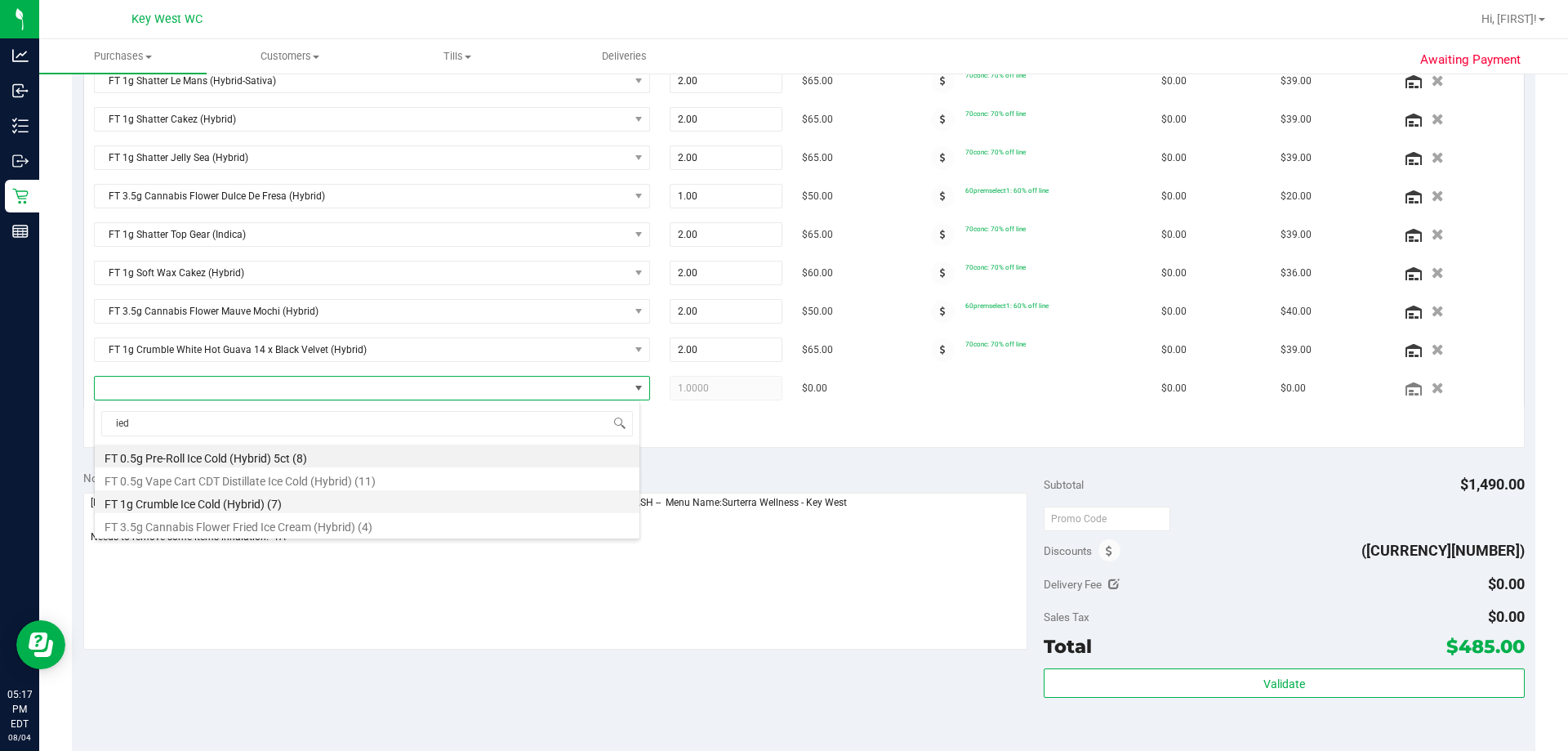 click on "FT 1g Crumble Ice Cold (Hybrid) (7)" at bounding box center [367, 502] 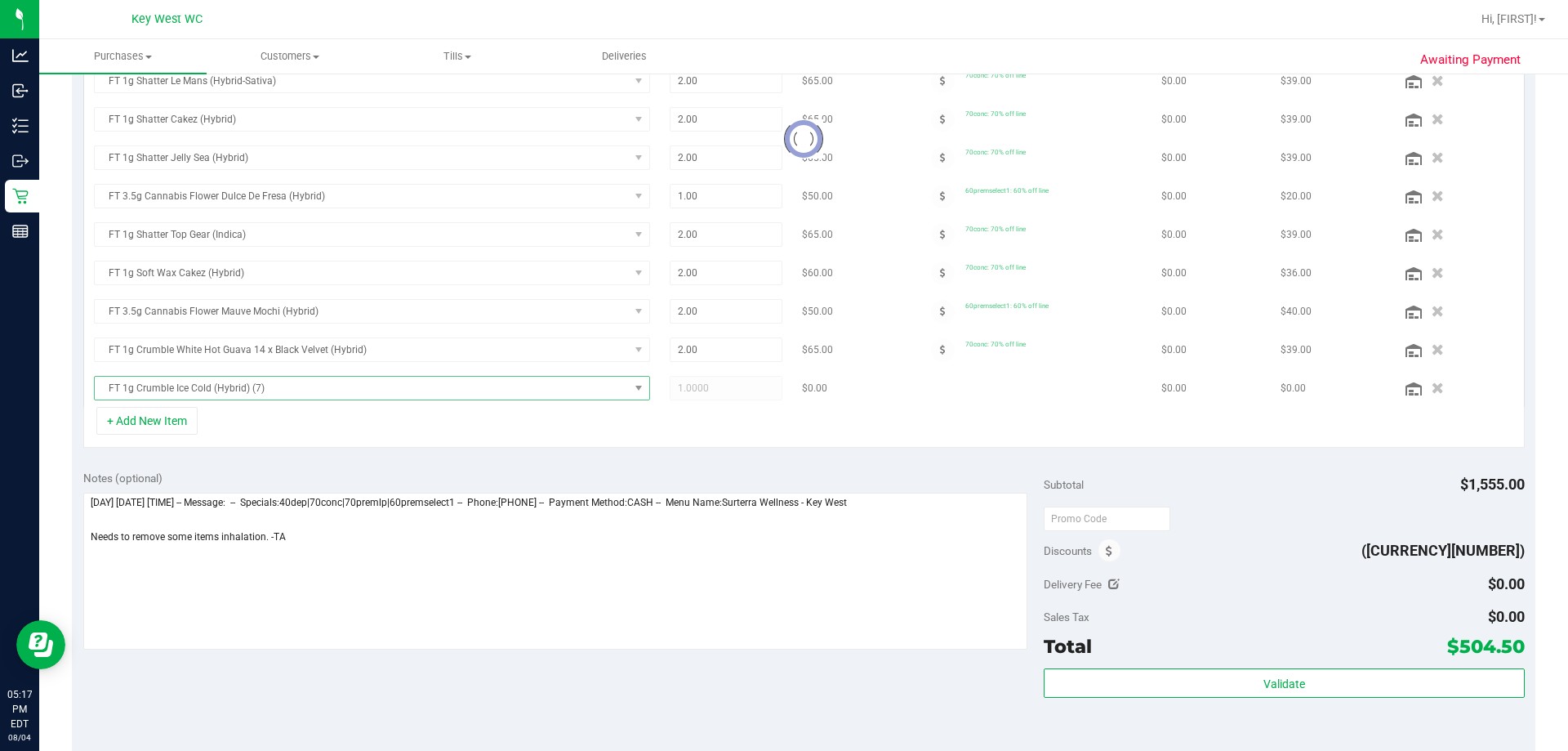 scroll, scrollTop: 628, scrollLeft: 0, axis: vertical 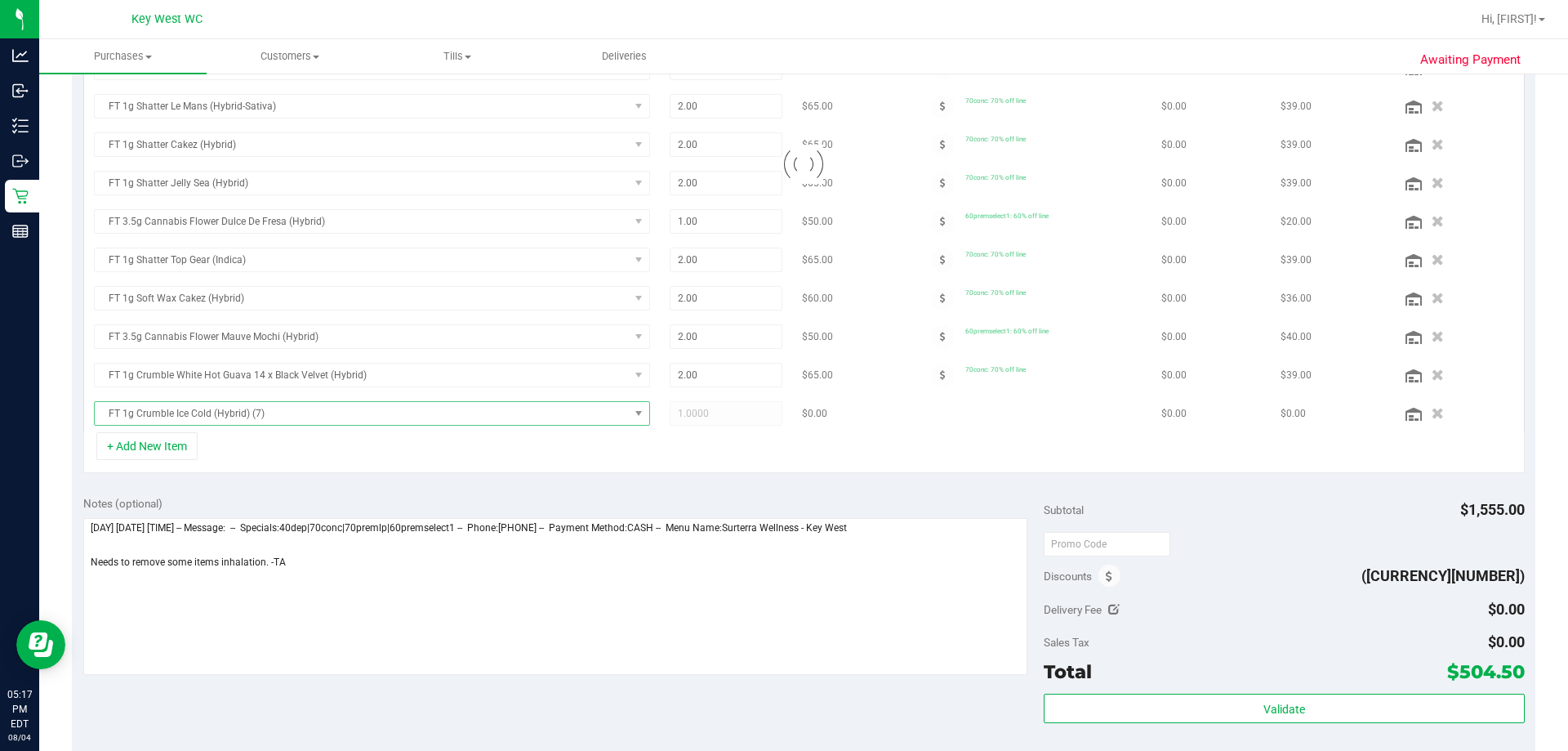 click at bounding box center (804, 163) 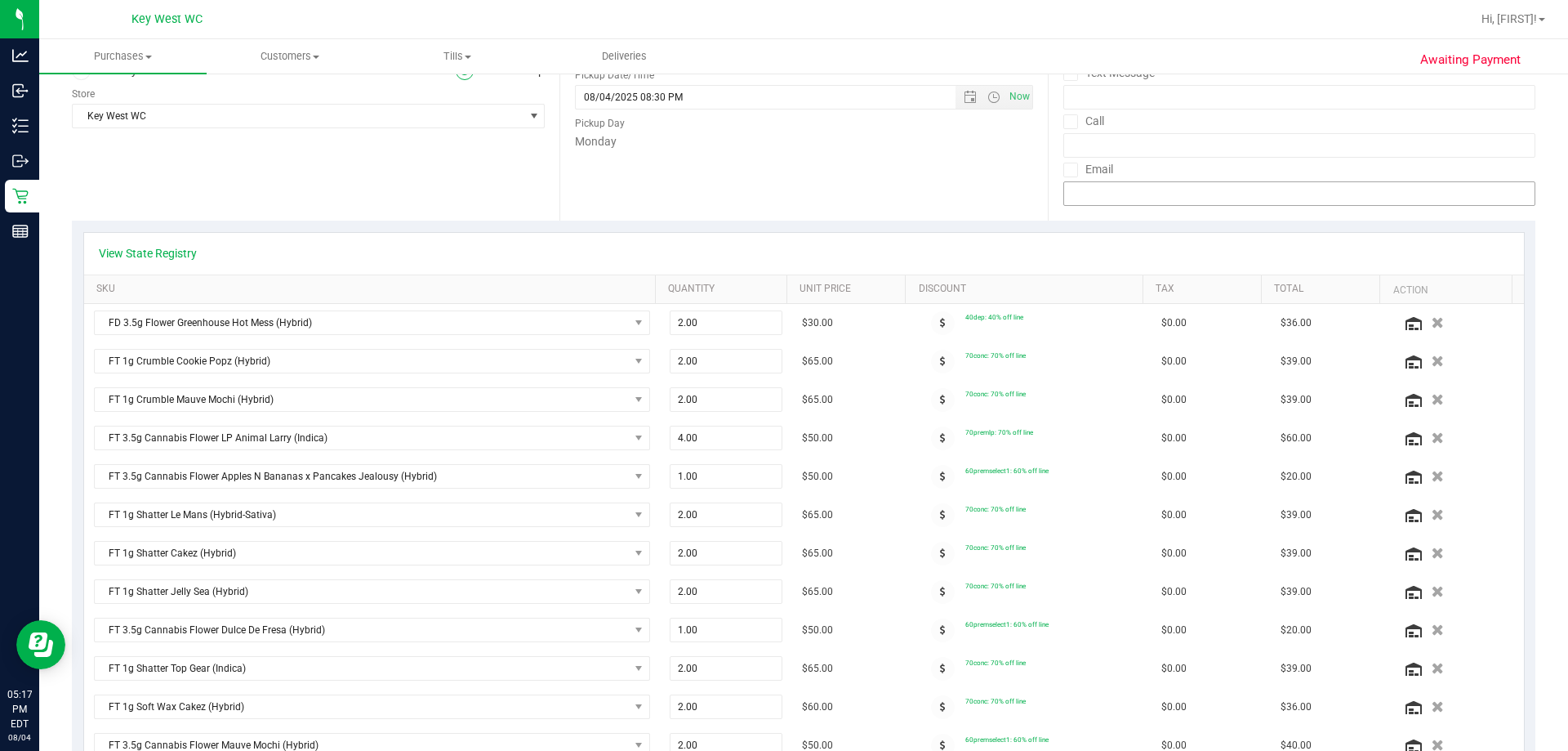 scroll, scrollTop: 0, scrollLeft: 0, axis: both 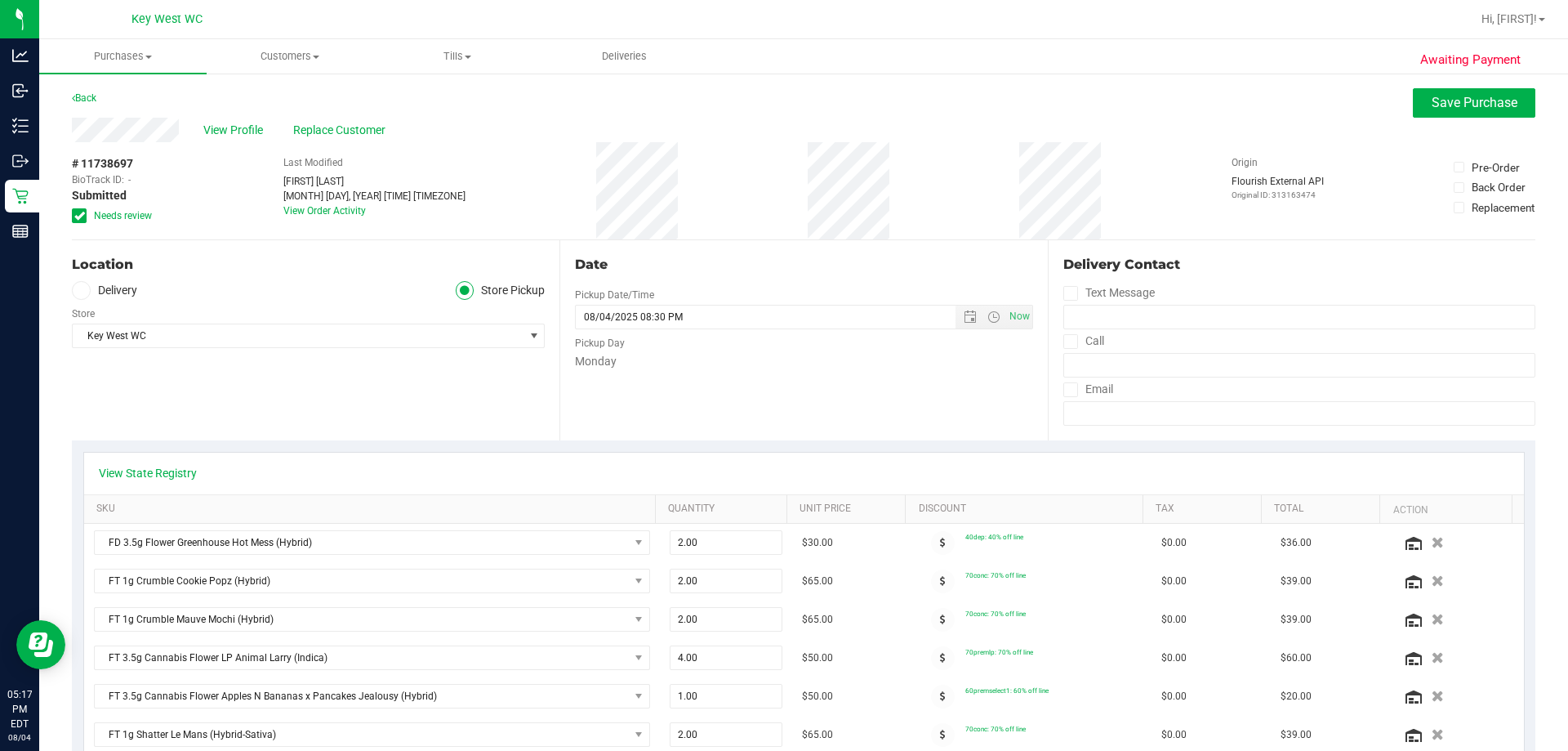 click on "View Profile
Replace Customer" at bounding box center [804, 130] 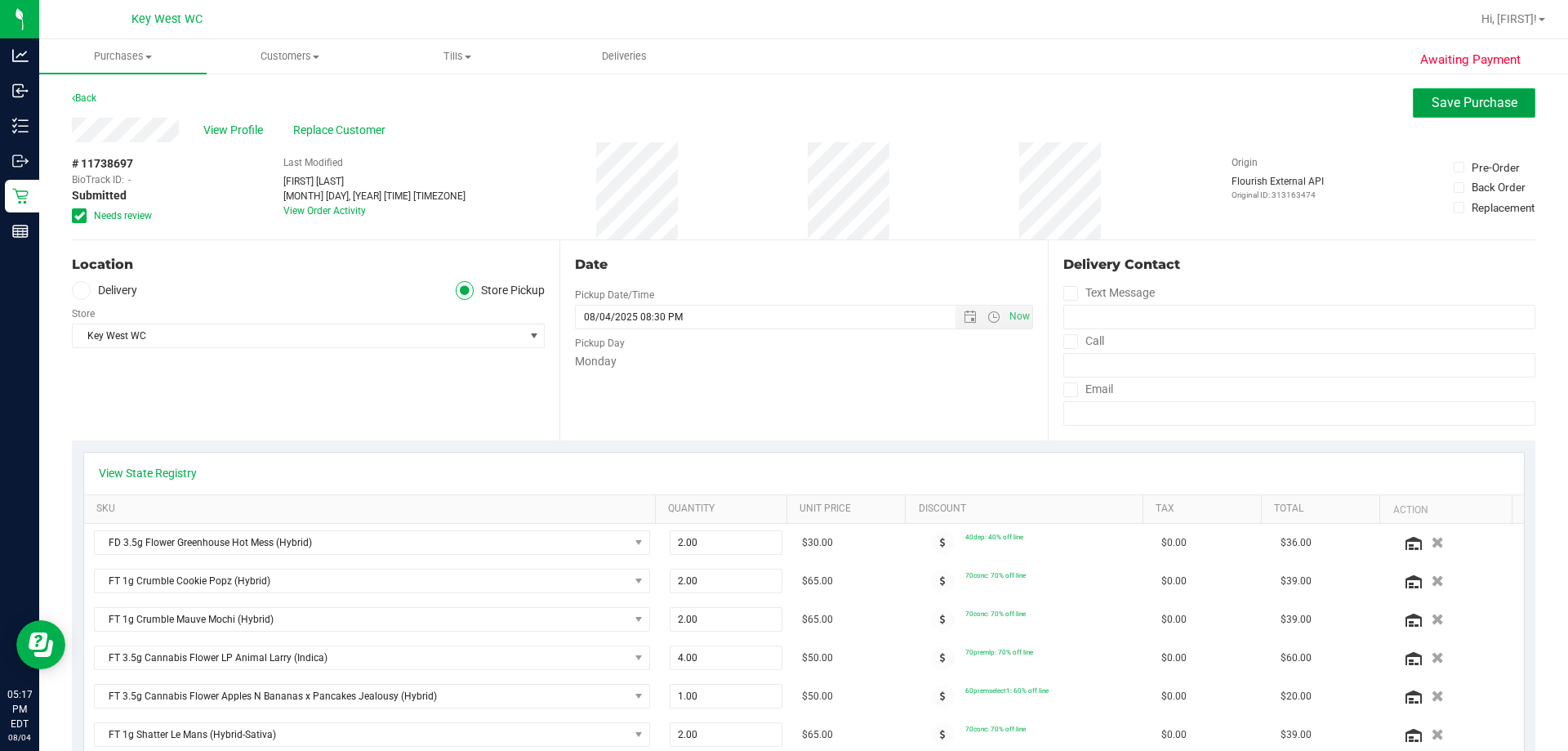 click on "Save Purchase" at bounding box center (1474, 102) 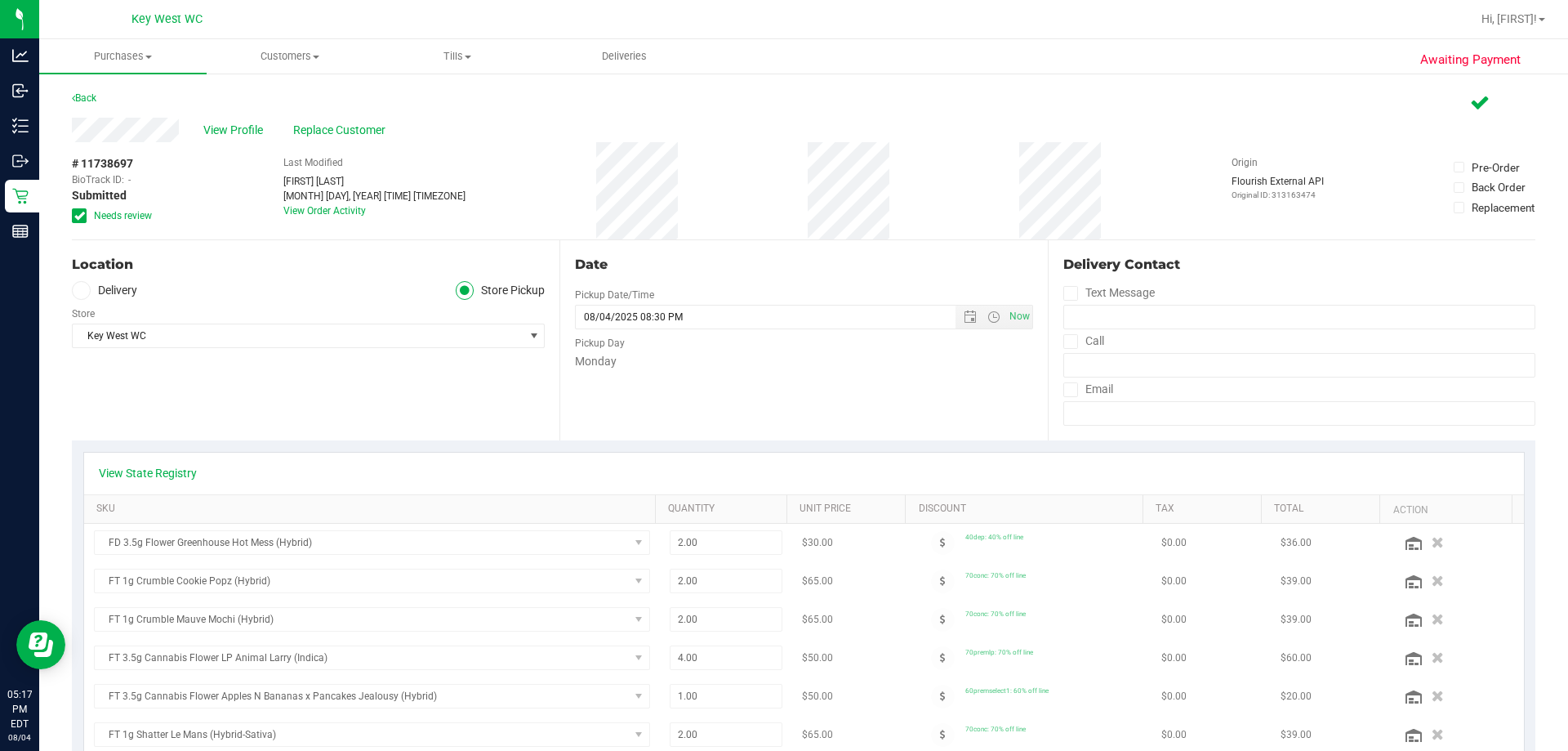 scroll, scrollTop: 572, scrollLeft: 0, axis: vertical 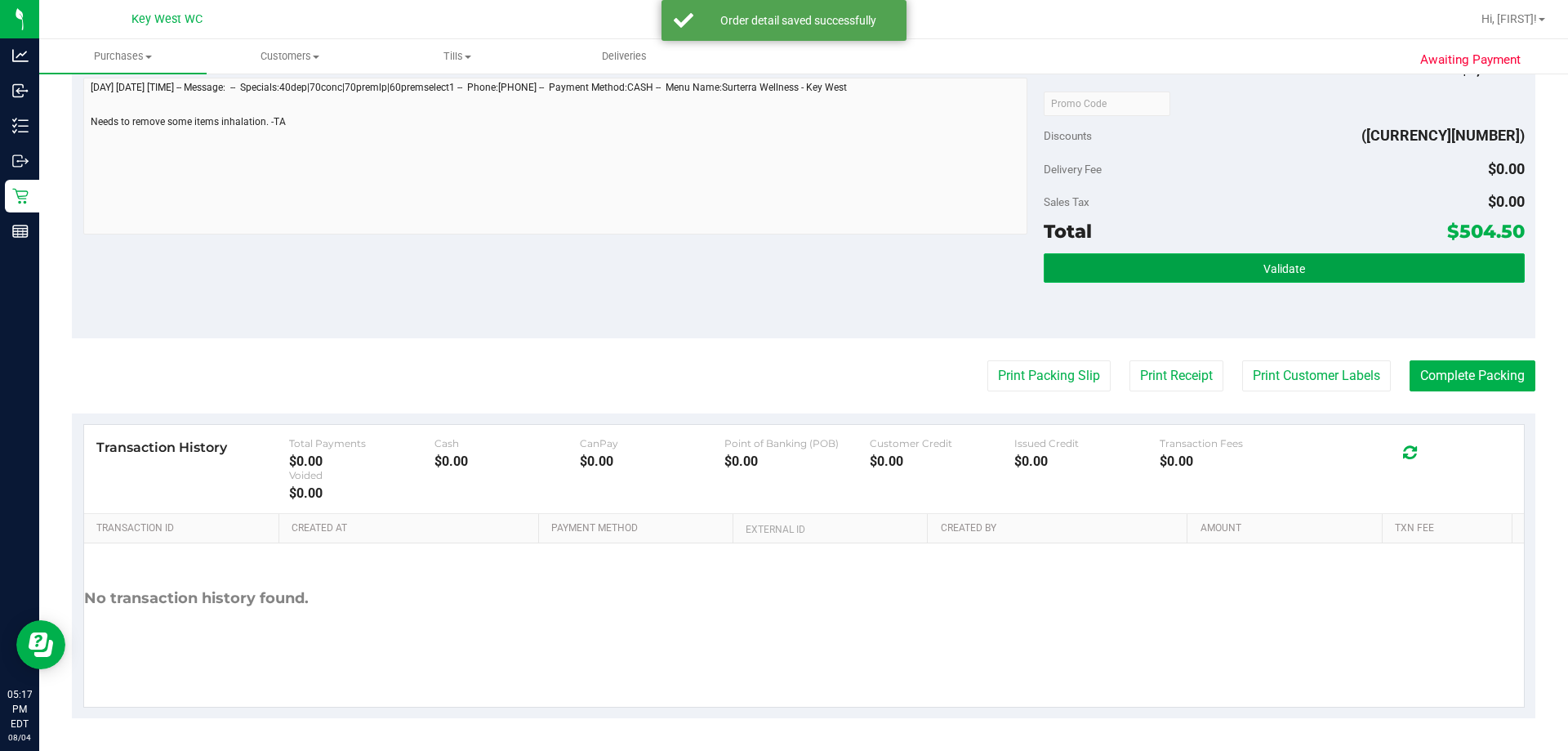 click on "Validate" at bounding box center (1284, 268) 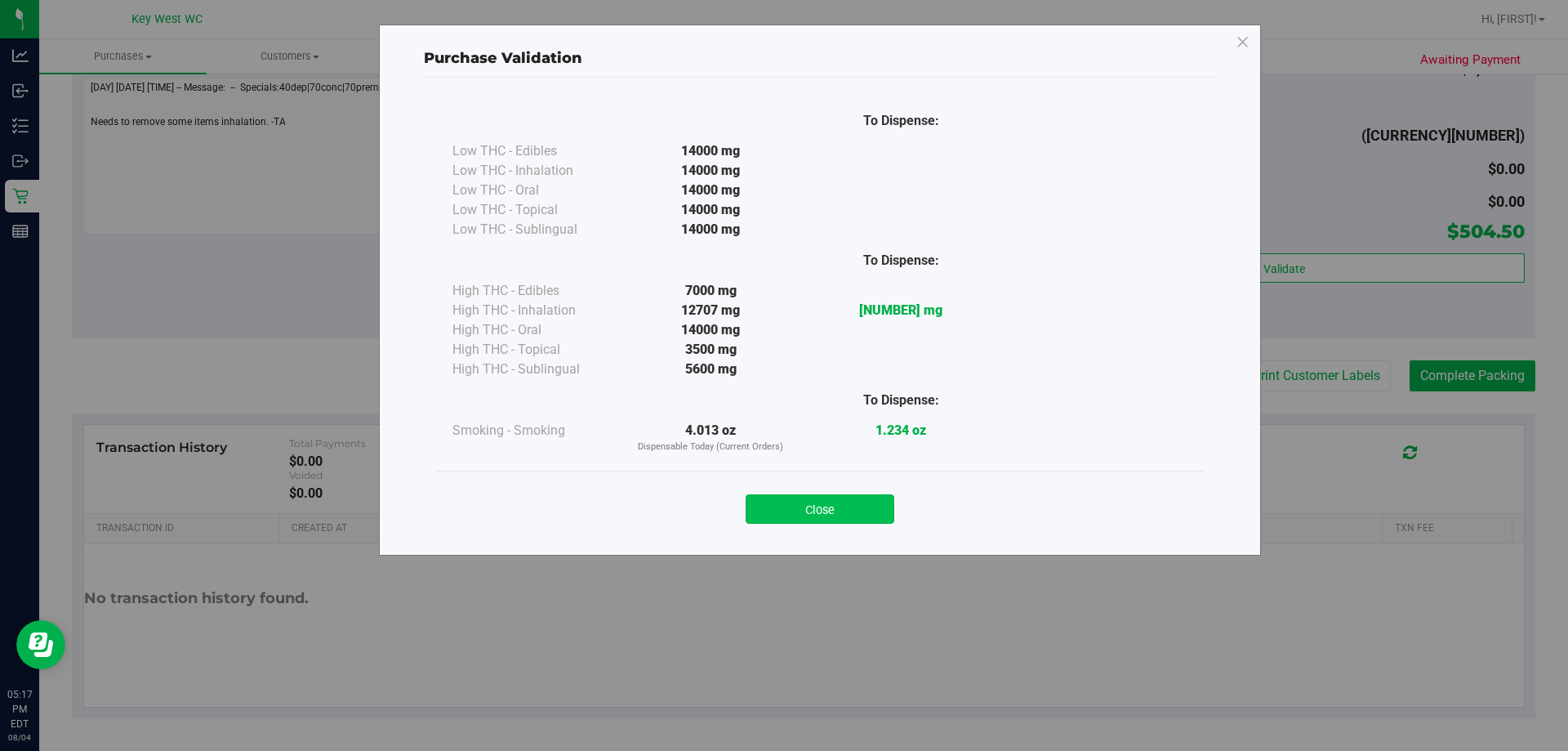 click on "Close" at bounding box center (820, 509) 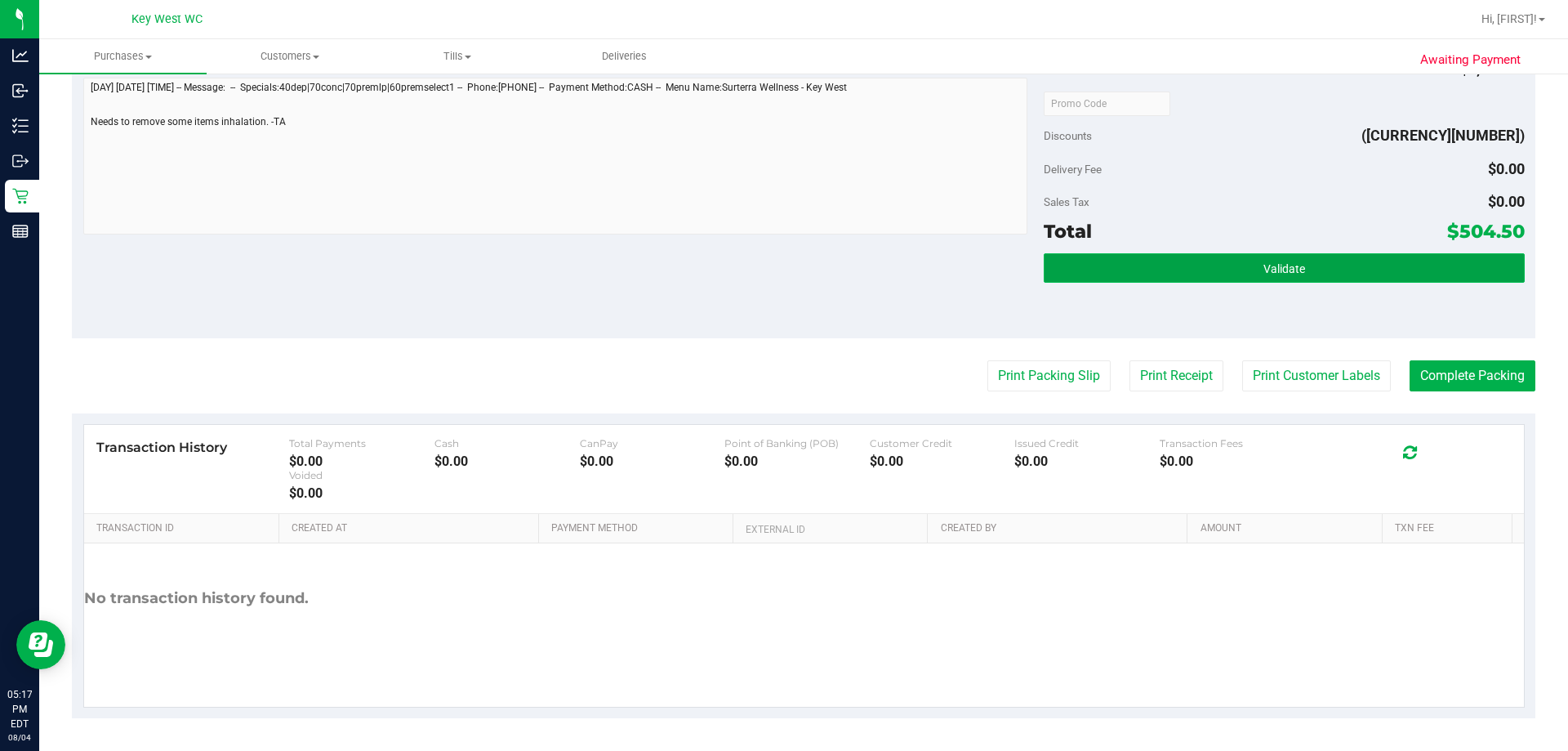 click on "Validate" at bounding box center (1284, 268) 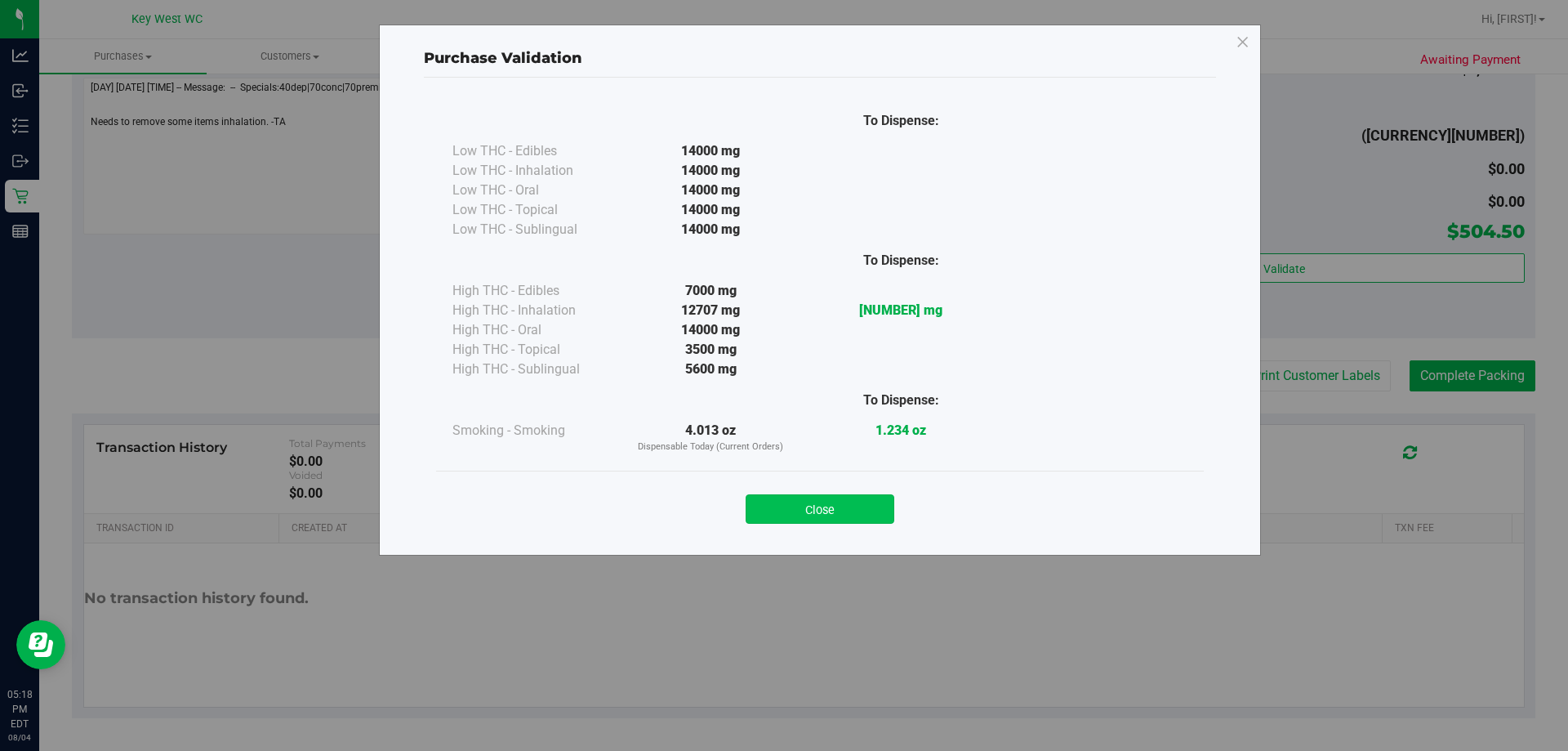 click on "Close" at bounding box center (820, 509) 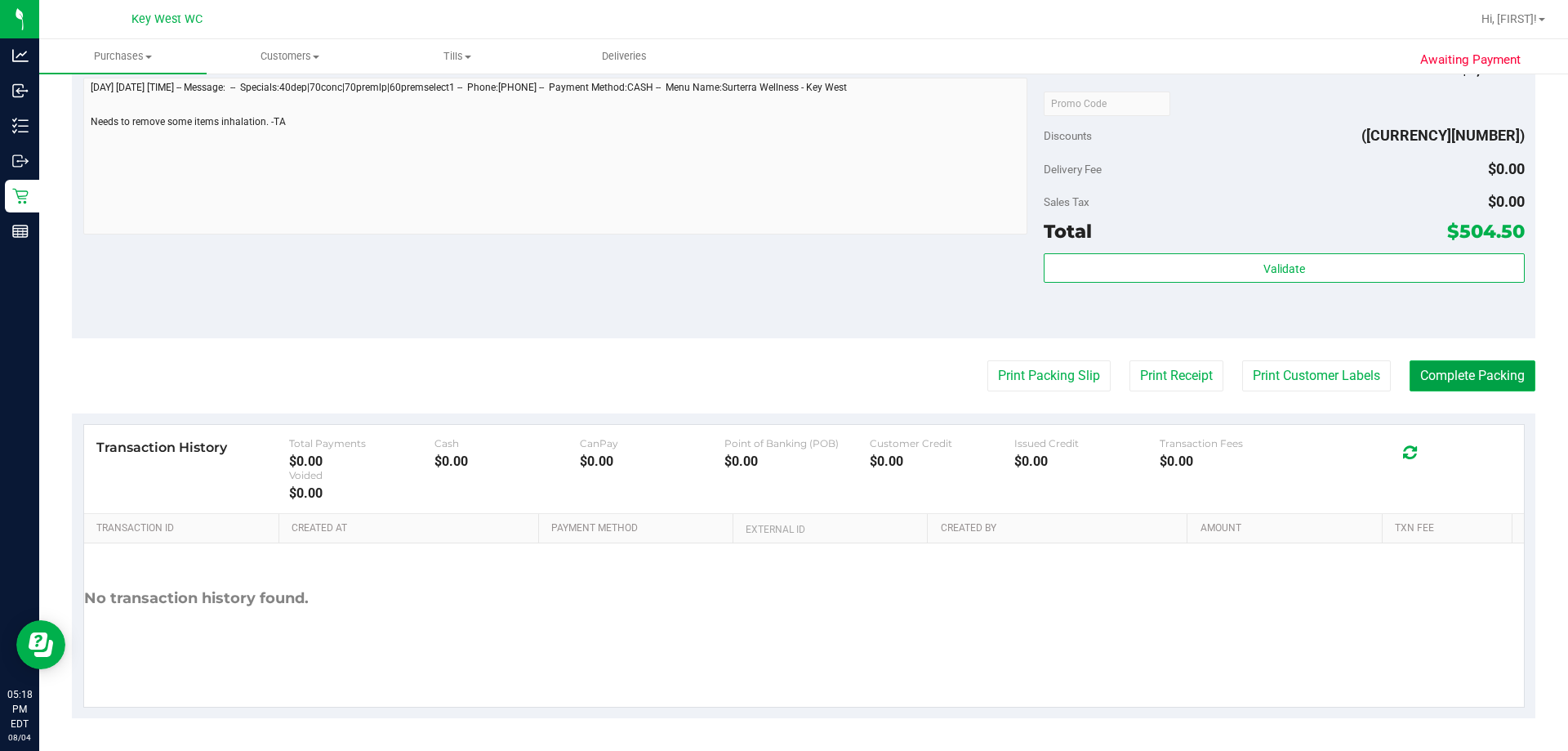 click on "Complete Packing" at bounding box center (1472, 376) 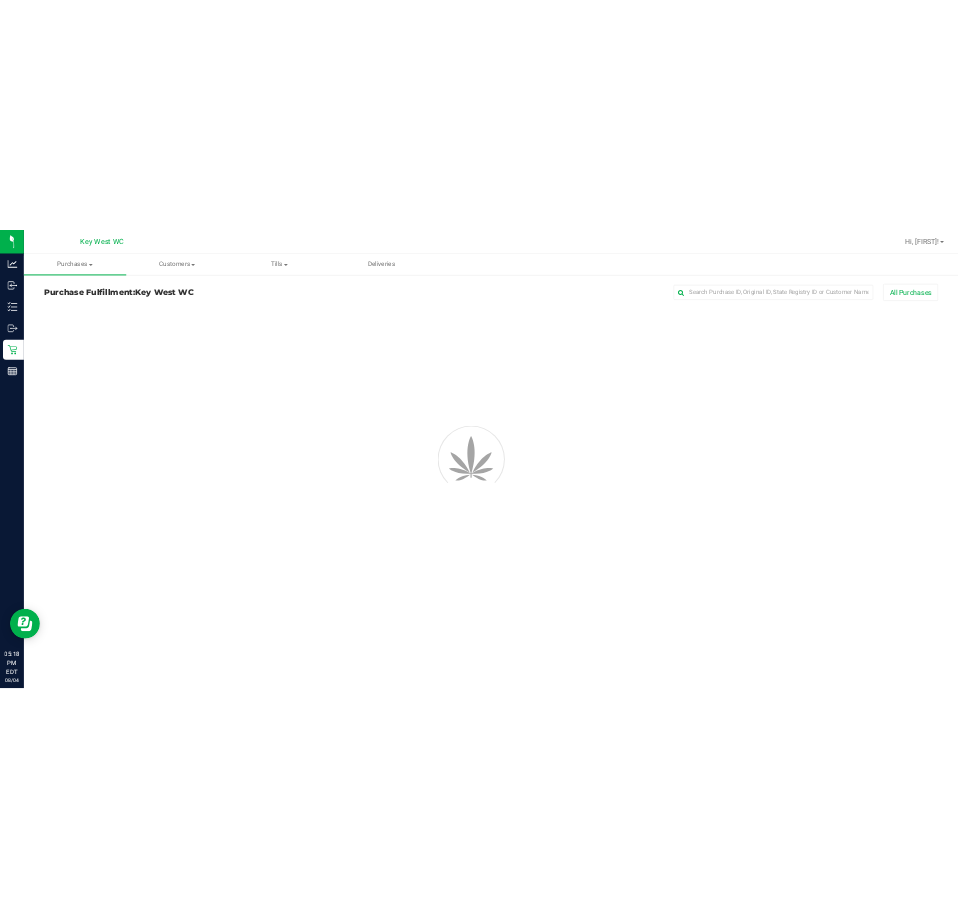 scroll, scrollTop: 0, scrollLeft: 0, axis: both 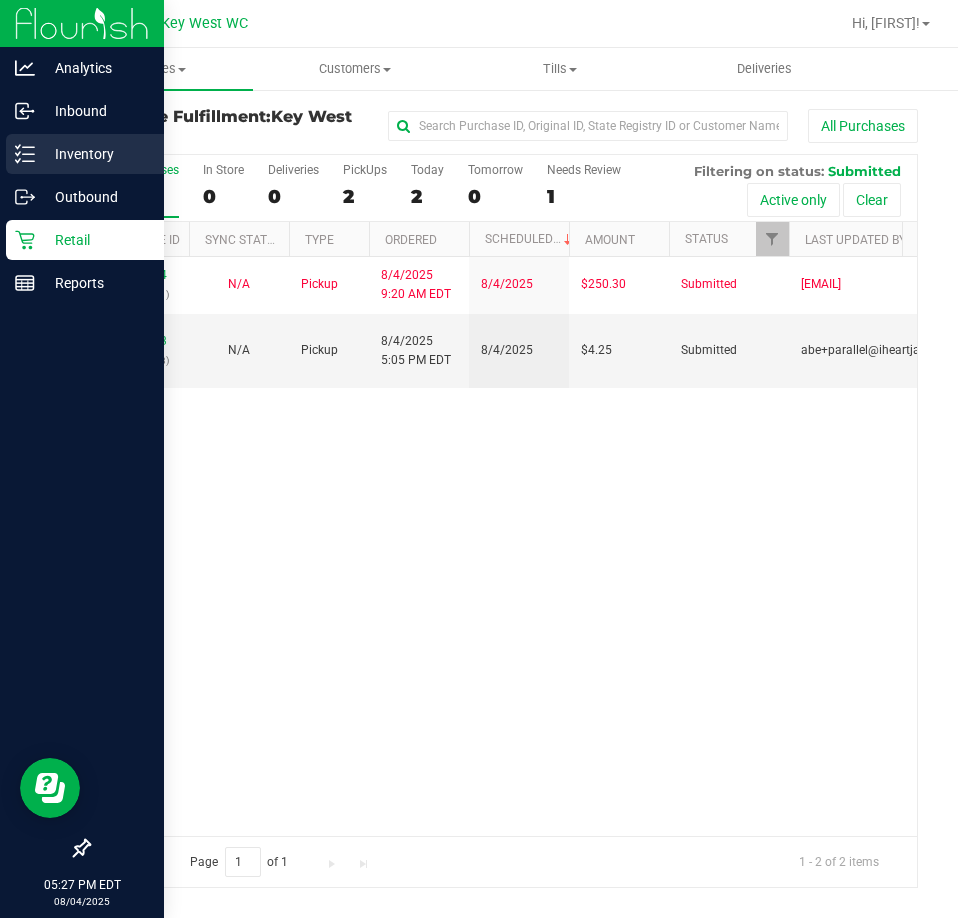click on "Inventory" at bounding box center [95, 154] 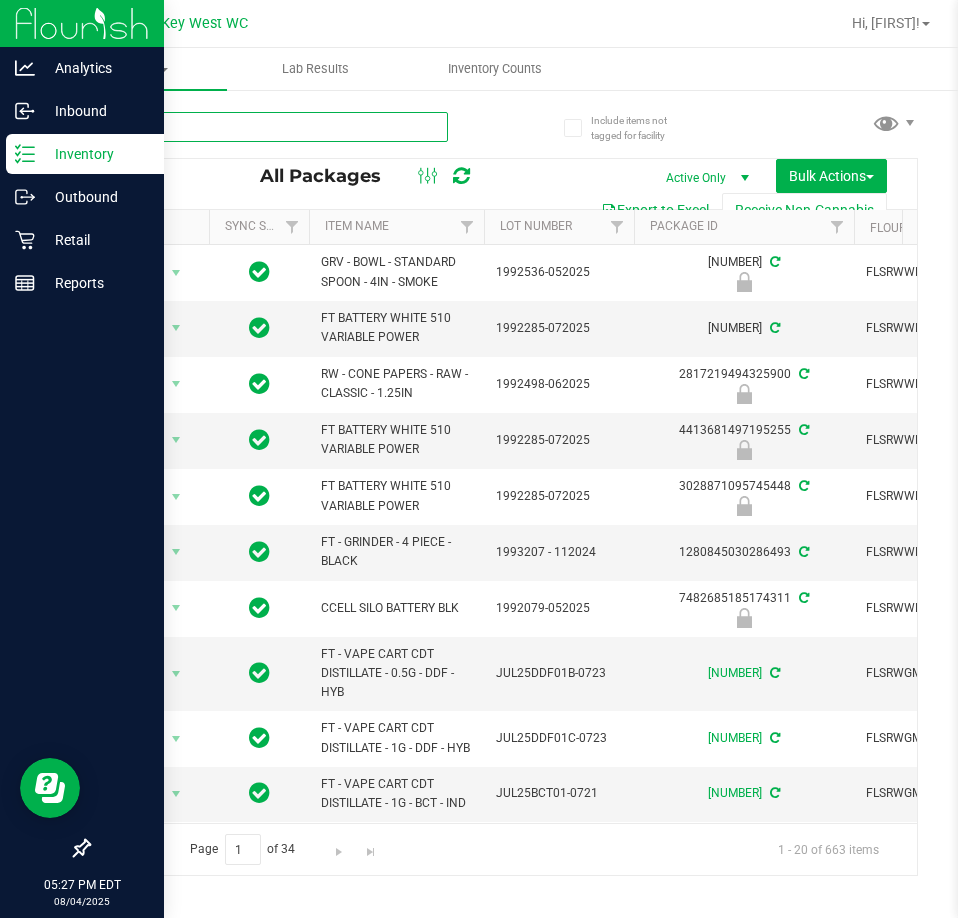 click at bounding box center [268, 127] 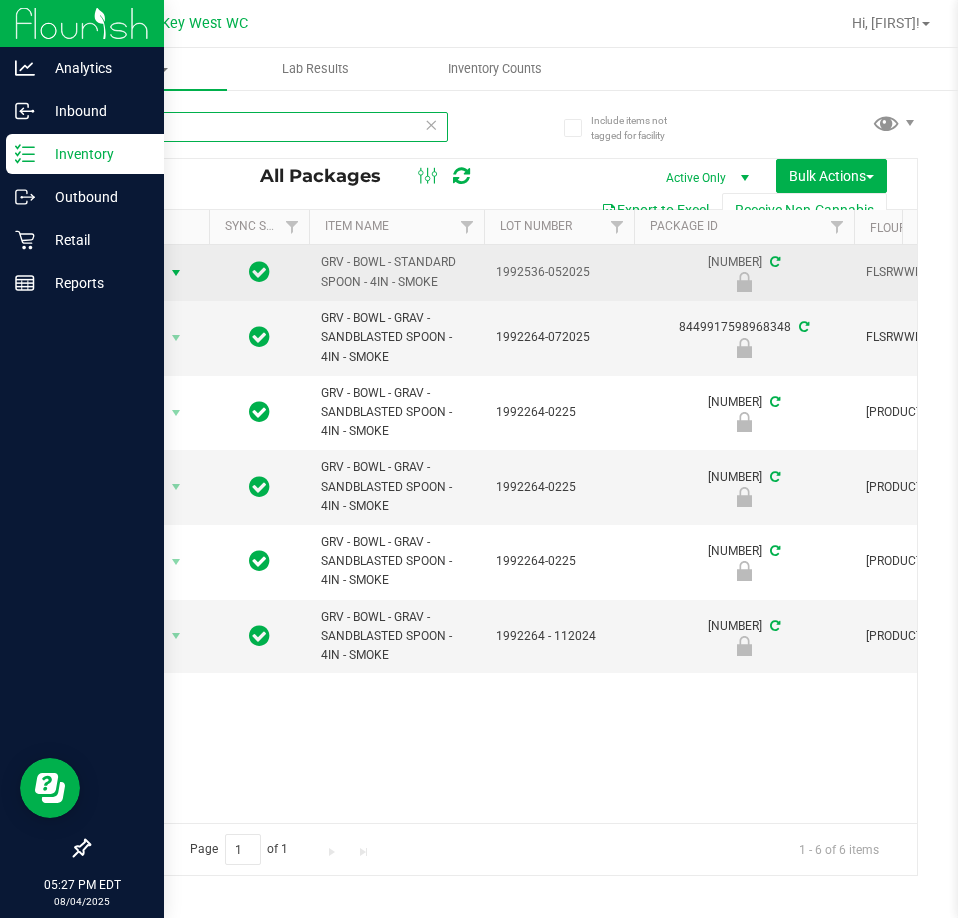 type on "smoke" 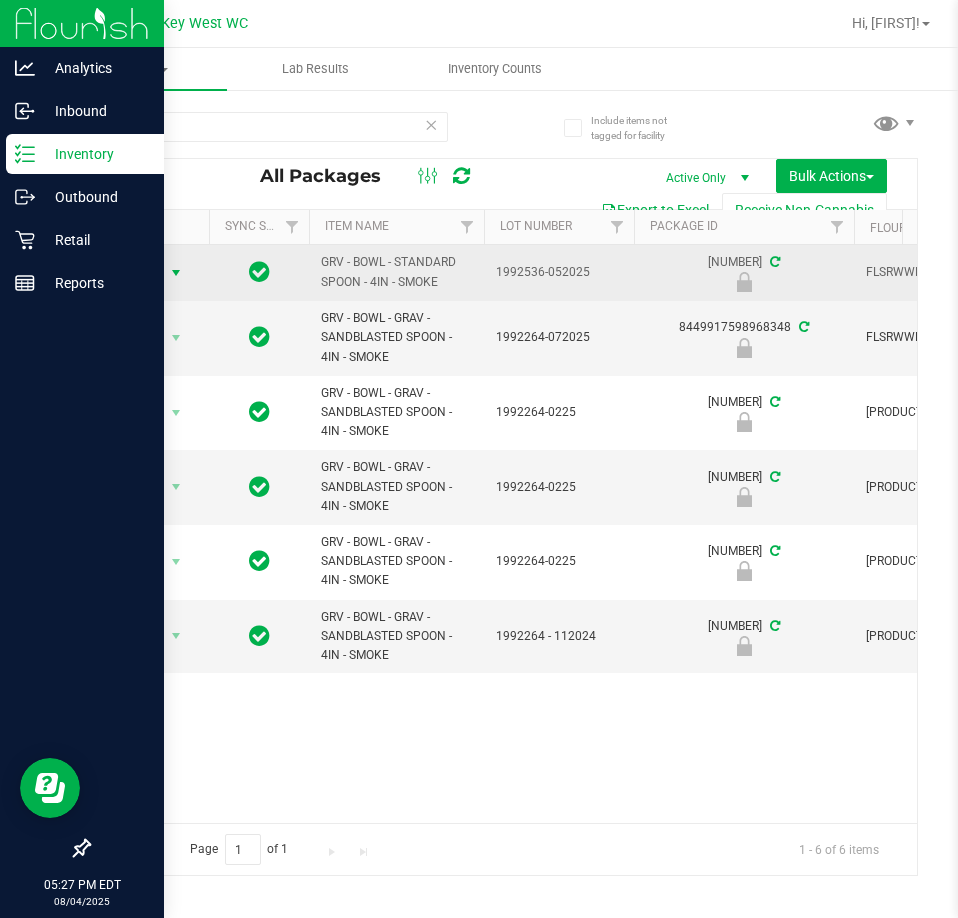 click on "Action" at bounding box center [136, 273] 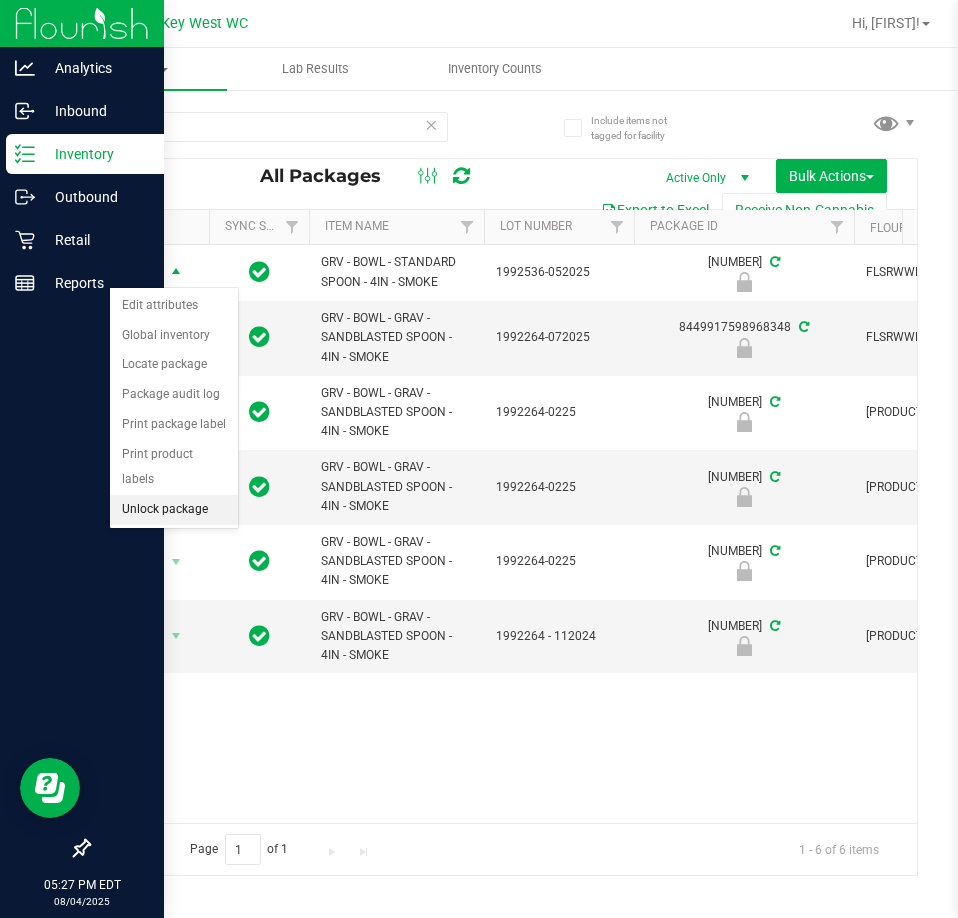 click on "Unlock package" at bounding box center (174, 510) 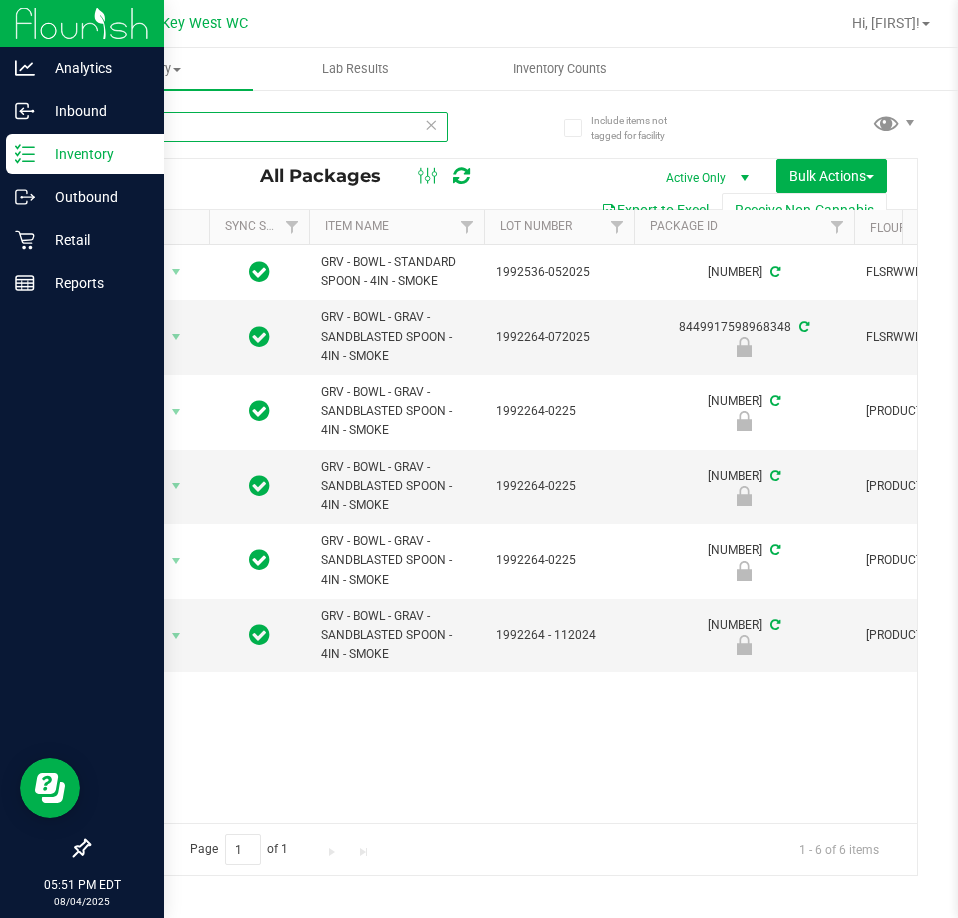 click on "smoke" at bounding box center [268, 127] 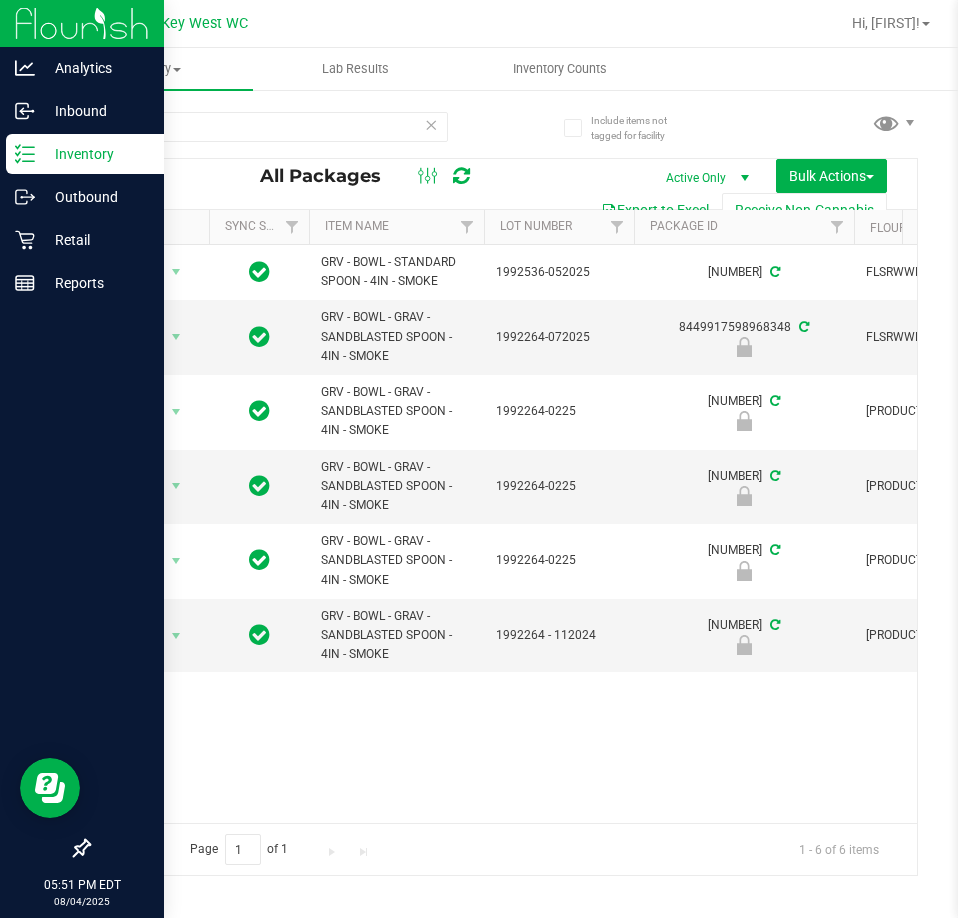 click at bounding box center (431, 124) 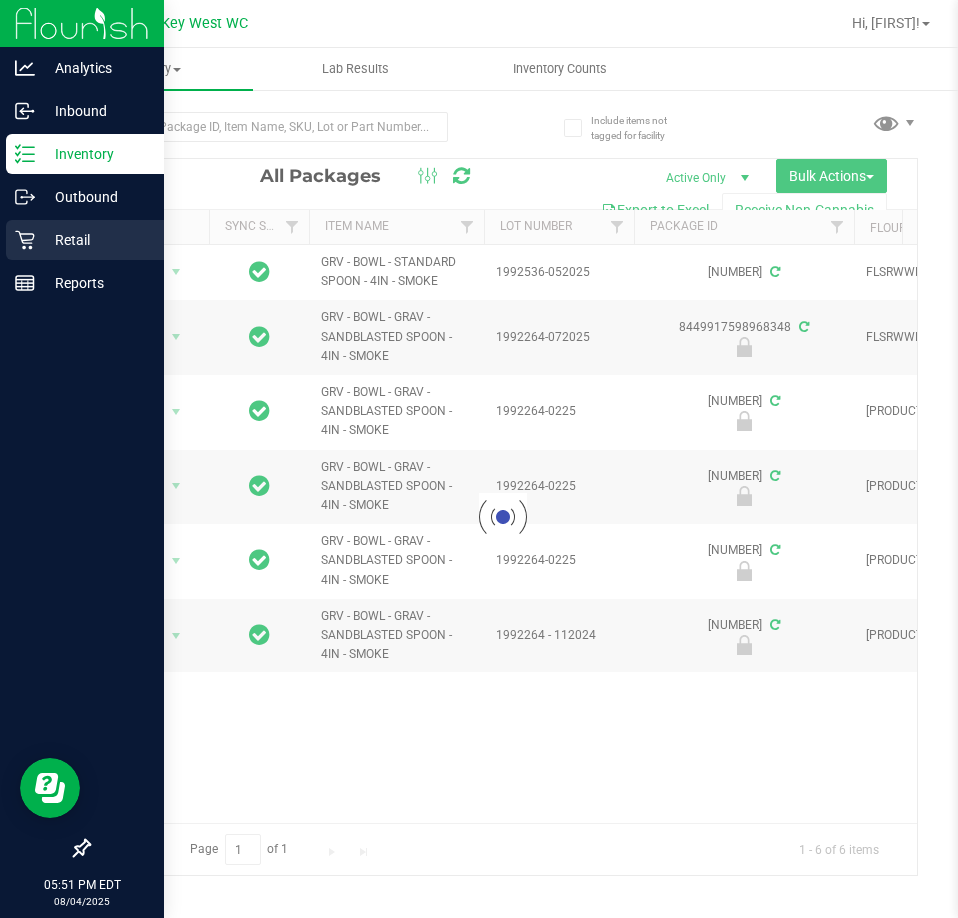click on "Retail" at bounding box center (95, 240) 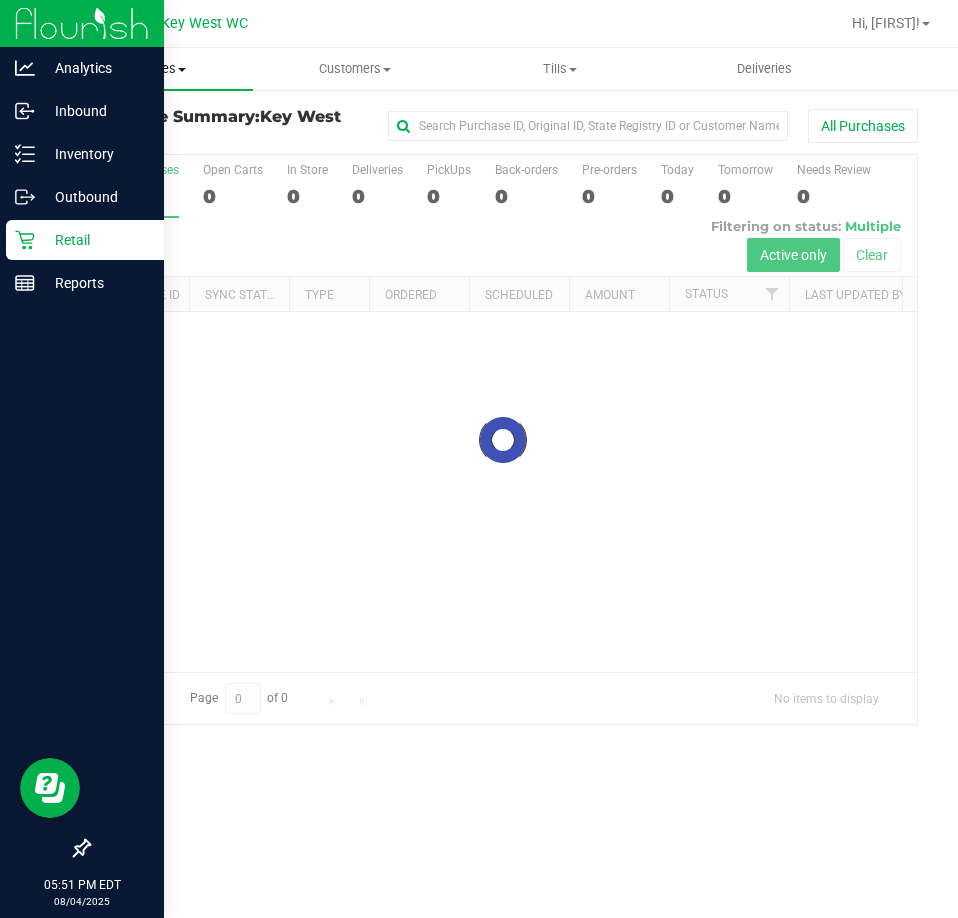 click on "Purchases" at bounding box center (150, 69) 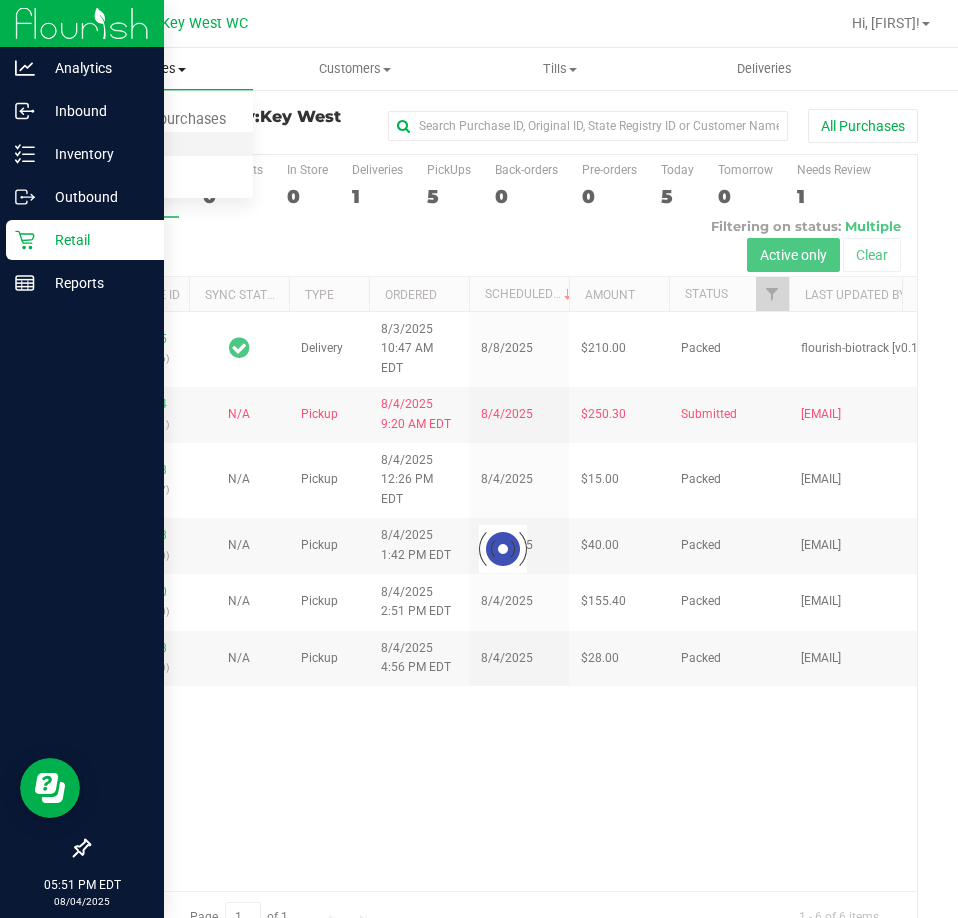 click on "Fulfillment" at bounding box center [110, 144] 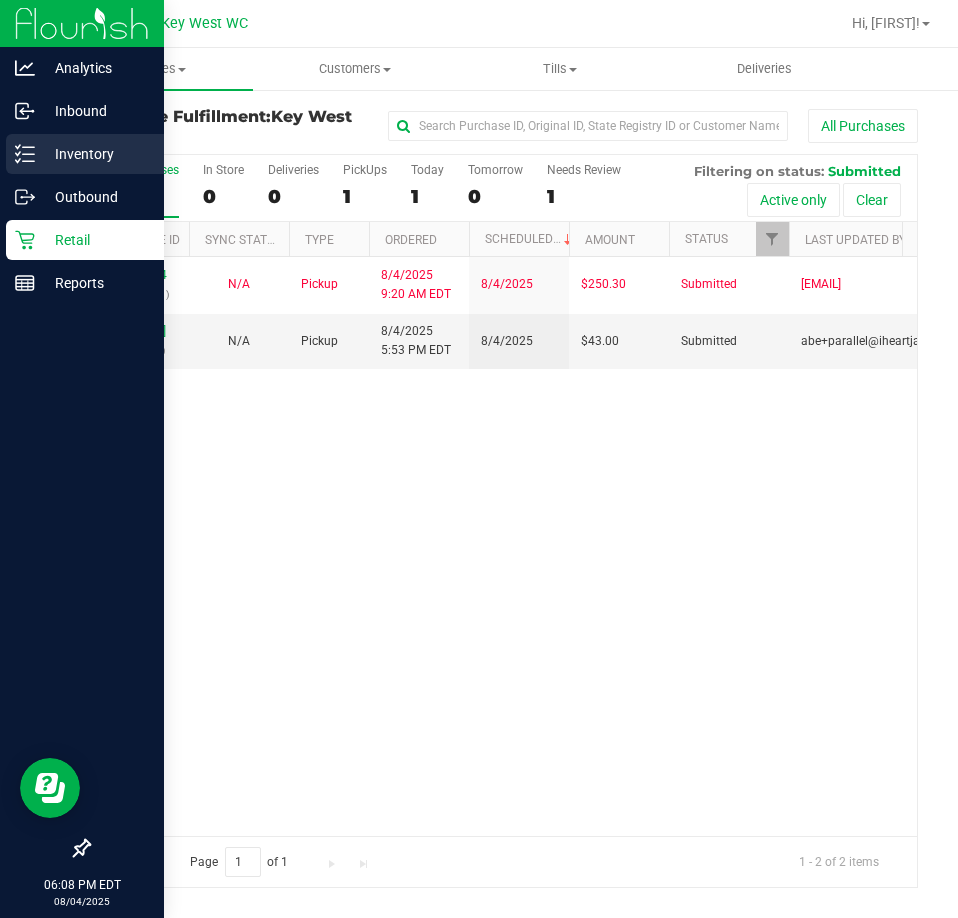 click on "Inventory" at bounding box center [95, 154] 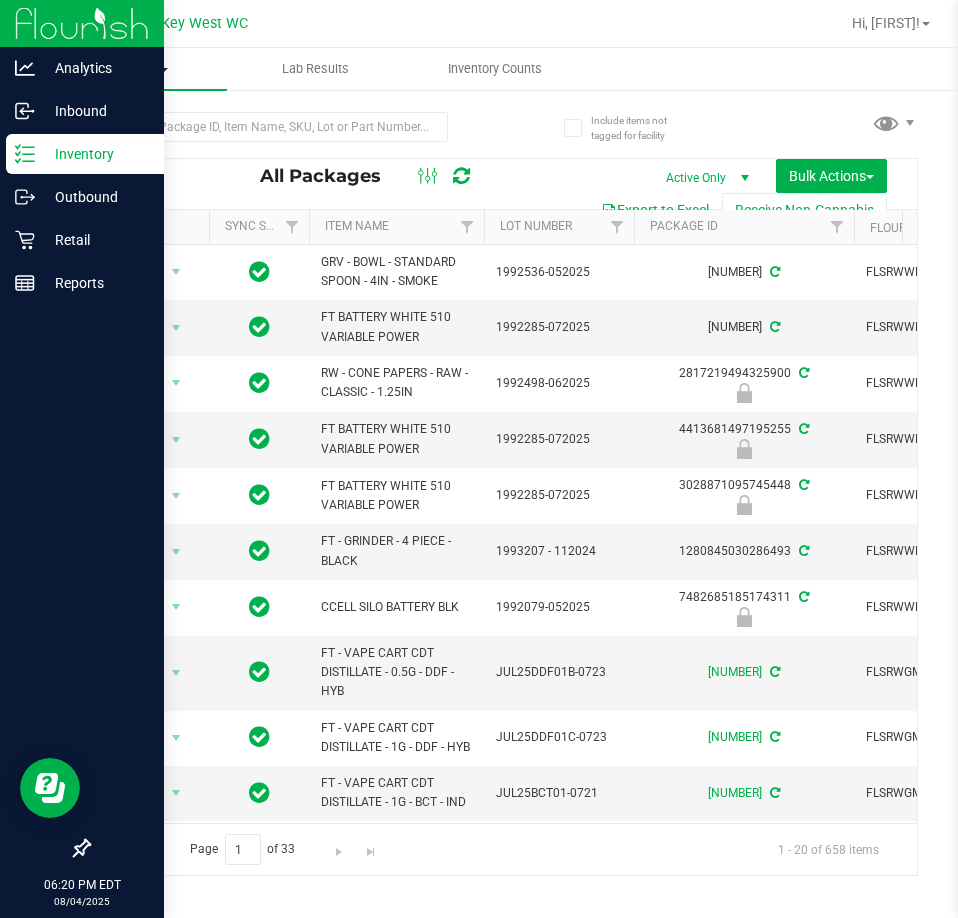 click on "Inventory" at bounding box center (137, 69) 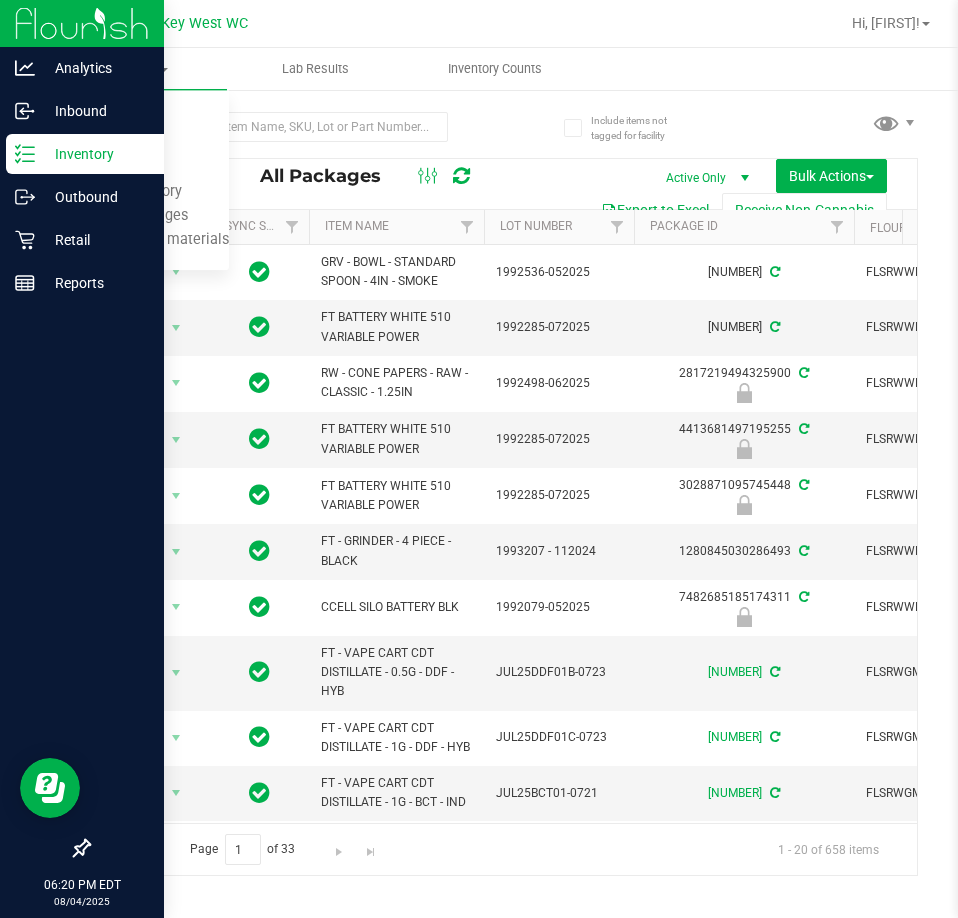 click on "Key West WC   Hi, [FIRST]!" at bounding box center (503, 24) 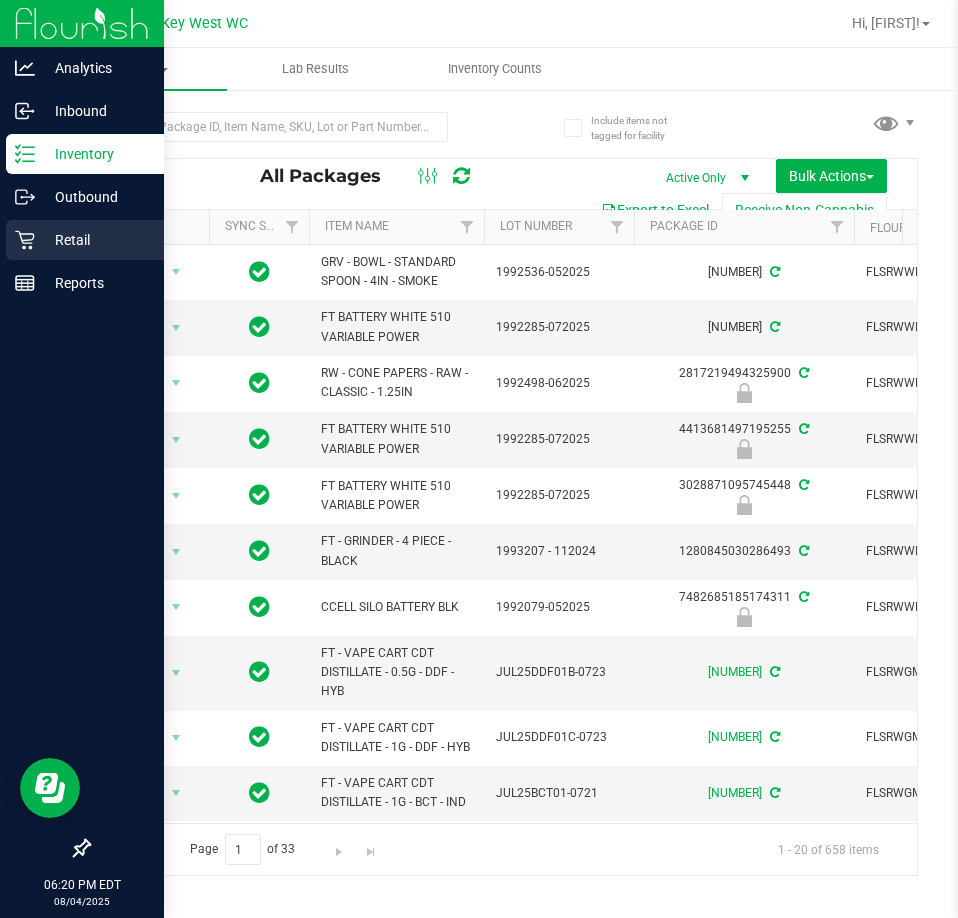 click 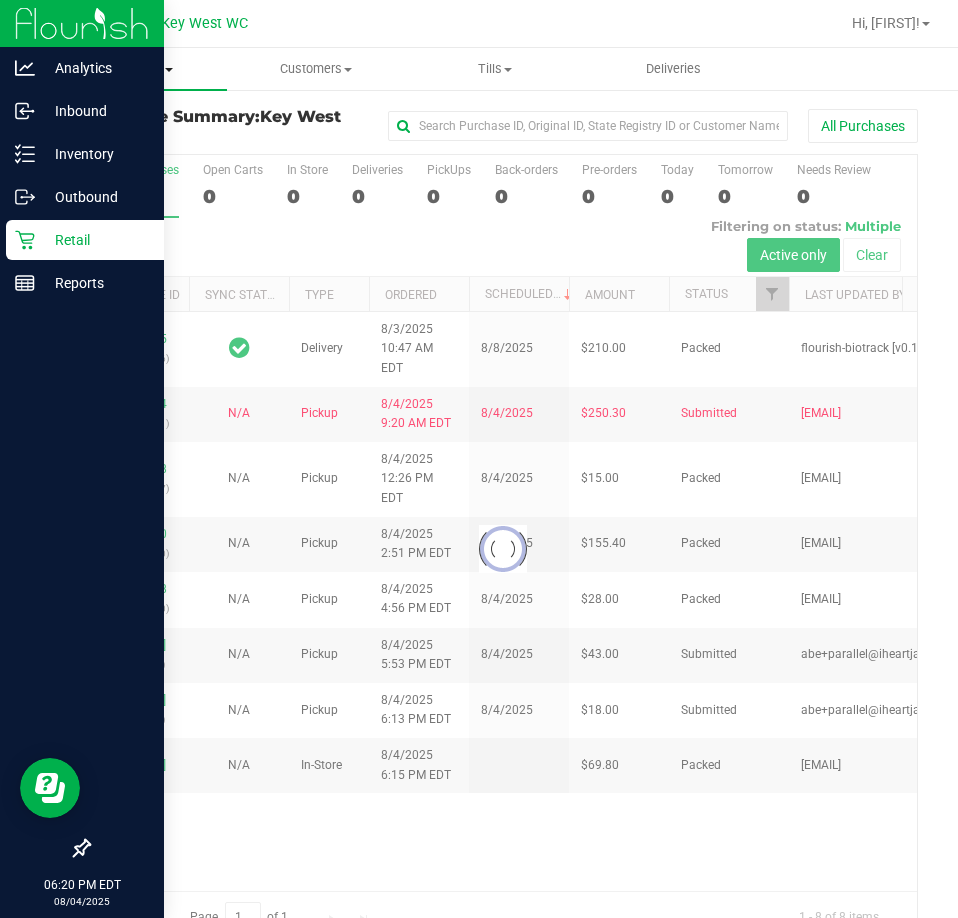 click on "Purchases" at bounding box center [137, 69] 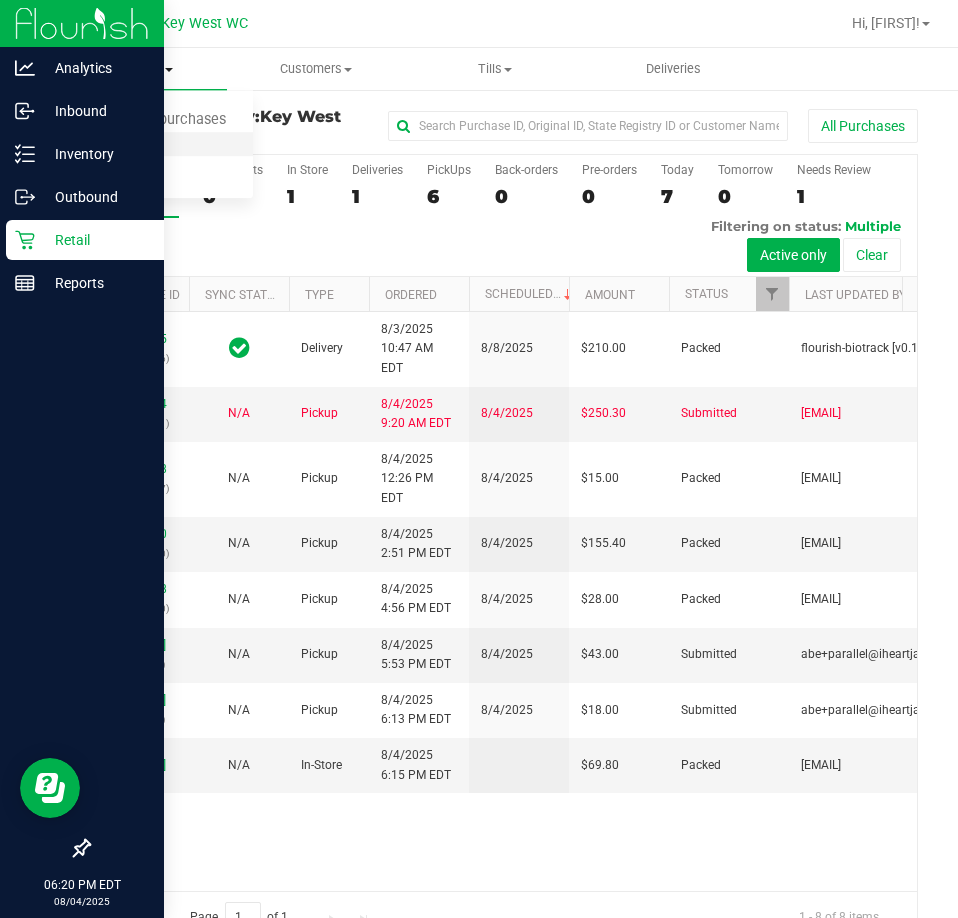 click on "Fulfillment" at bounding box center (110, 144) 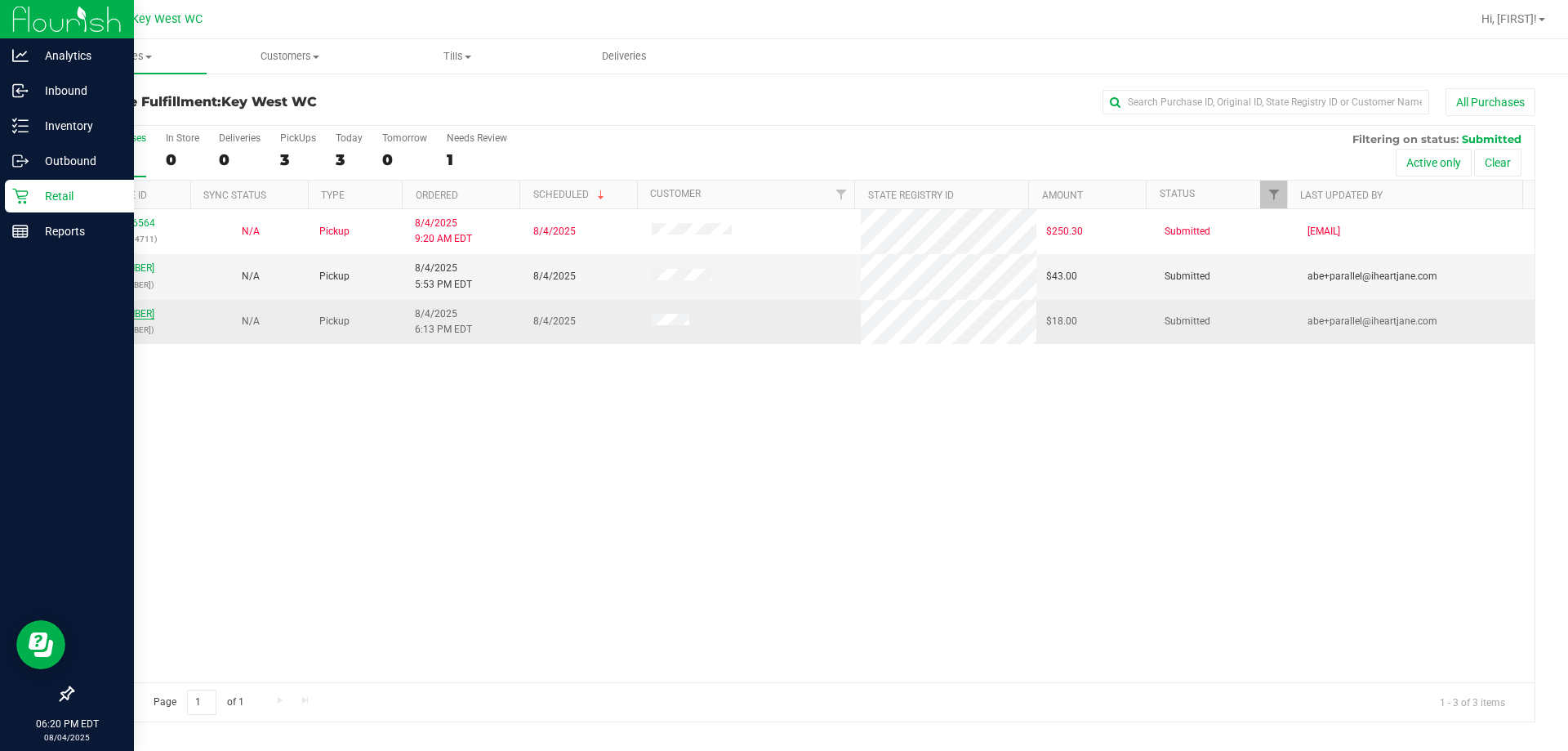 click on "[NUMBER]" at bounding box center [132, 314] 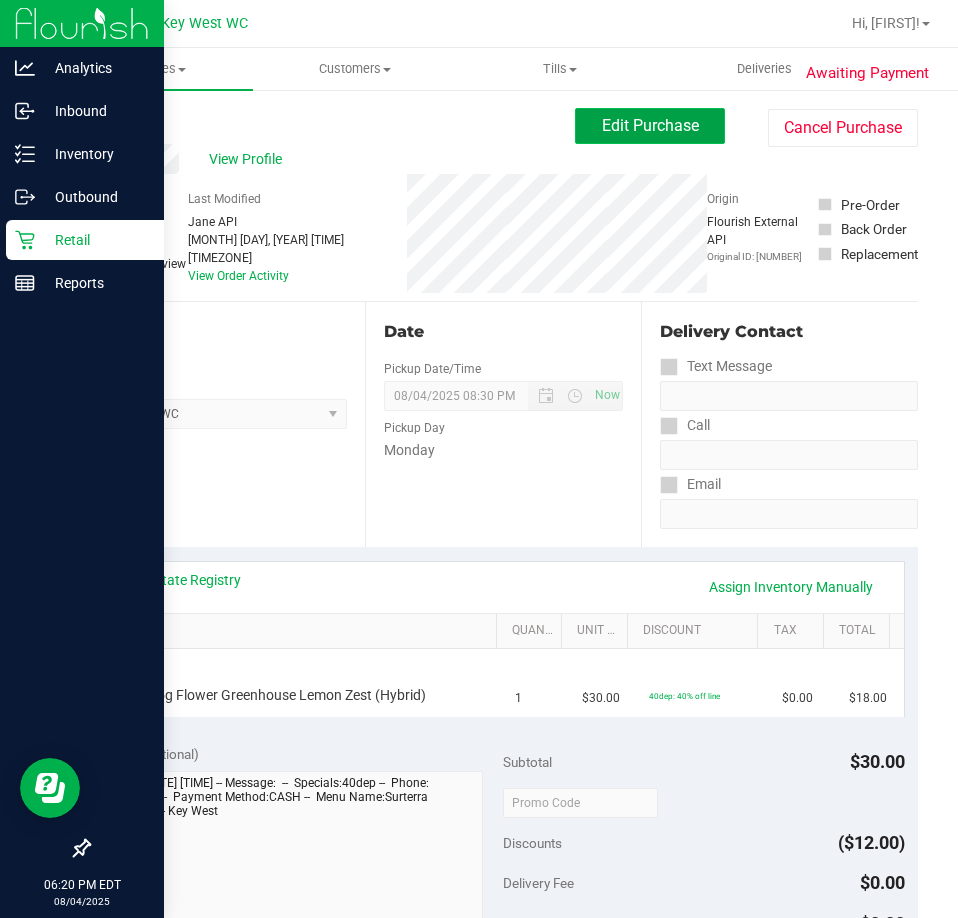 click on "Edit Purchase" at bounding box center (650, 125) 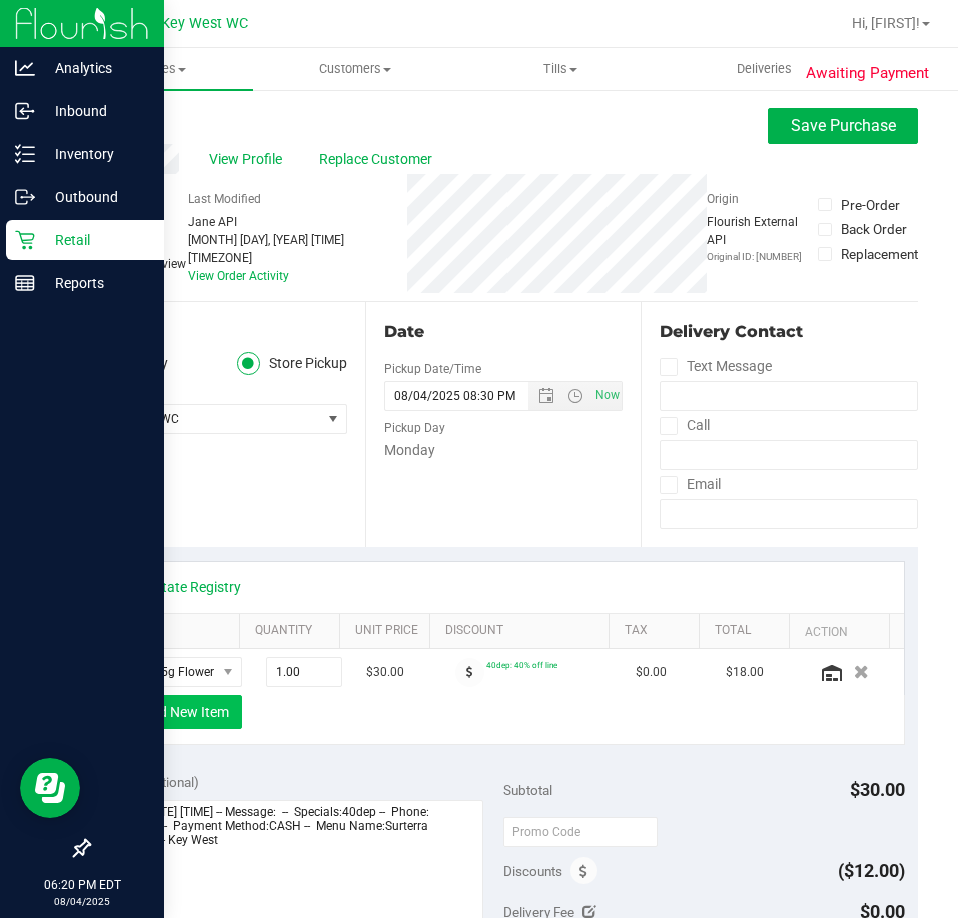 click on "+ Add New Item" at bounding box center [180, 712] 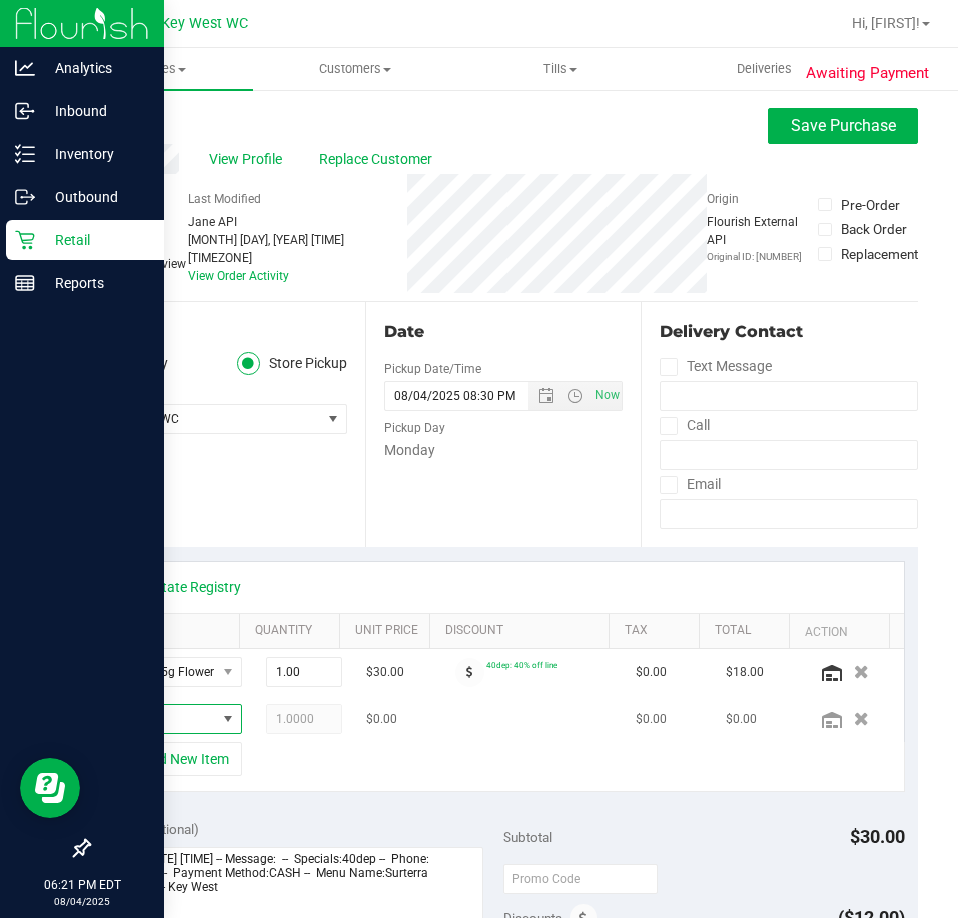 click at bounding box center (166, 719) 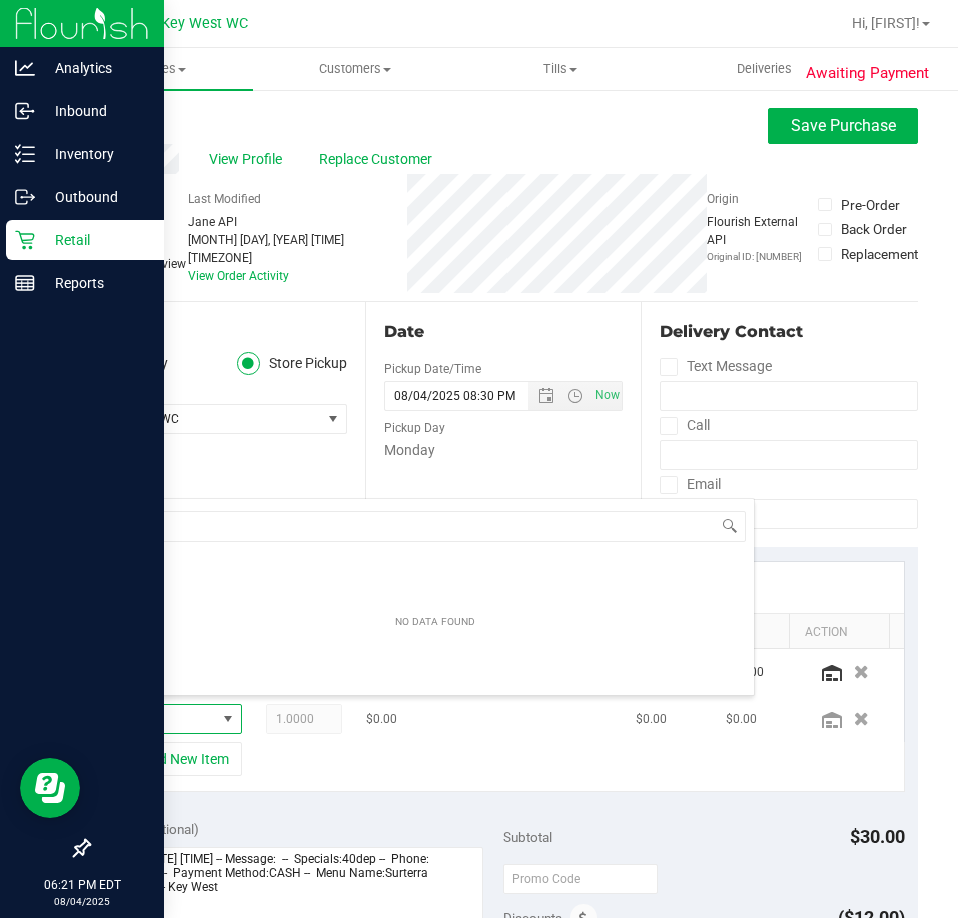 scroll, scrollTop: 99970, scrollLeft: 99903, axis: both 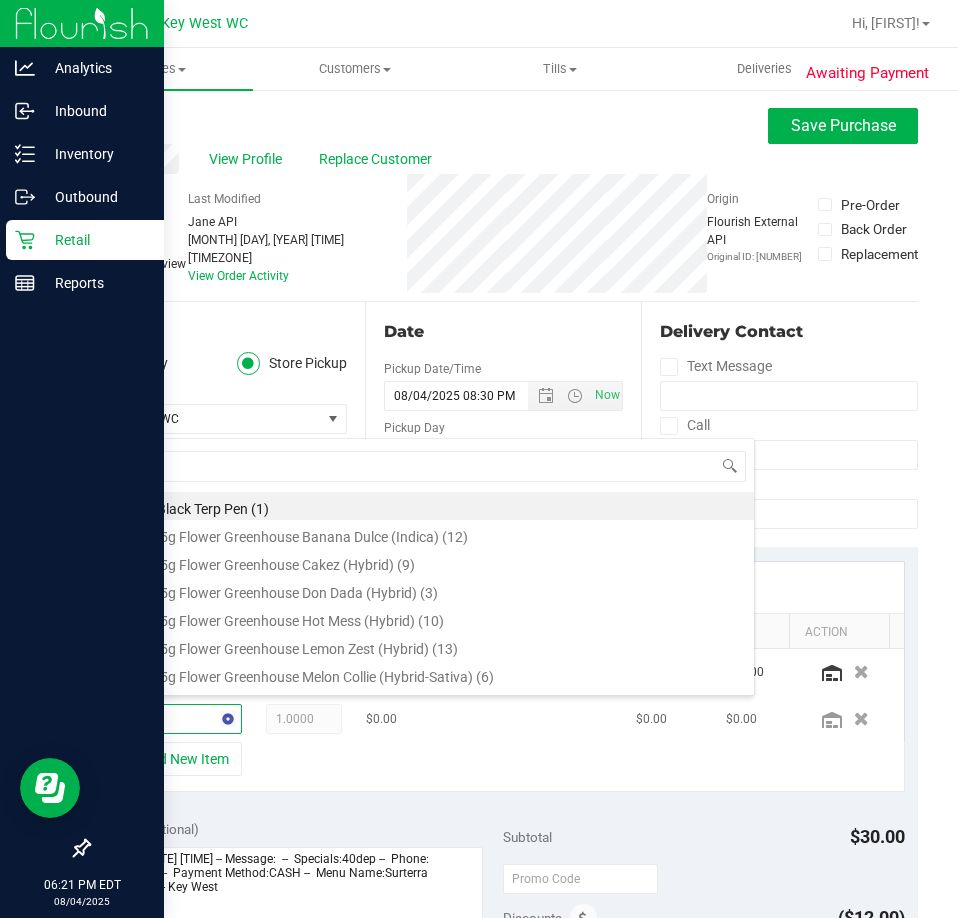 type on "1ct" 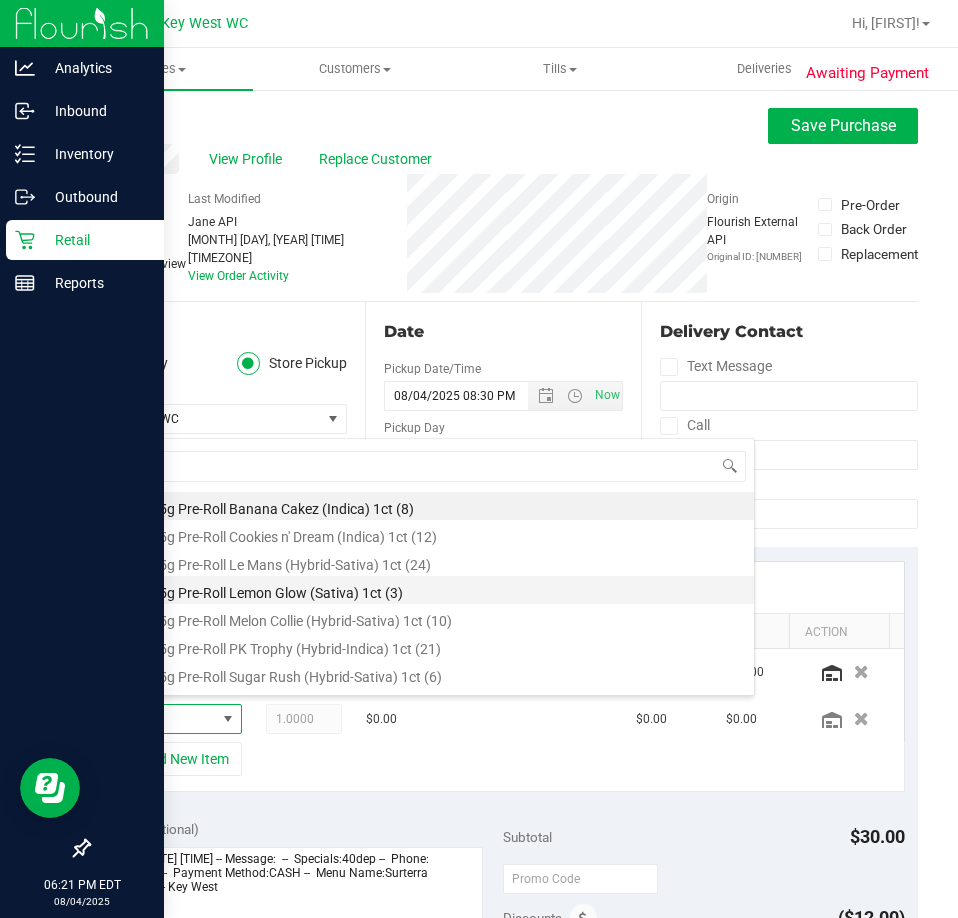 click on "FT 0.5g Pre-Roll Lemon Glow (Sativa) 1ct (3)" at bounding box center [435, 590] 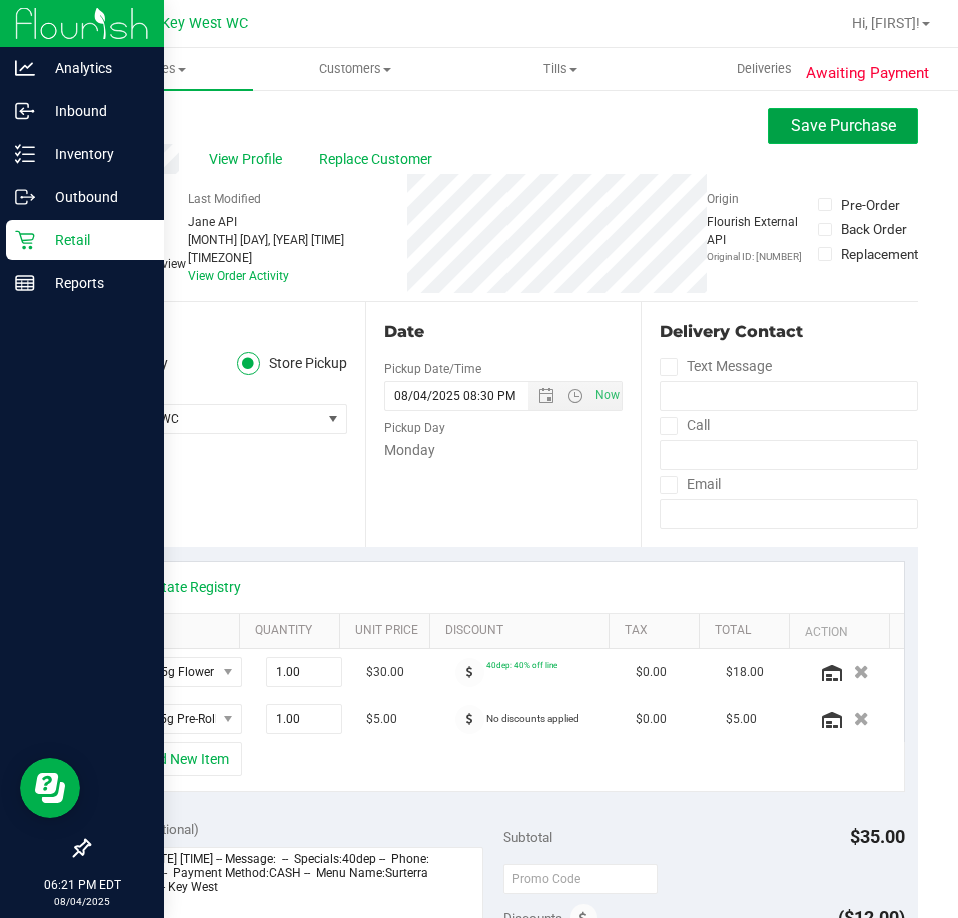 click on "Save Purchase" at bounding box center [843, 125] 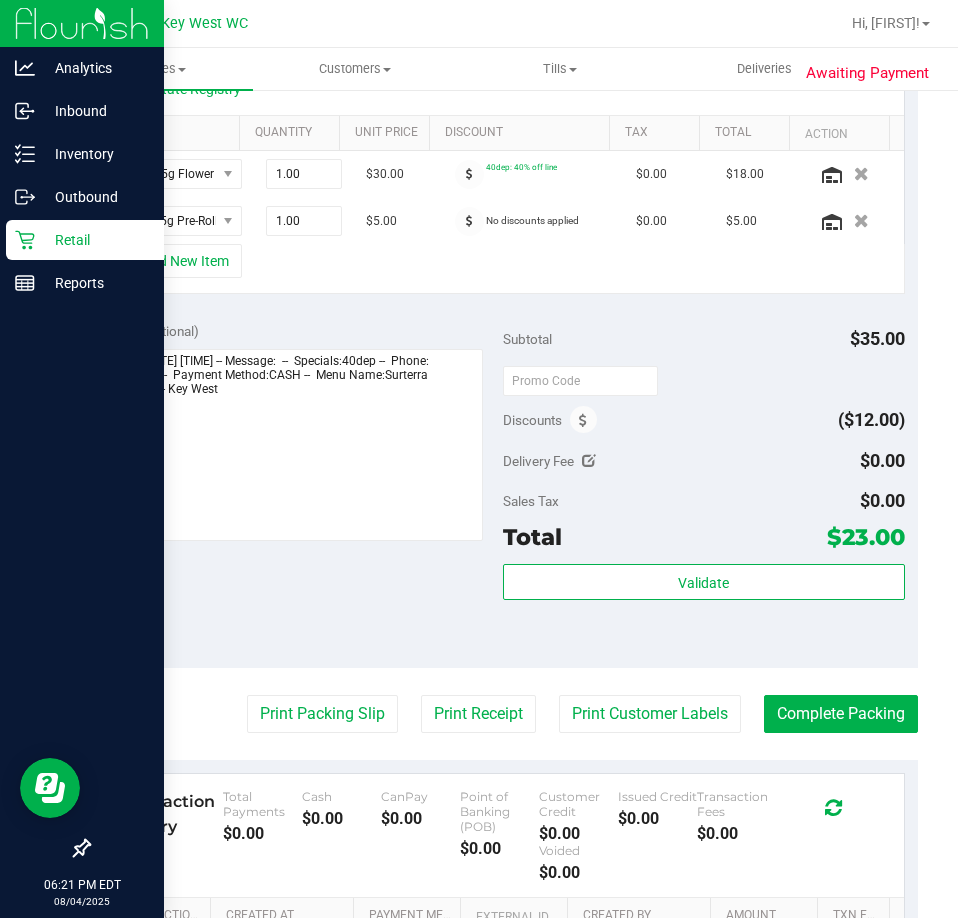 scroll, scrollTop: 500, scrollLeft: 0, axis: vertical 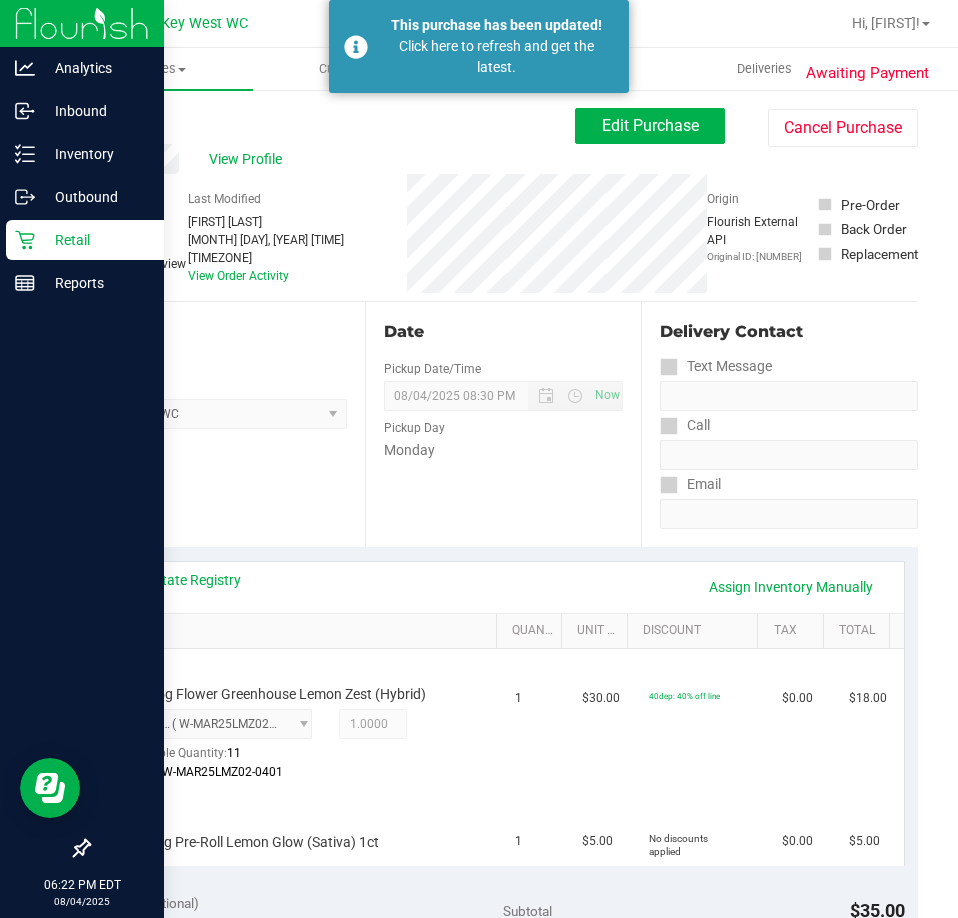 click on "Retail" at bounding box center (95, 240) 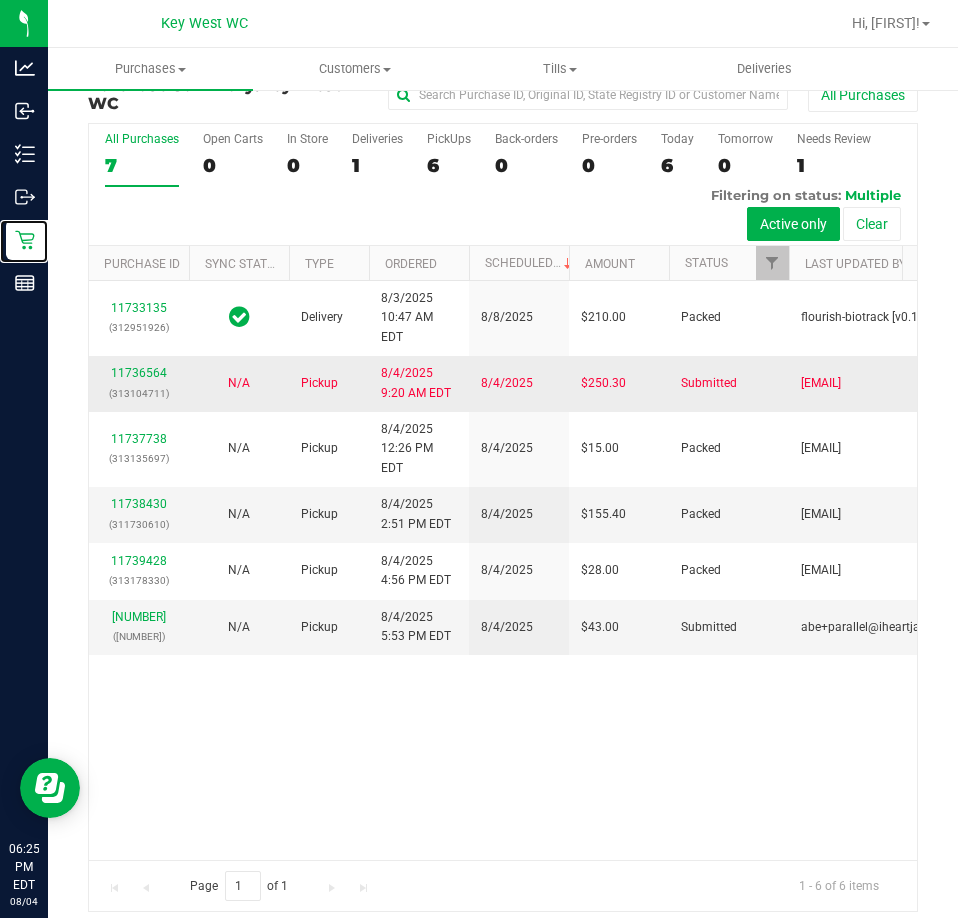 scroll, scrollTop: 45, scrollLeft: 0, axis: vertical 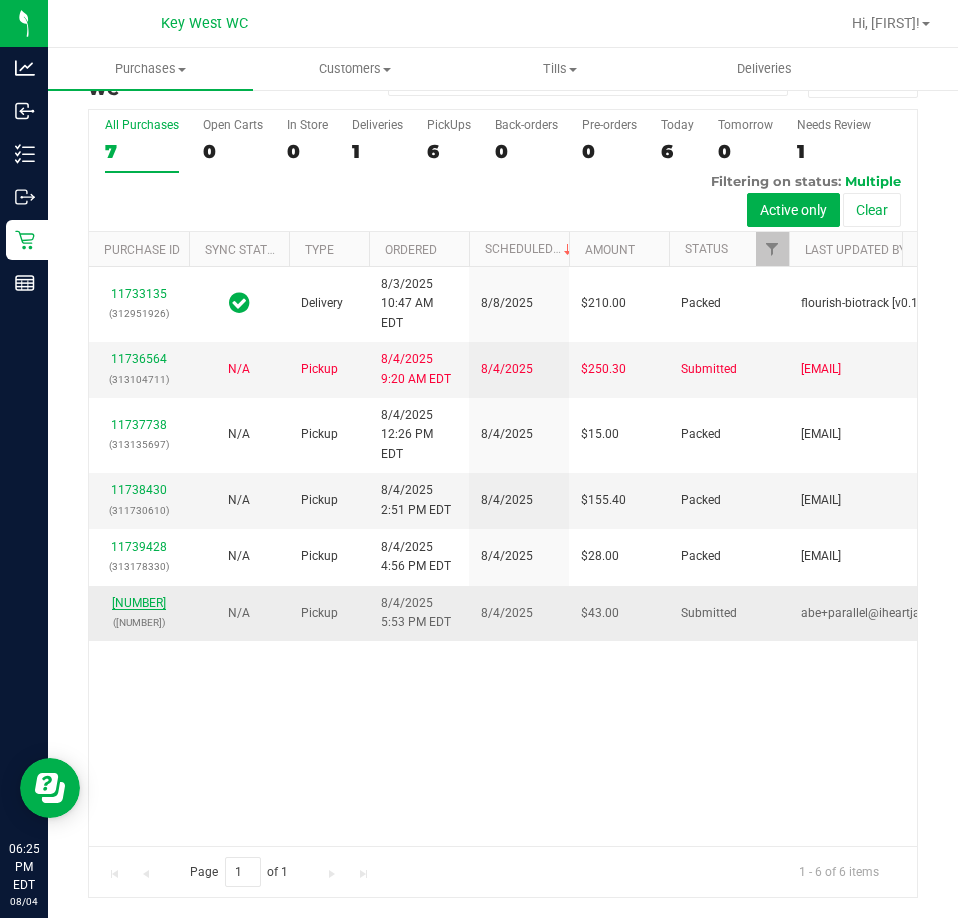 click on "[NUMBER]" at bounding box center [139, 603] 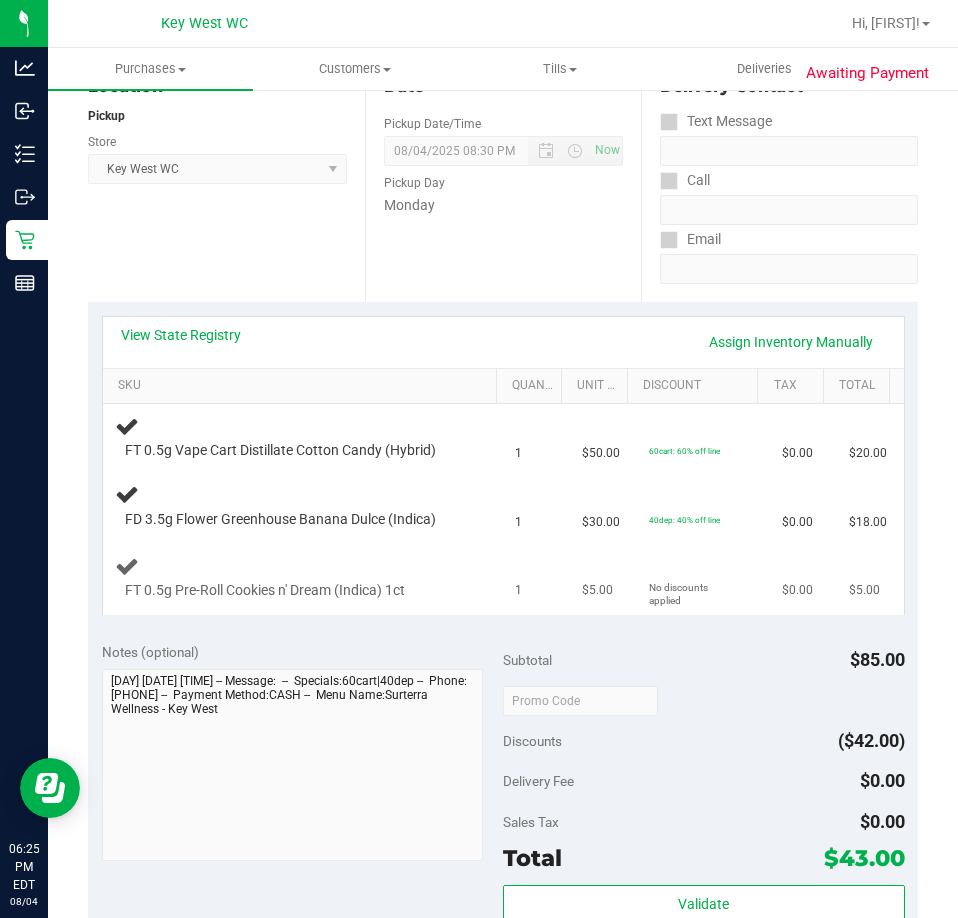 scroll, scrollTop: 145, scrollLeft: 0, axis: vertical 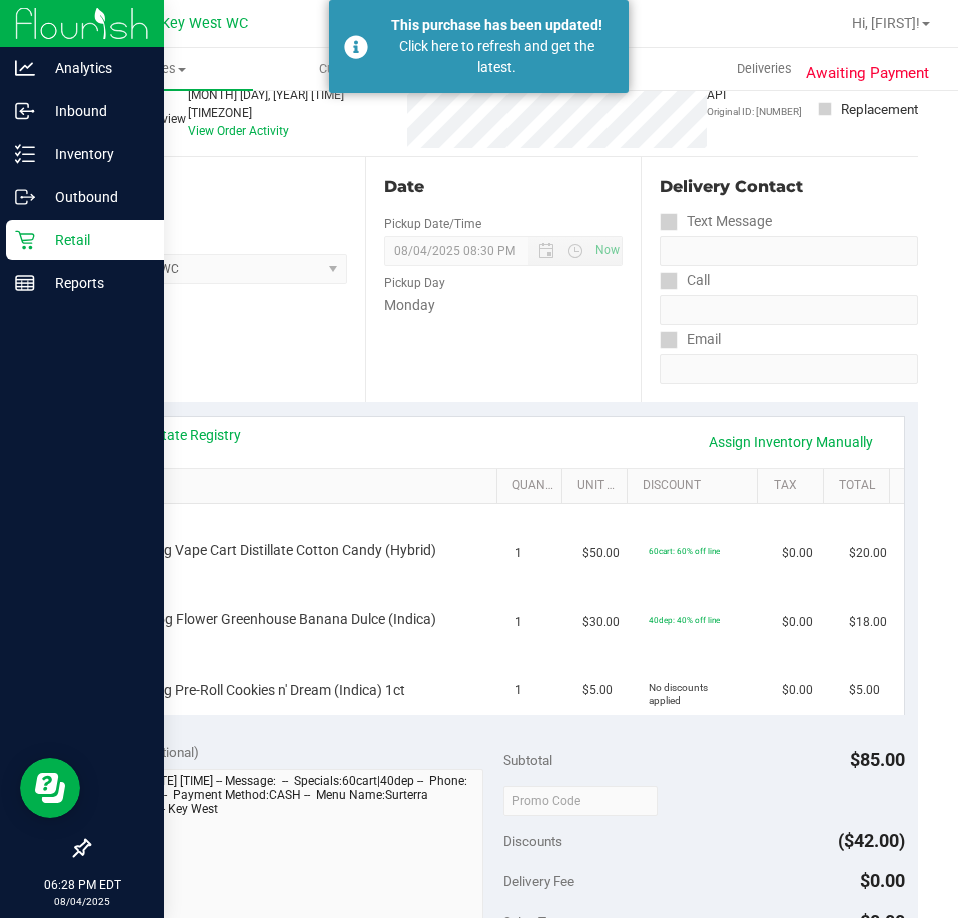 click on "Retail" at bounding box center [95, 240] 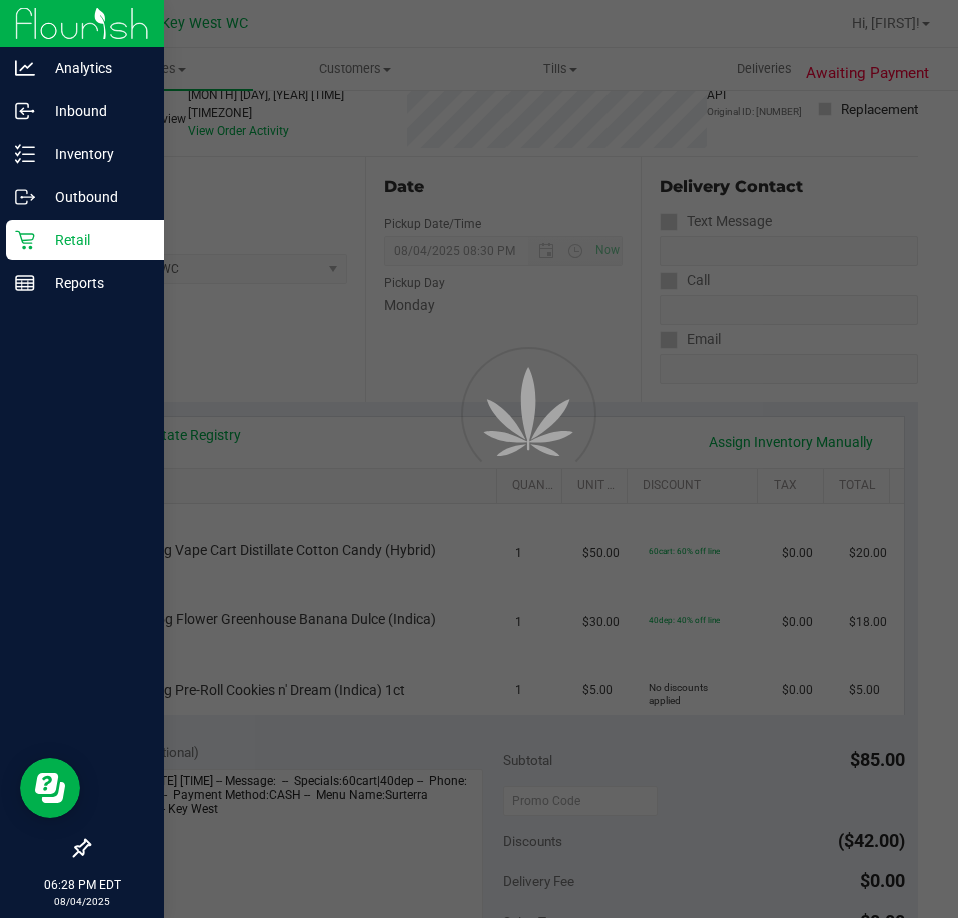 scroll, scrollTop: 0, scrollLeft: 0, axis: both 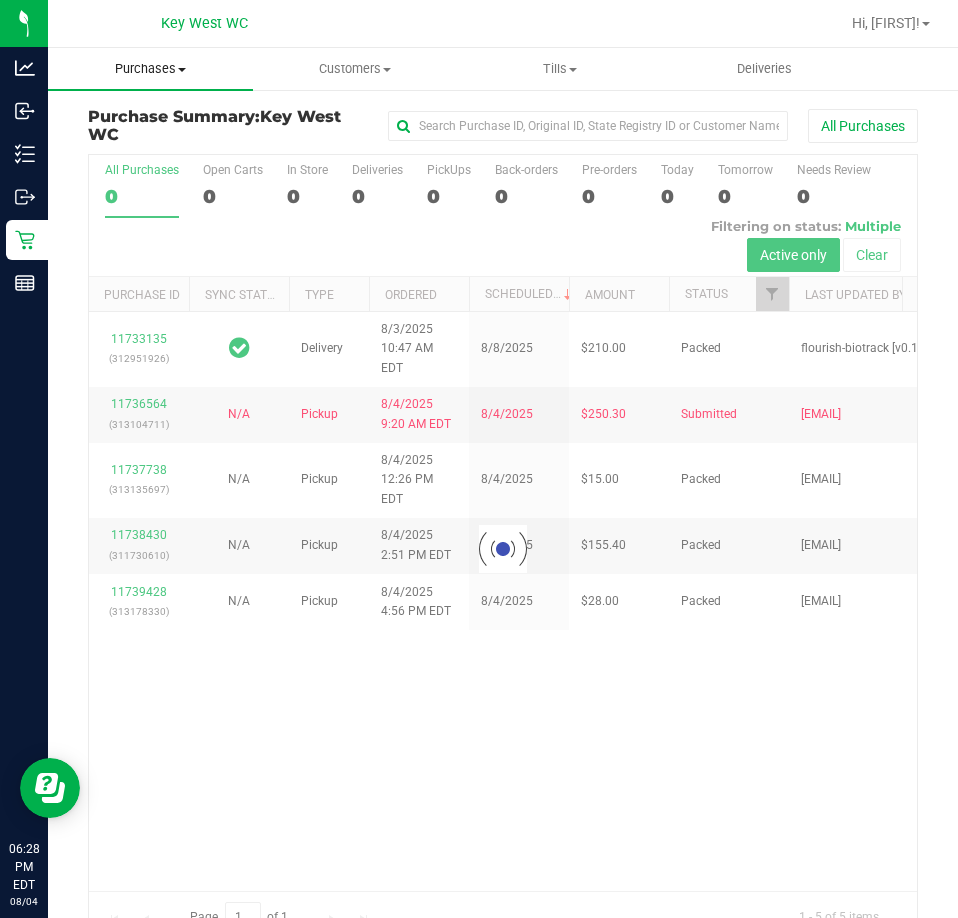 click on "Purchases" at bounding box center (150, 69) 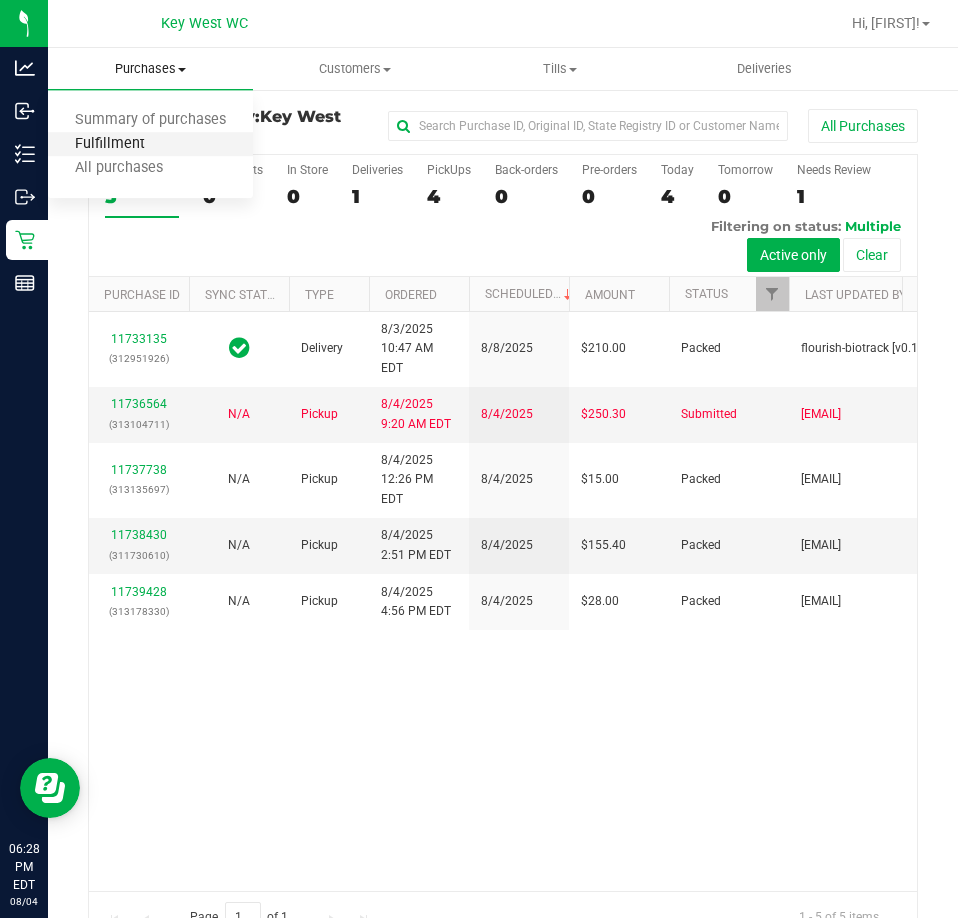 click on "Fulfillment" at bounding box center (110, 144) 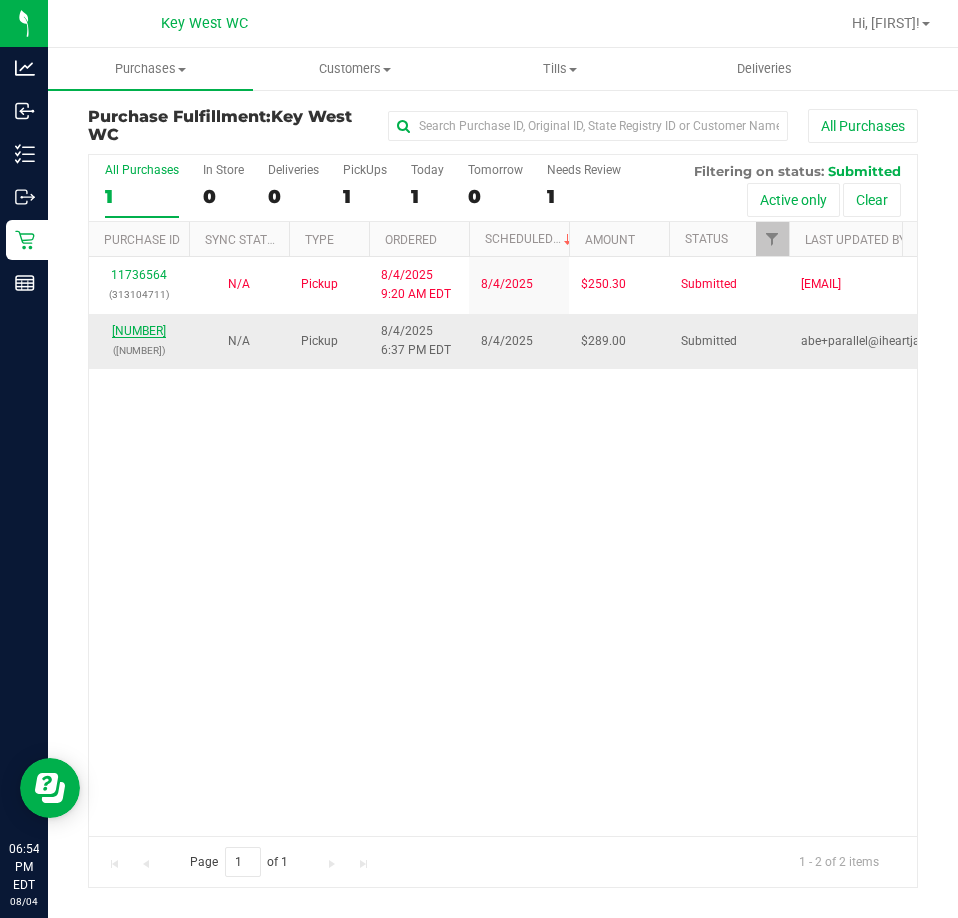 click on "[NUMBER]" at bounding box center (139, 331) 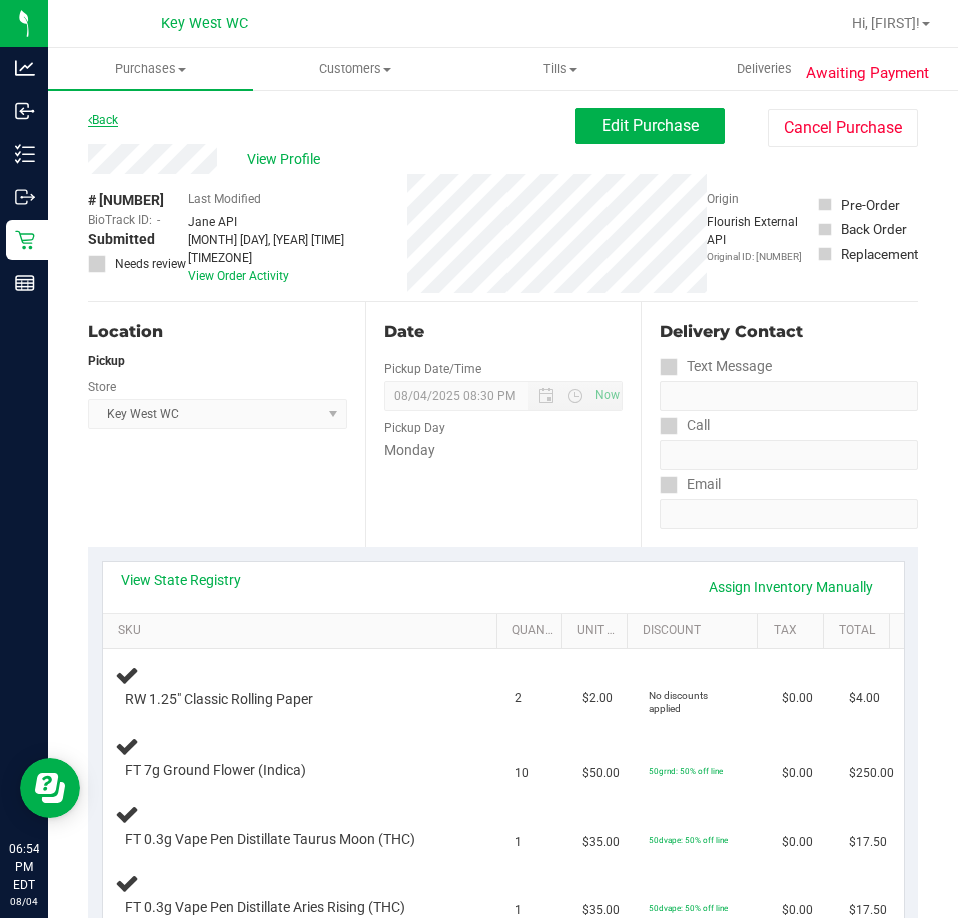 click on "Back" at bounding box center [103, 120] 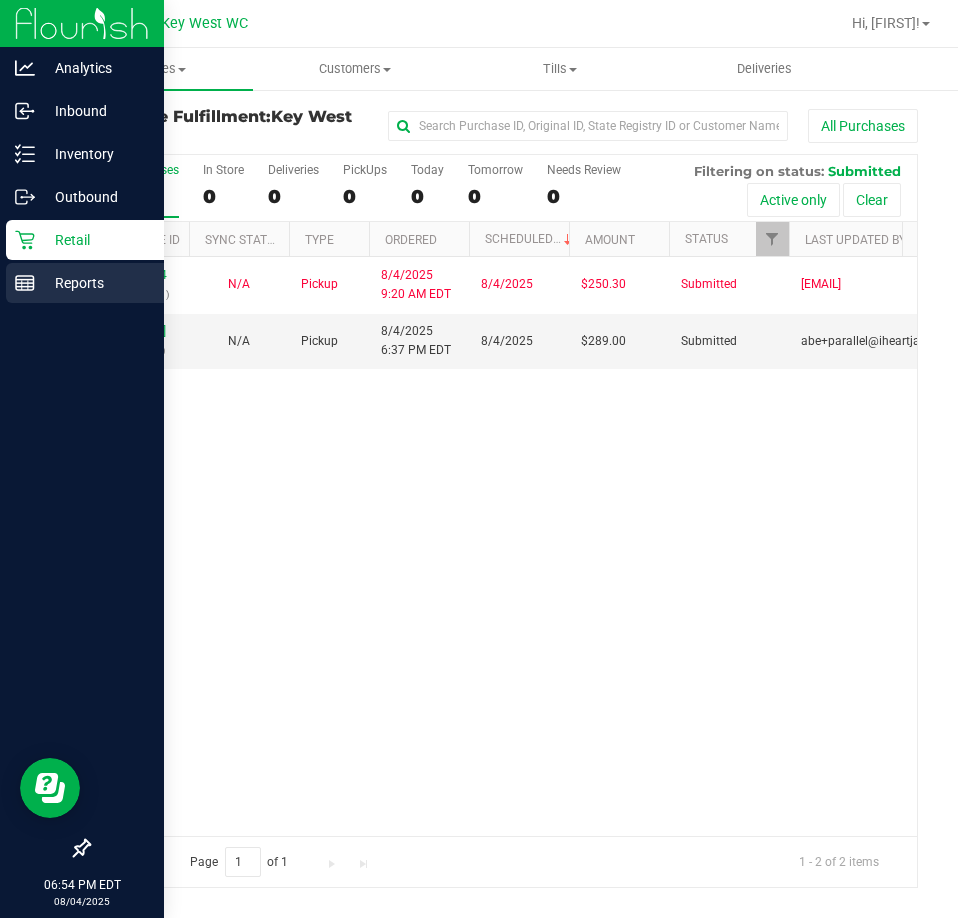 click on "Reports" at bounding box center [95, 283] 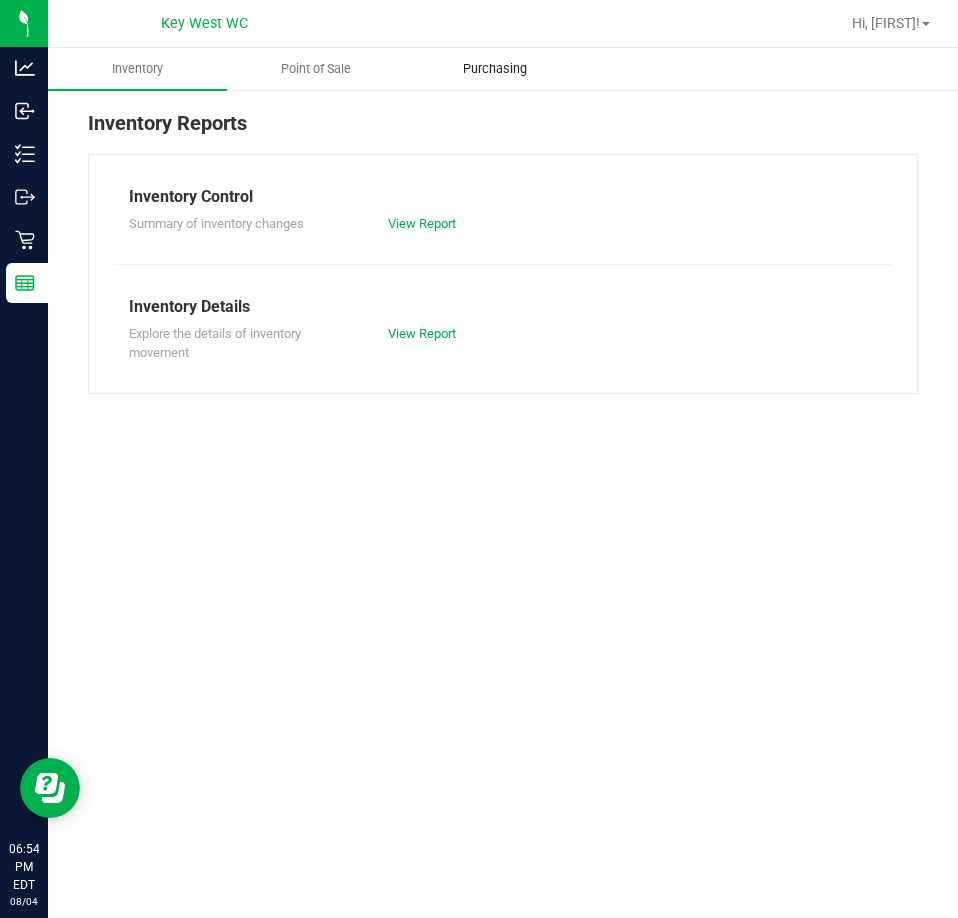 click on "Purchasing" at bounding box center [495, 69] 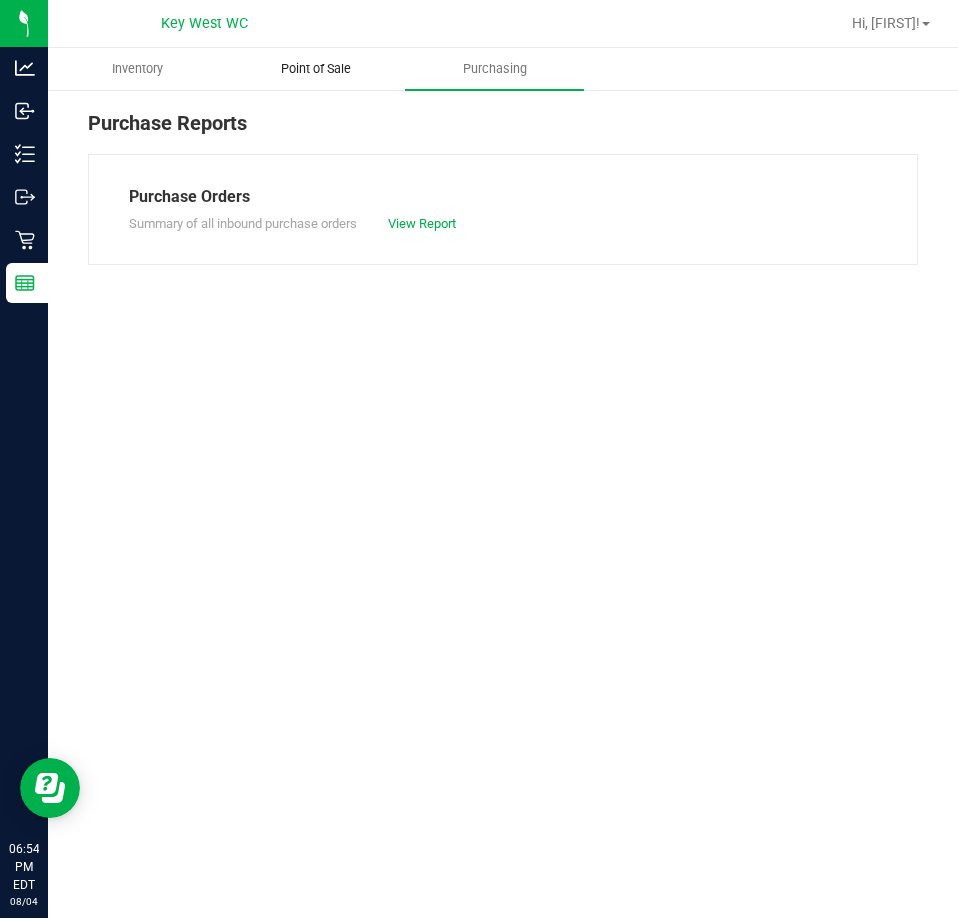 click on "Point of Sale" at bounding box center (316, 69) 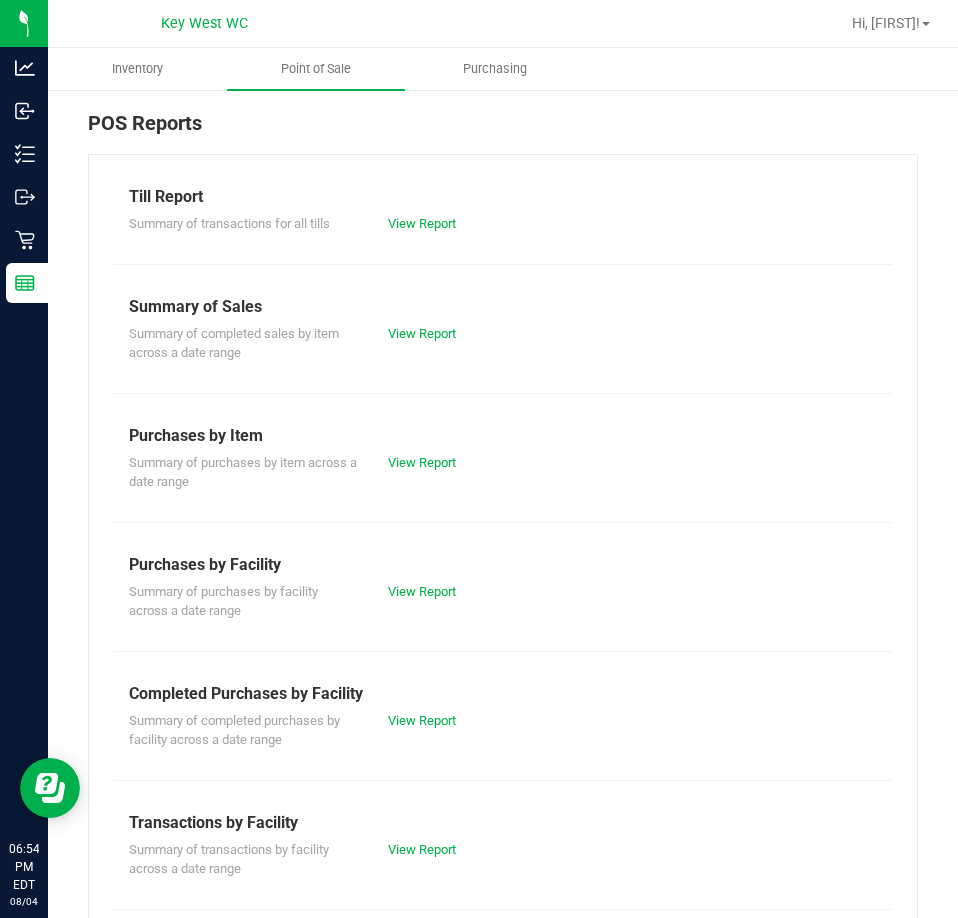 click on "View Report" at bounding box center (502, 224) 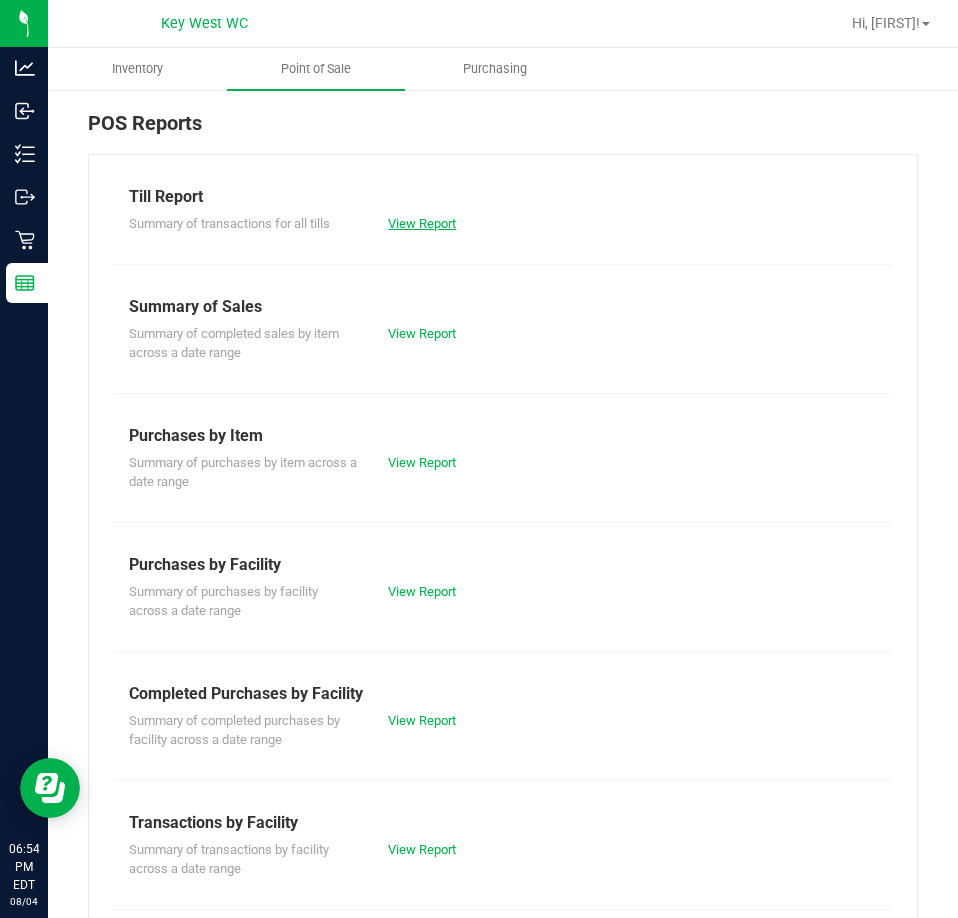 click on "View Report" at bounding box center (422, 223) 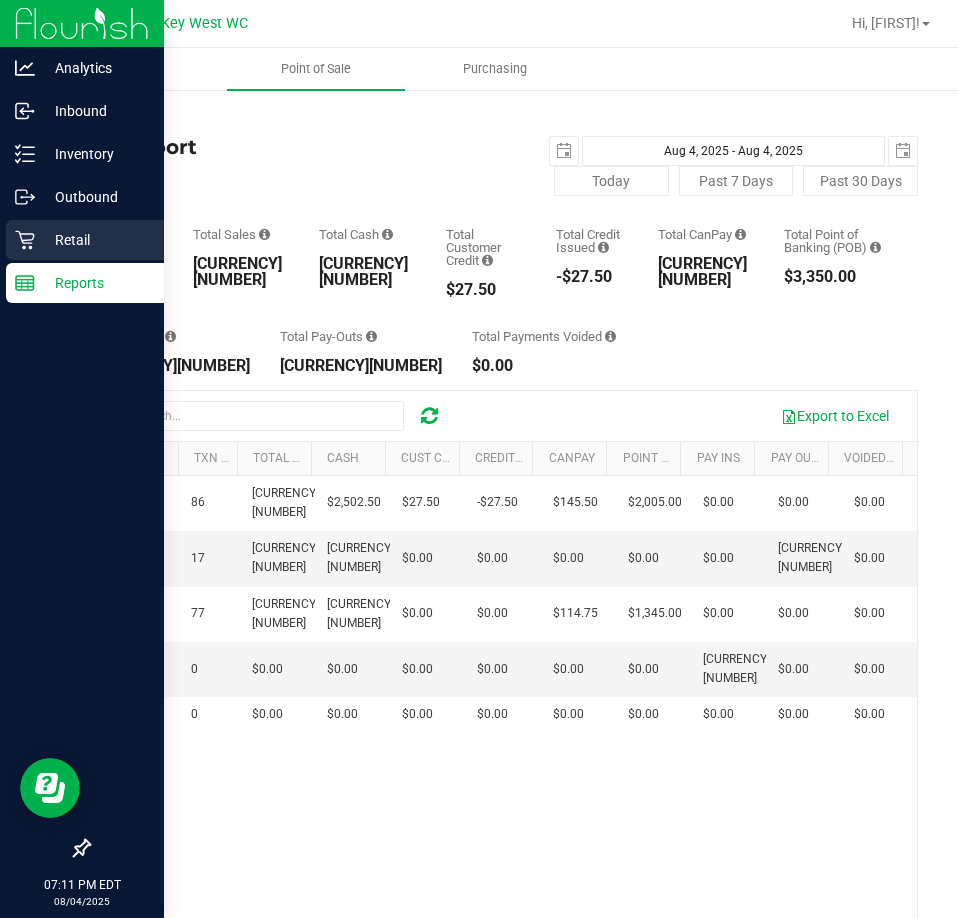 click on "Retail" at bounding box center [95, 240] 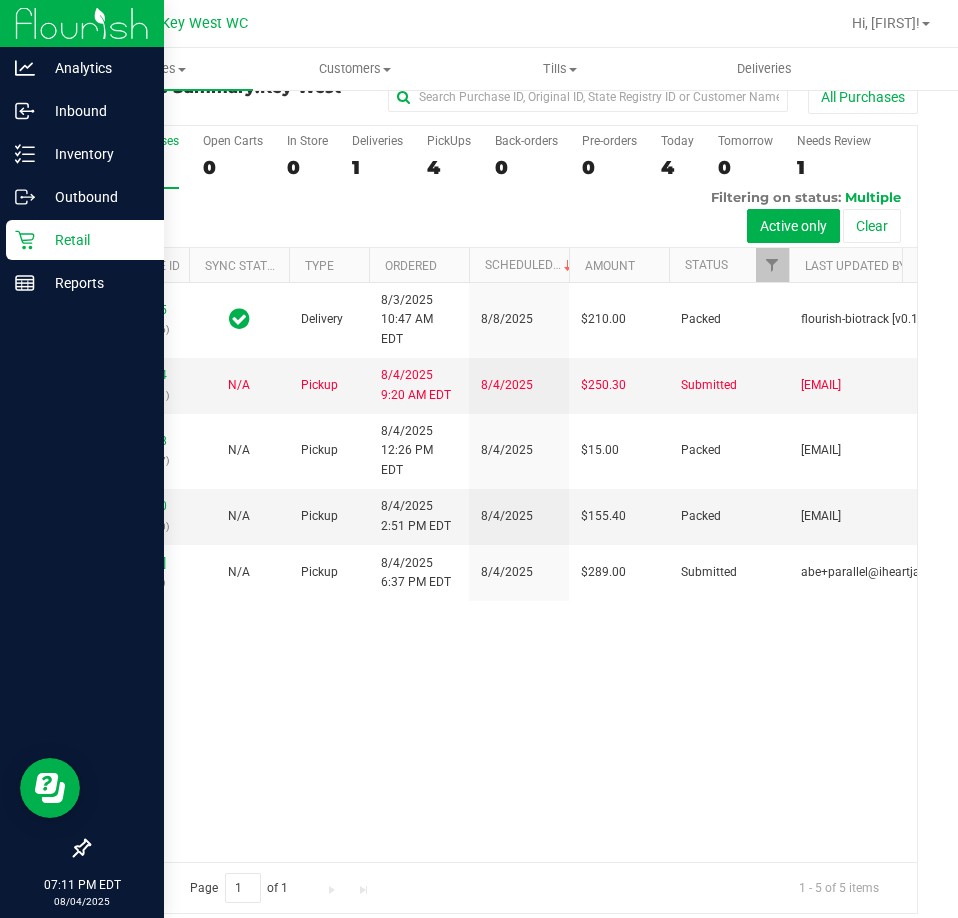 scroll, scrollTop: 45, scrollLeft: 0, axis: vertical 